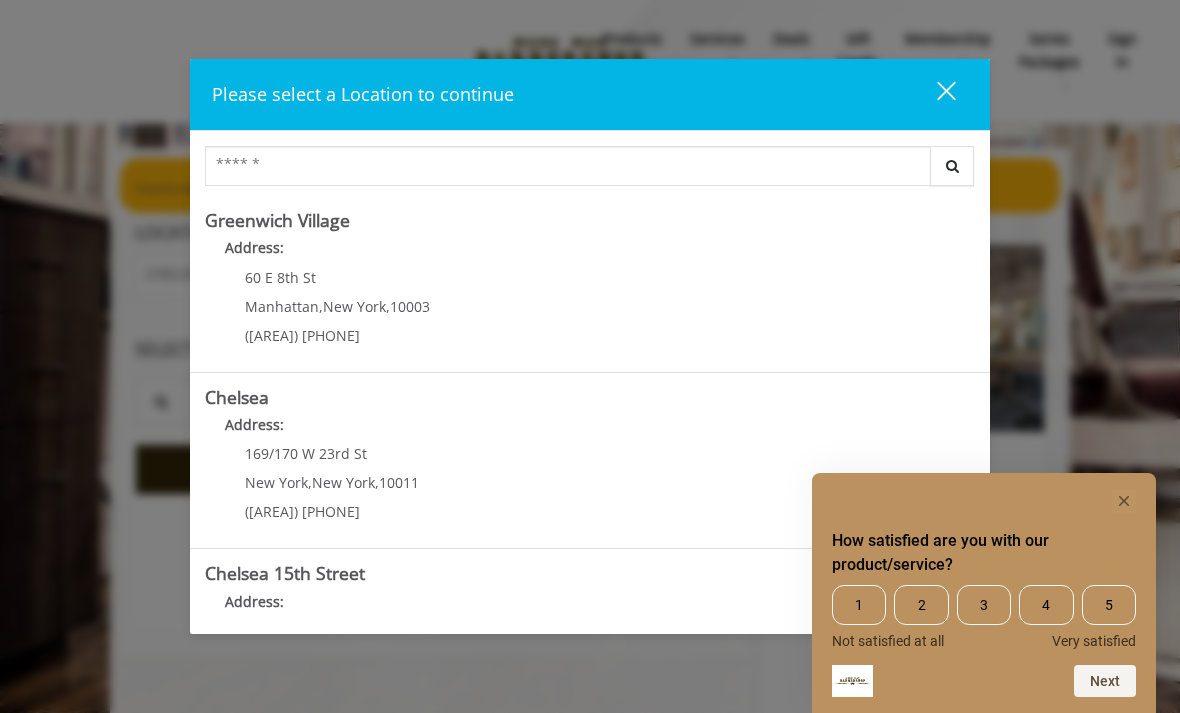 scroll, scrollTop: 0, scrollLeft: 0, axis: both 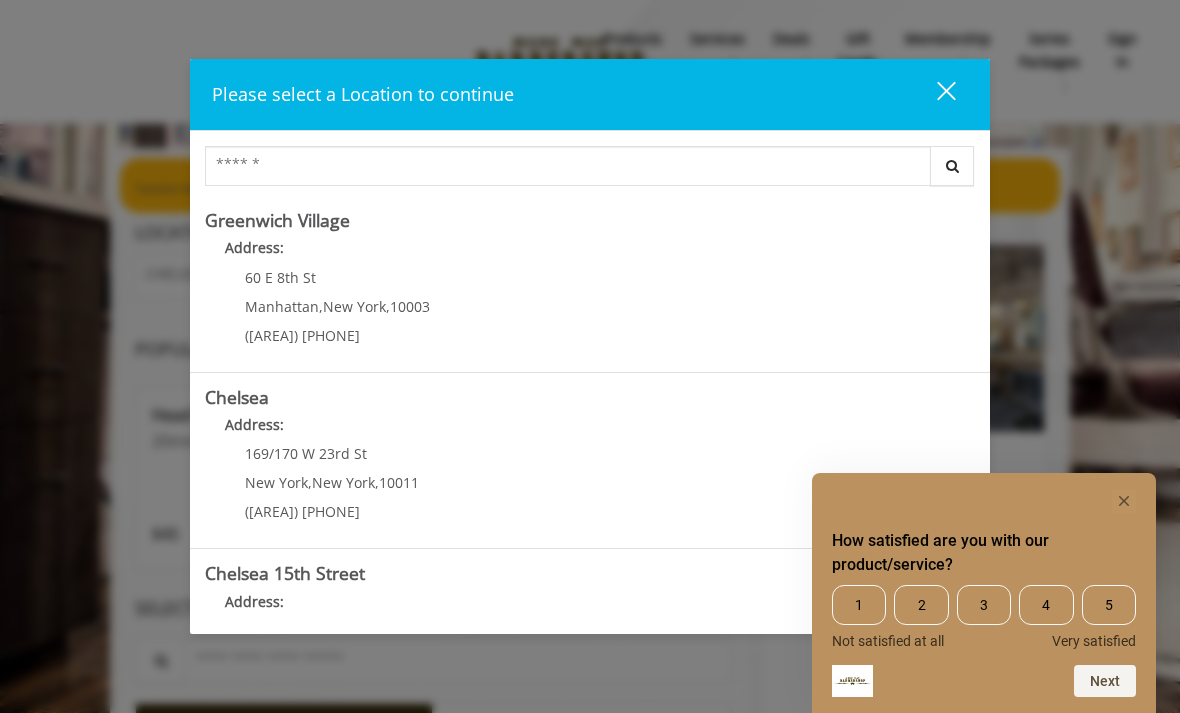 click 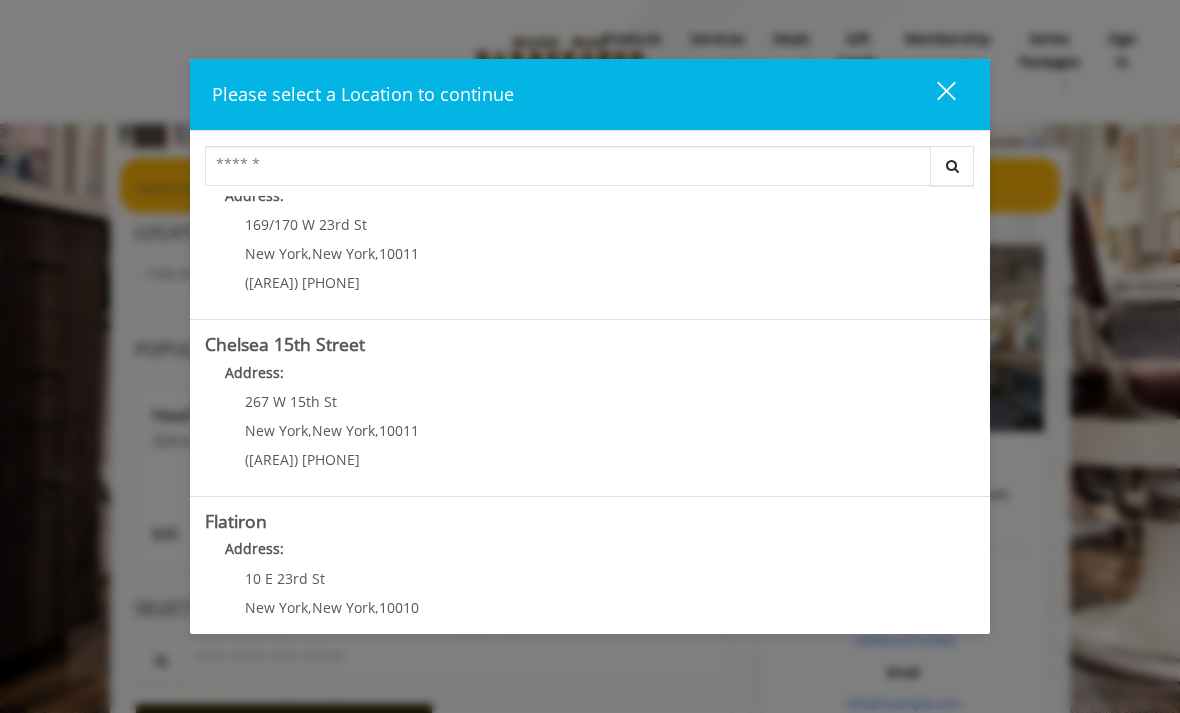 scroll, scrollTop: 235, scrollLeft: 0, axis: vertical 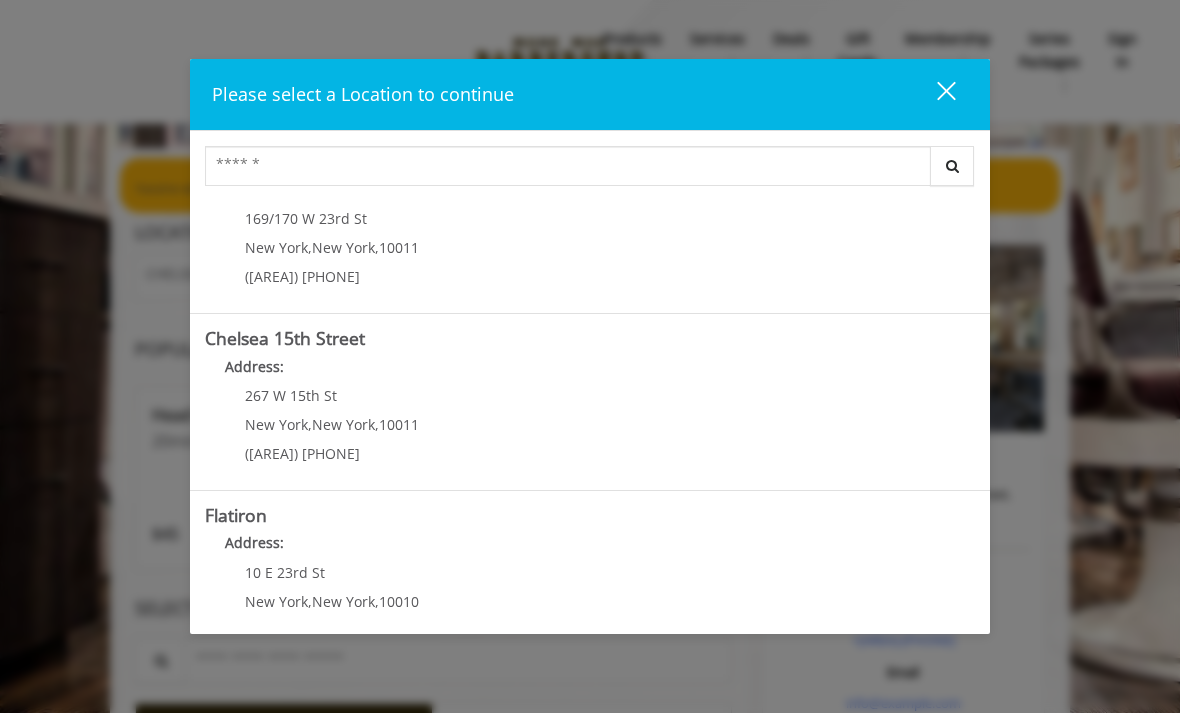 click on "Flatiron Address: [NUMBER] [STREET] [CITY] , [STATE] , [POSTAL_CODE] ([AREA]) [PHONE]" at bounding box center (590, 579) 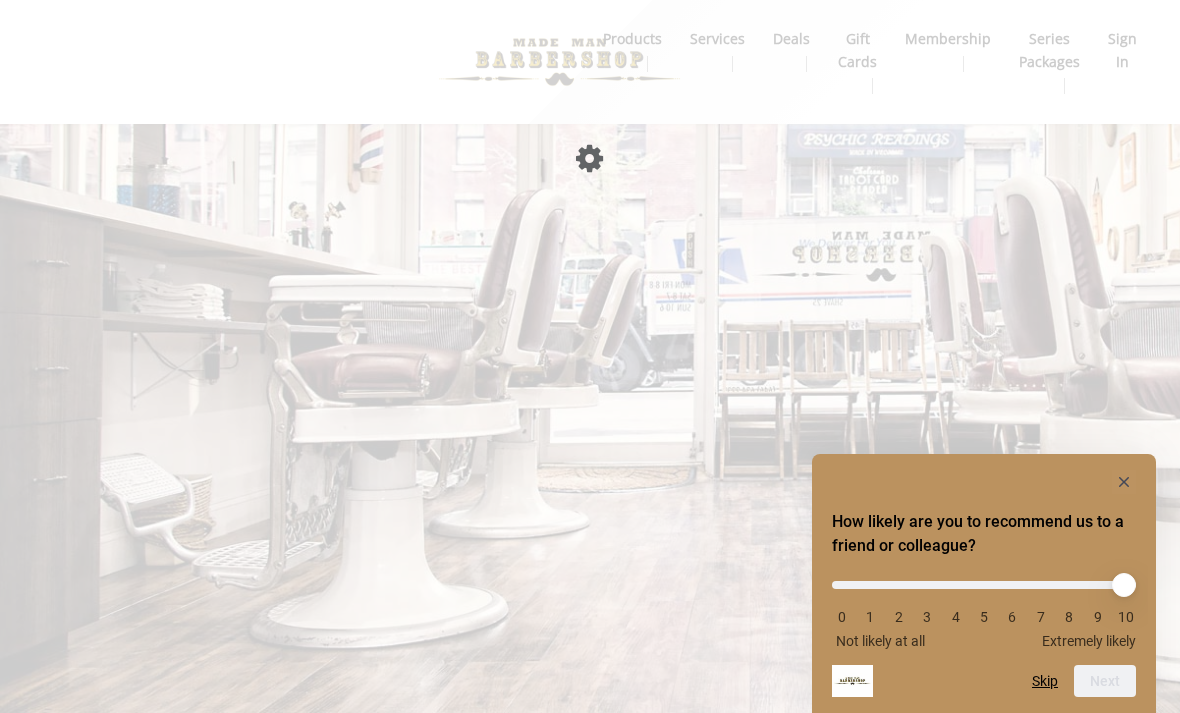 scroll, scrollTop: 0, scrollLeft: 0, axis: both 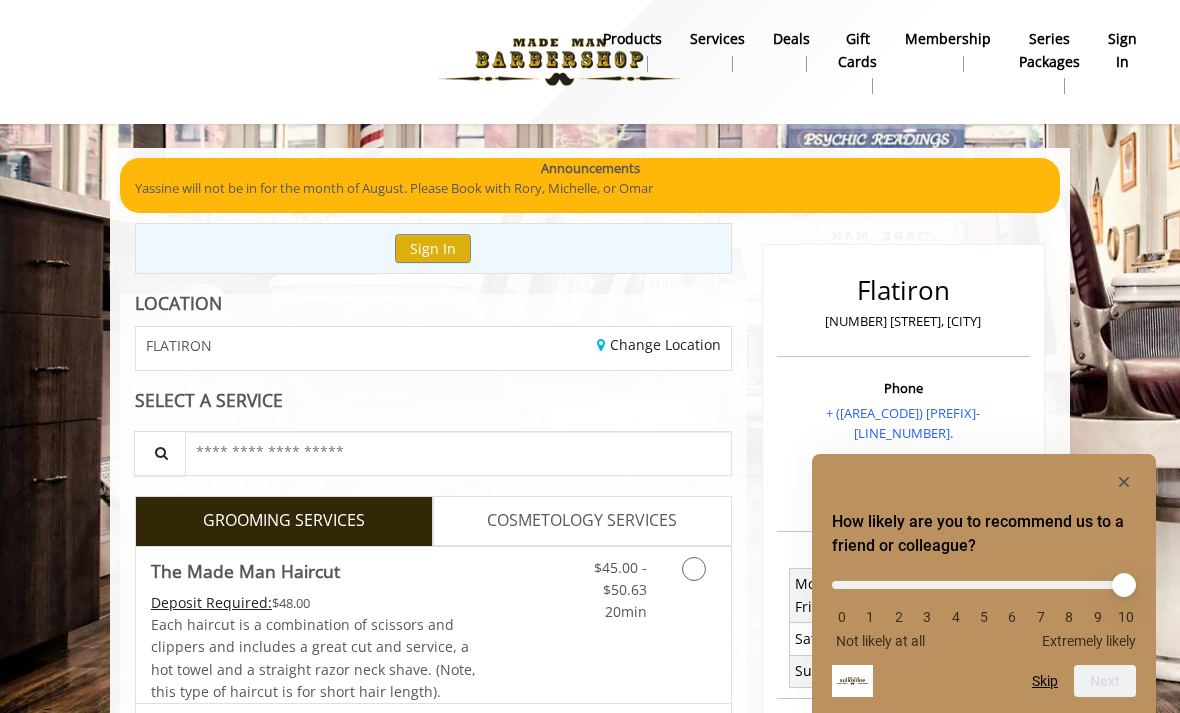 click 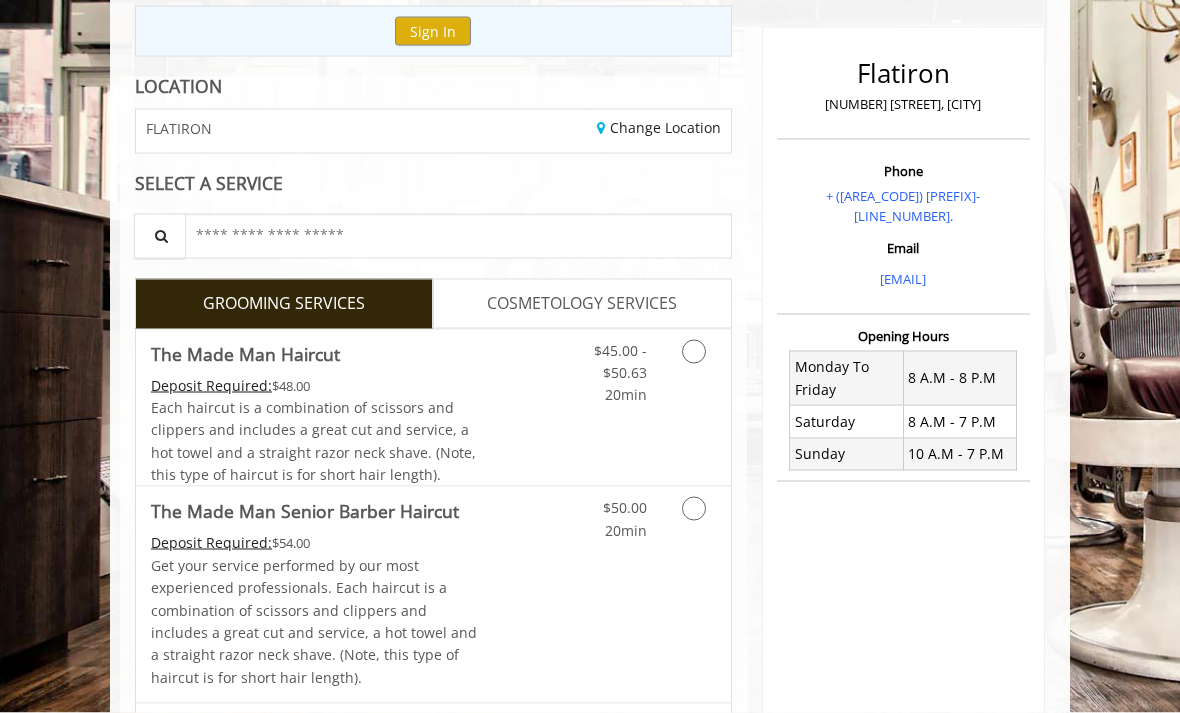 scroll, scrollTop: 227, scrollLeft: 0, axis: vertical 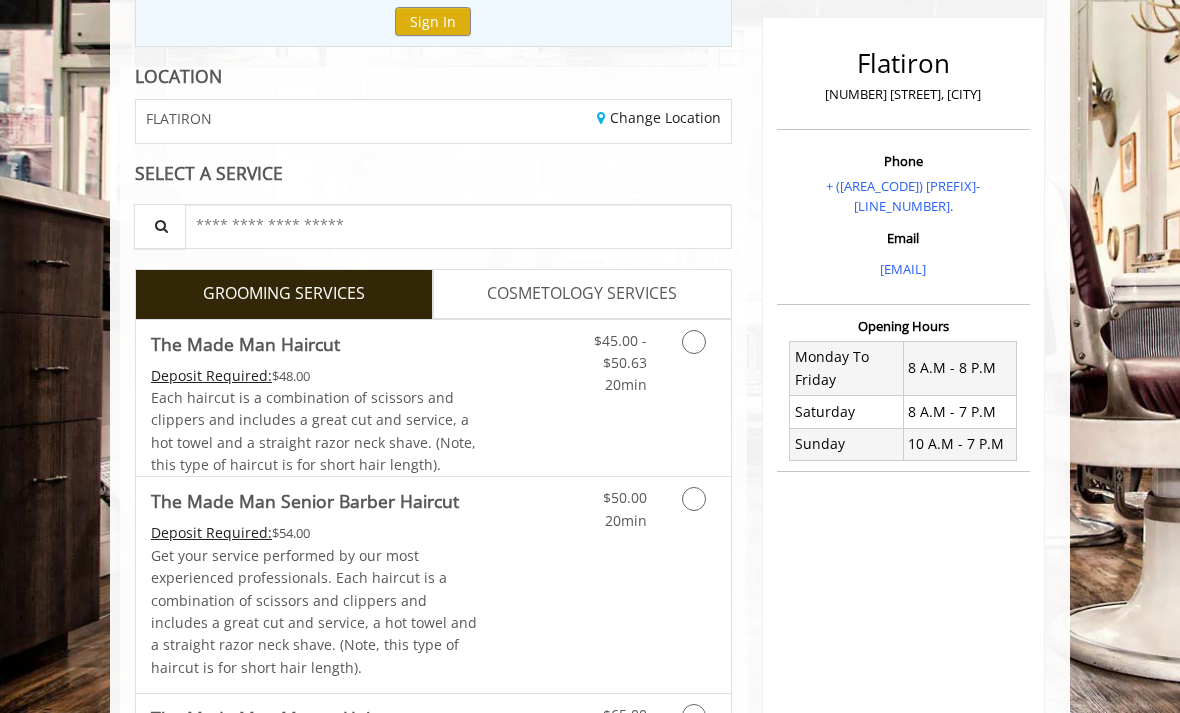 click on "COSMETOLOGY SERVICES" at bounding box center (582, 294) 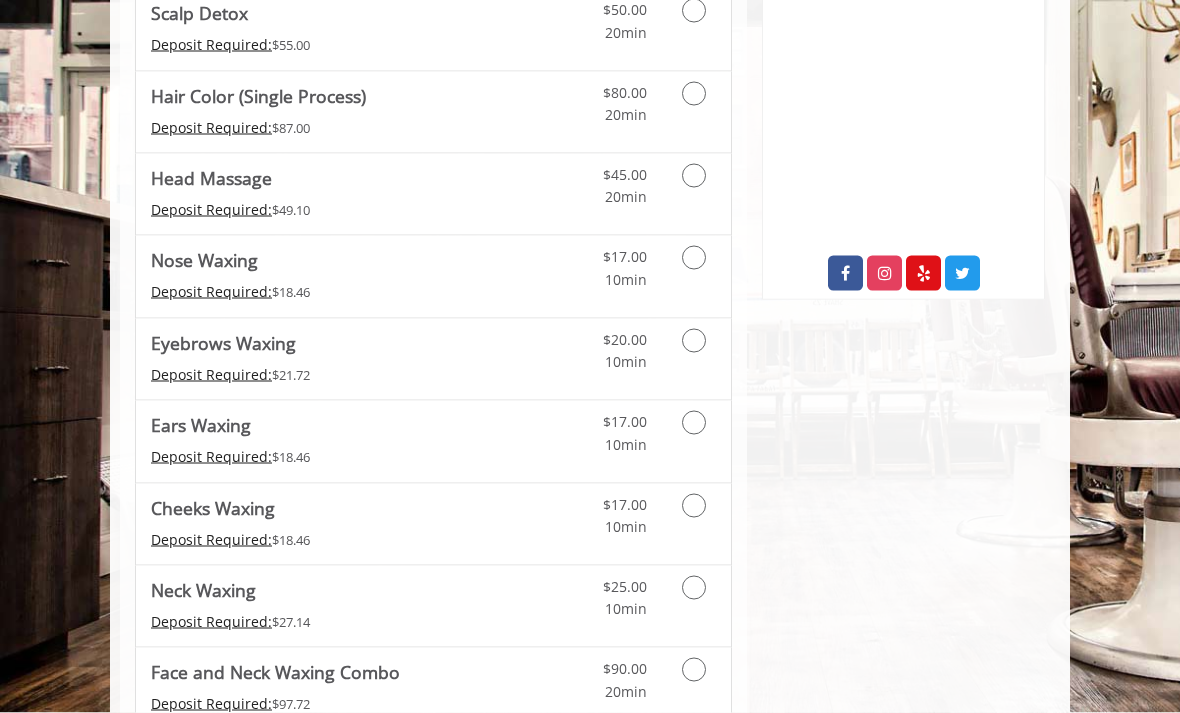 scroll, scrollTop: 720, scrollLeft: 0, axis: vertical 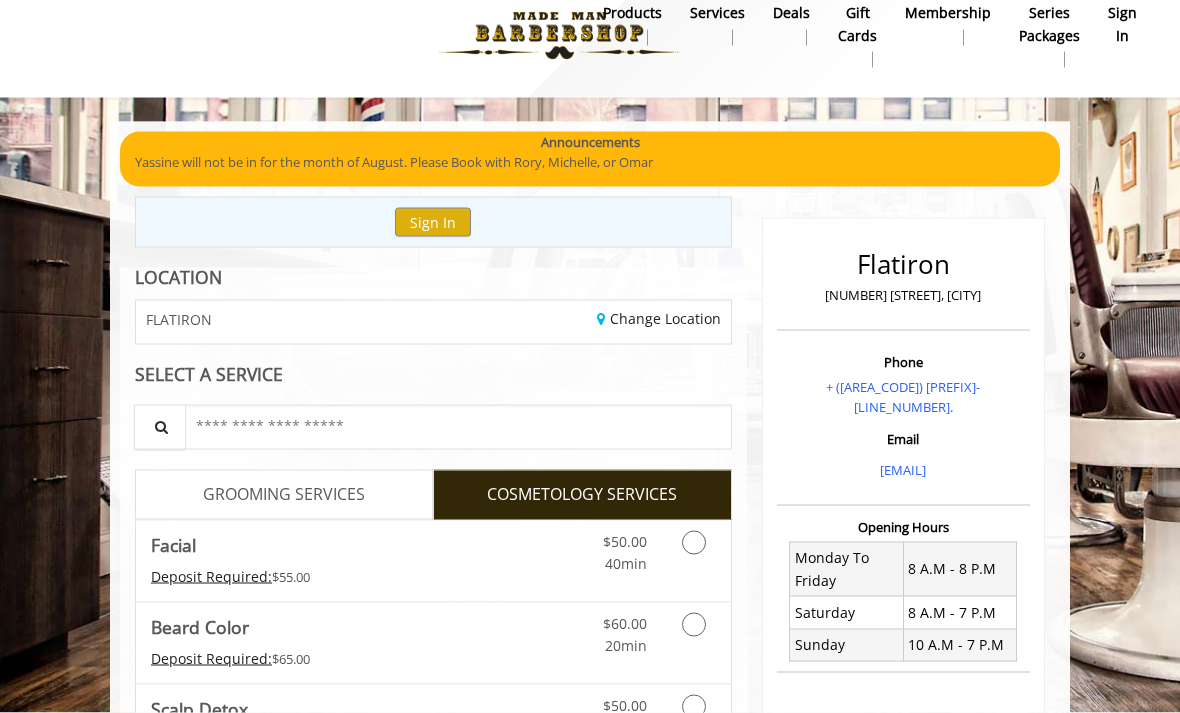 click on "GROOMING SERVICES" at bounding box center (284, 495) 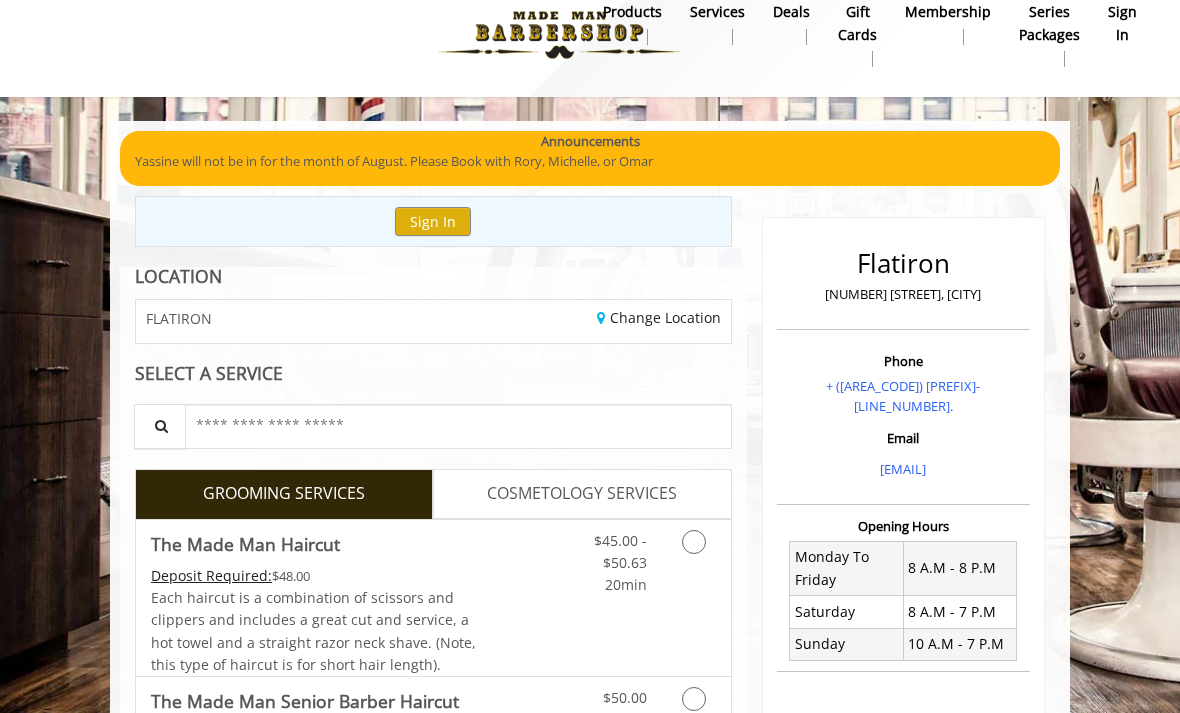 scroll, scrollTop: 51, scrollLeft: 0, axis: vertical 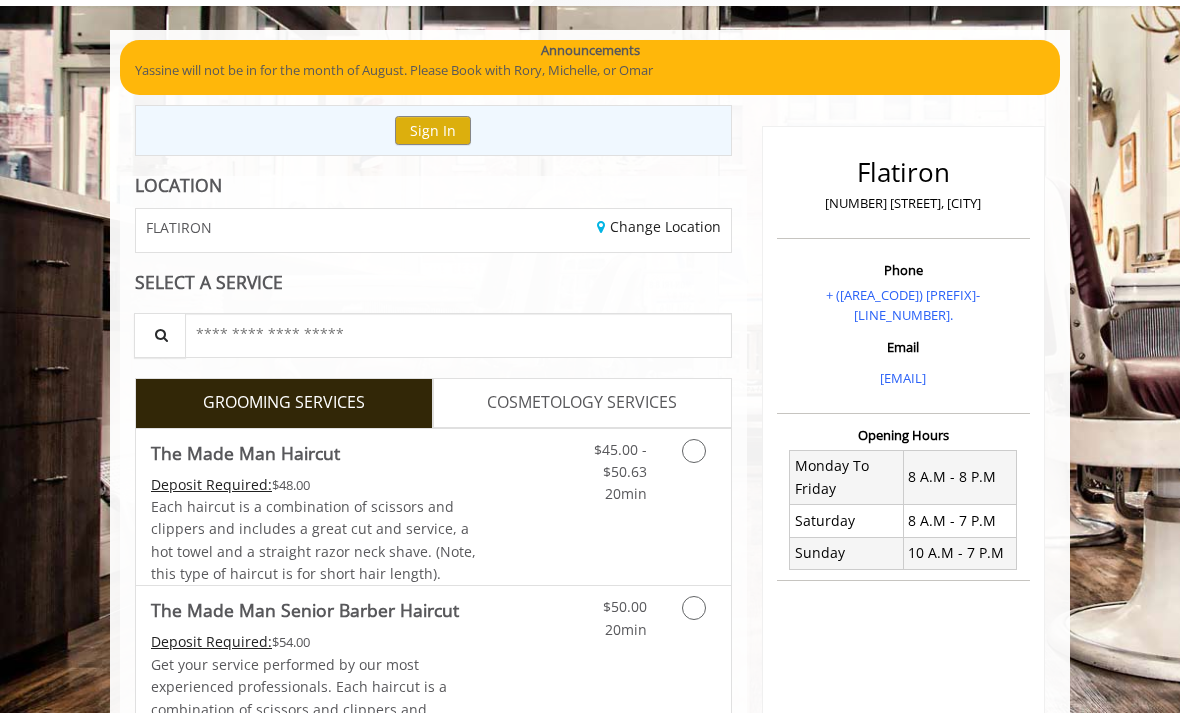 click at bounding box center (696, 467) 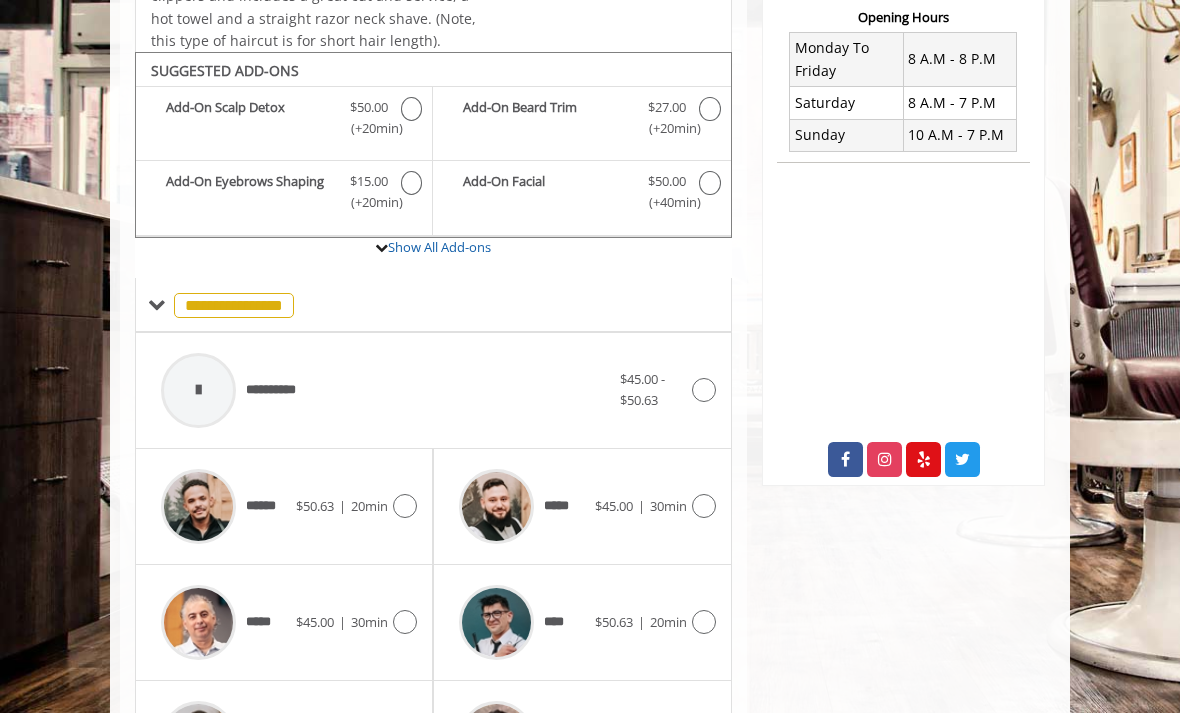 scroll, scrollTop: 583, scrollLeft: 0, axis: vertical 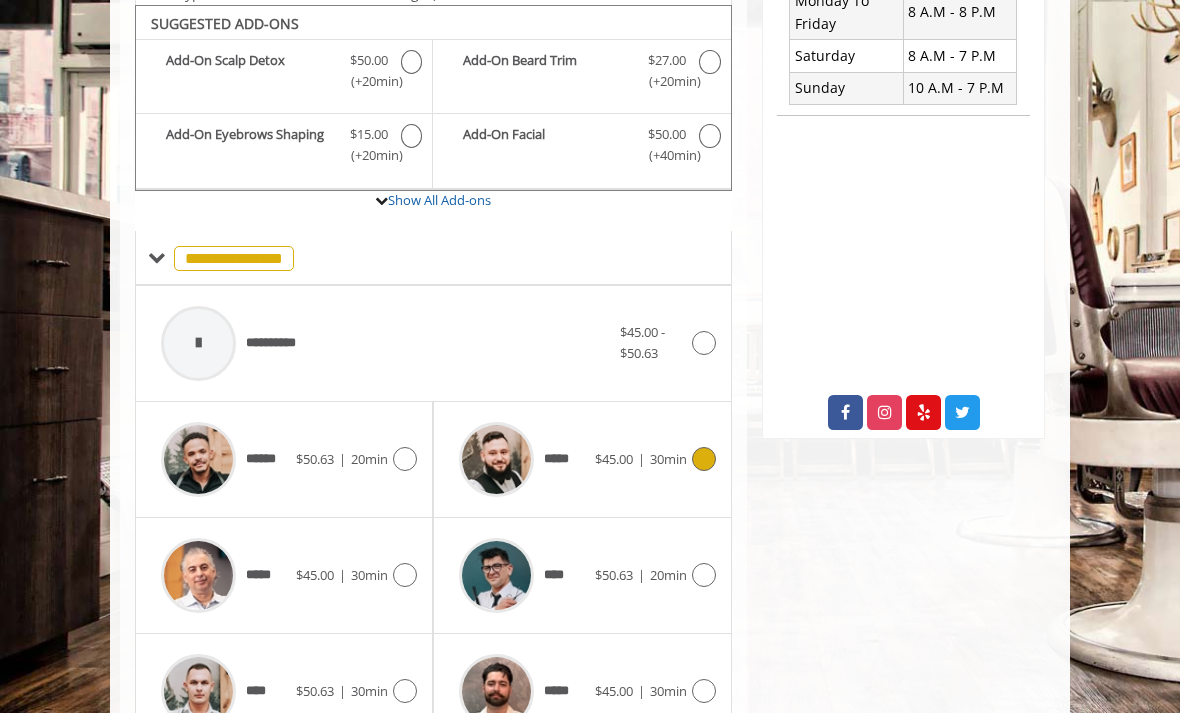 click at bounding box center (704, 459) 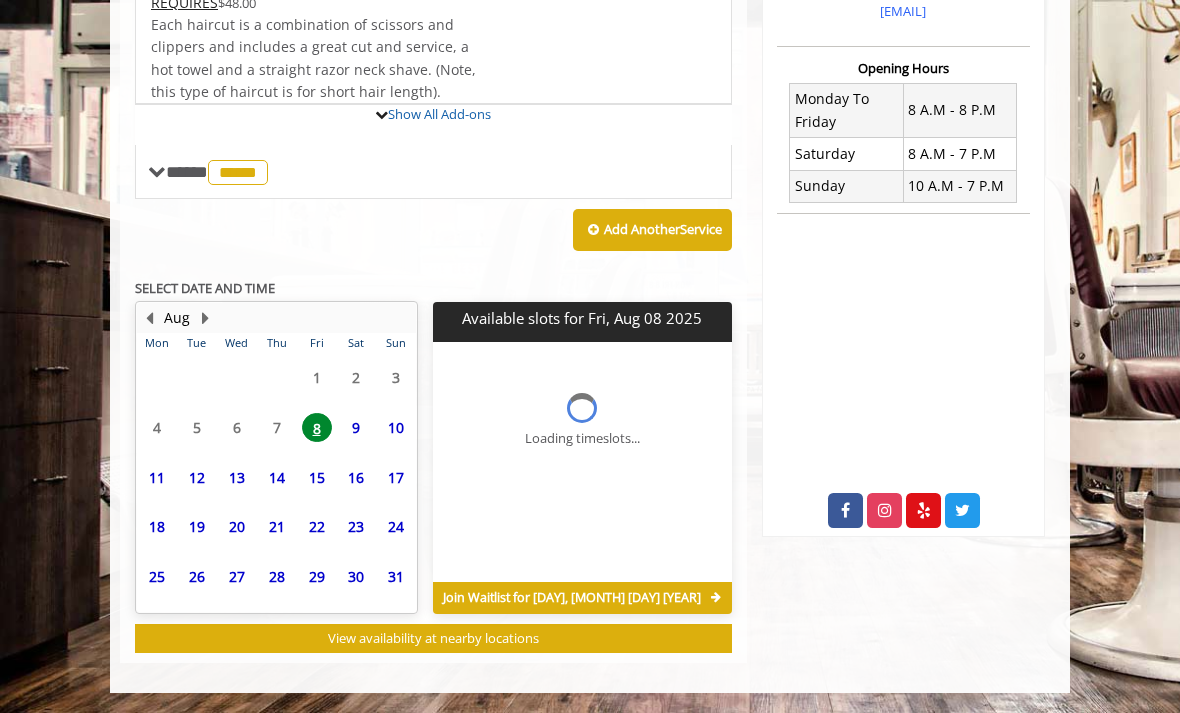 scroll, scrollTop: 412, scrollLeft: 0, axis: vertical 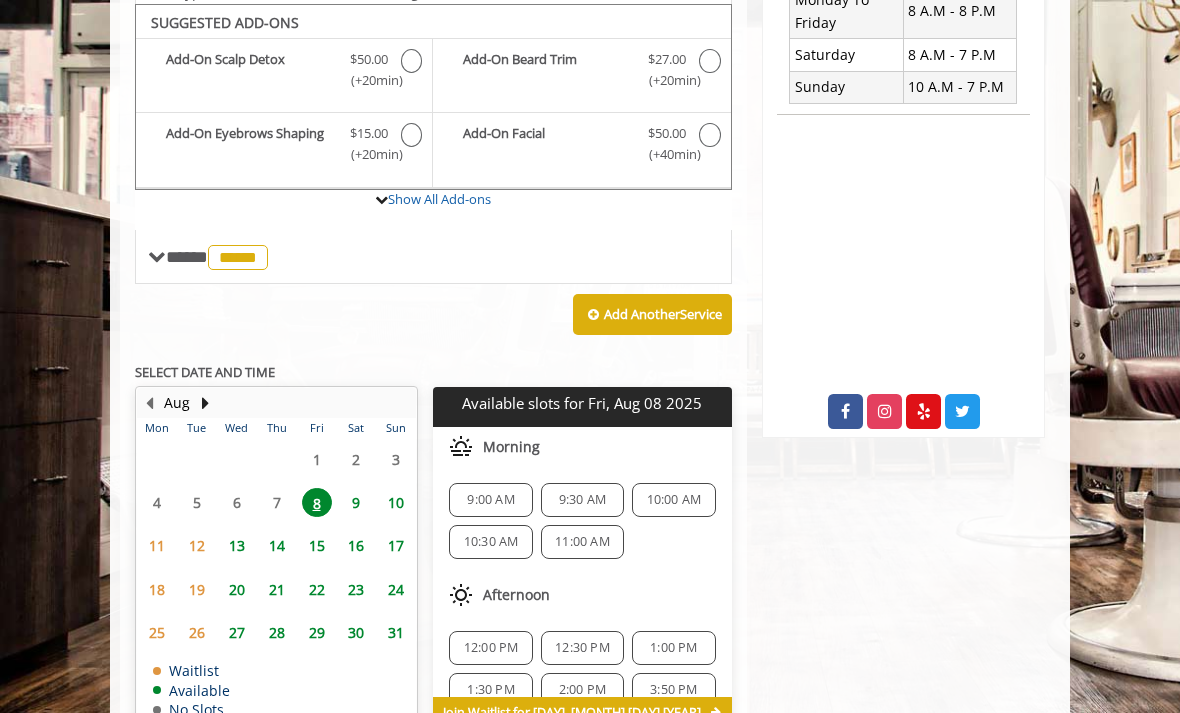 click on "9" 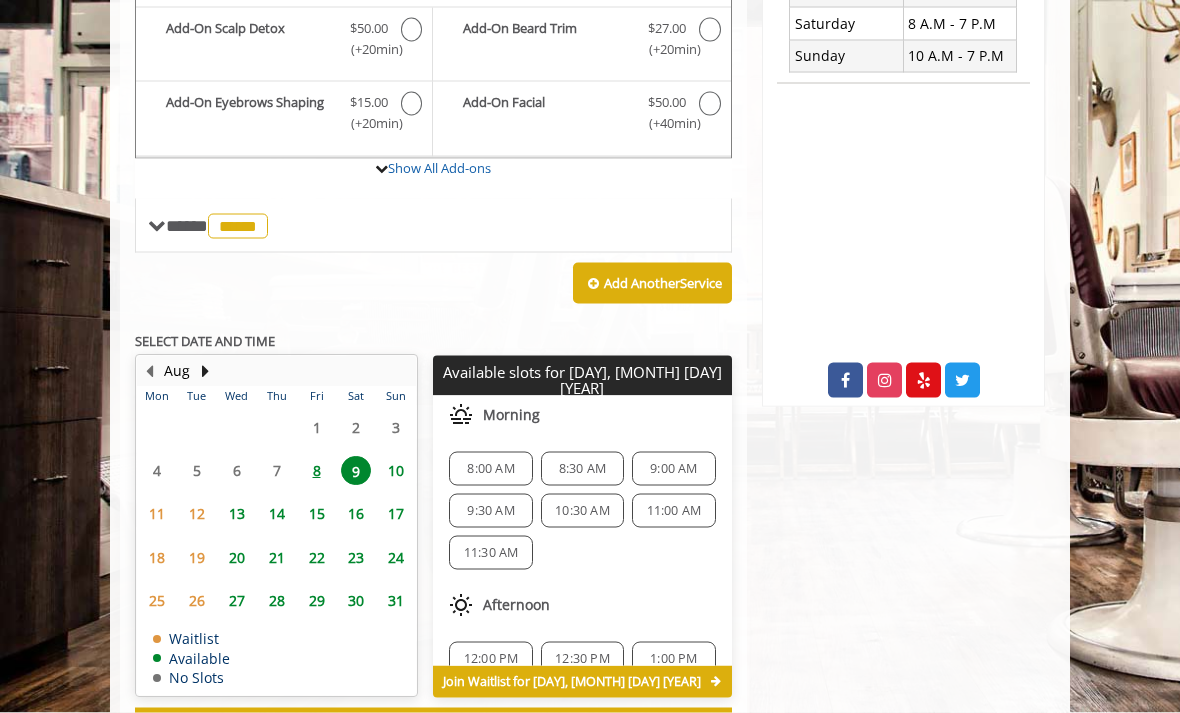 scroll, scrollTop: 618, scrollLeft: 0, axis: vertical 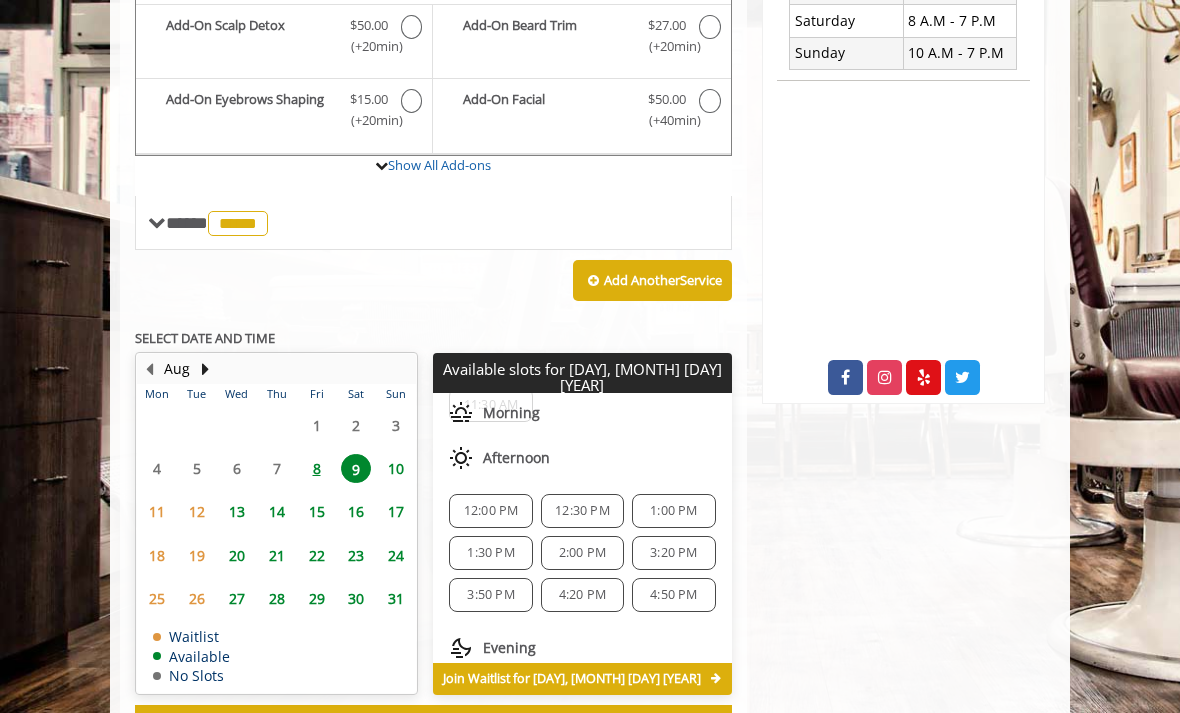 click on "8" 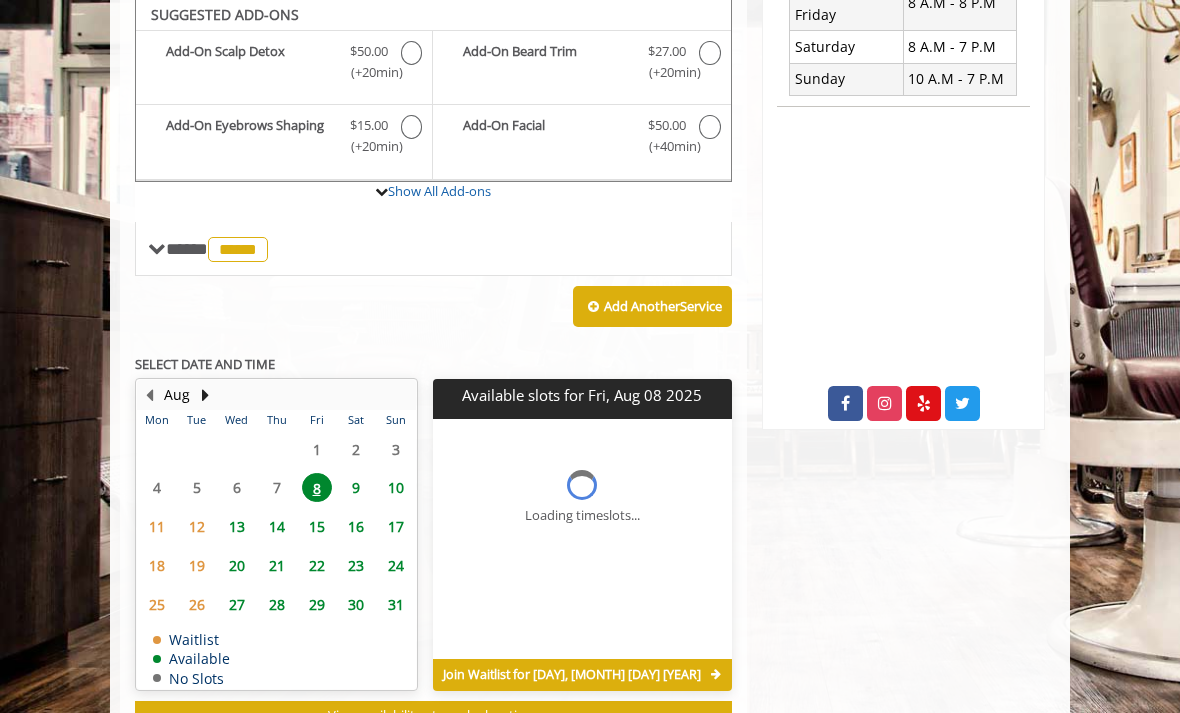 scroll, scrollTop: 0, scrollLeft: 0, axis: both 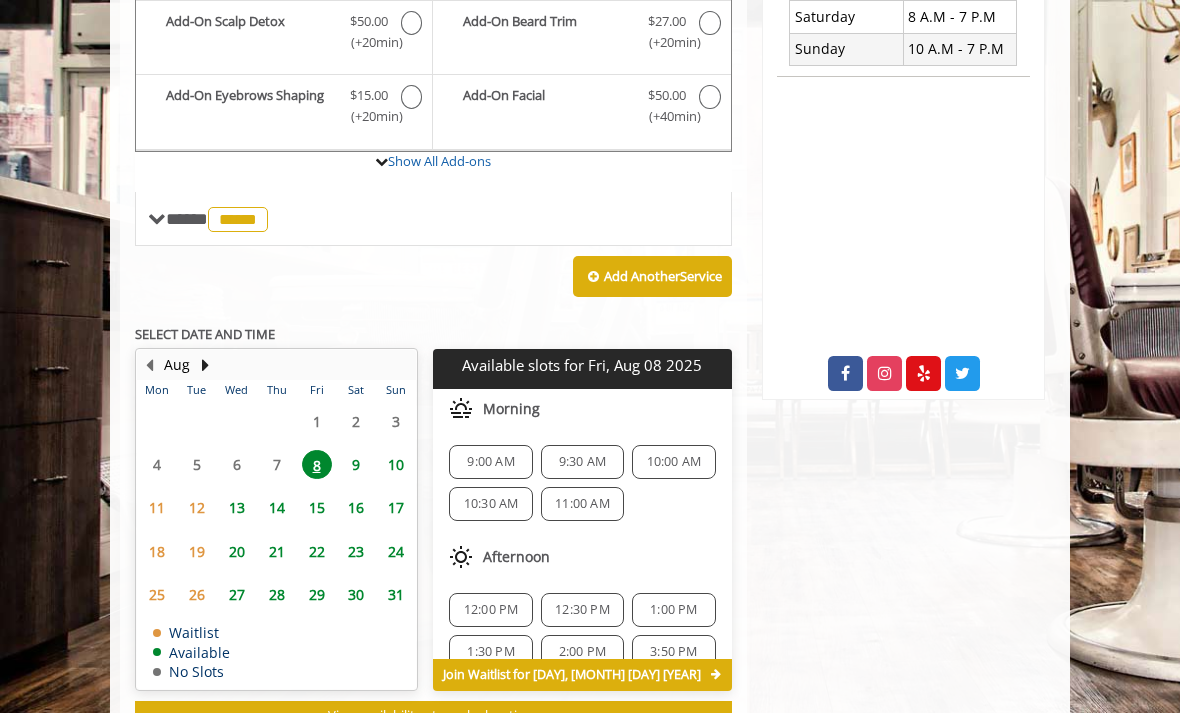 click on "12:00 PM" 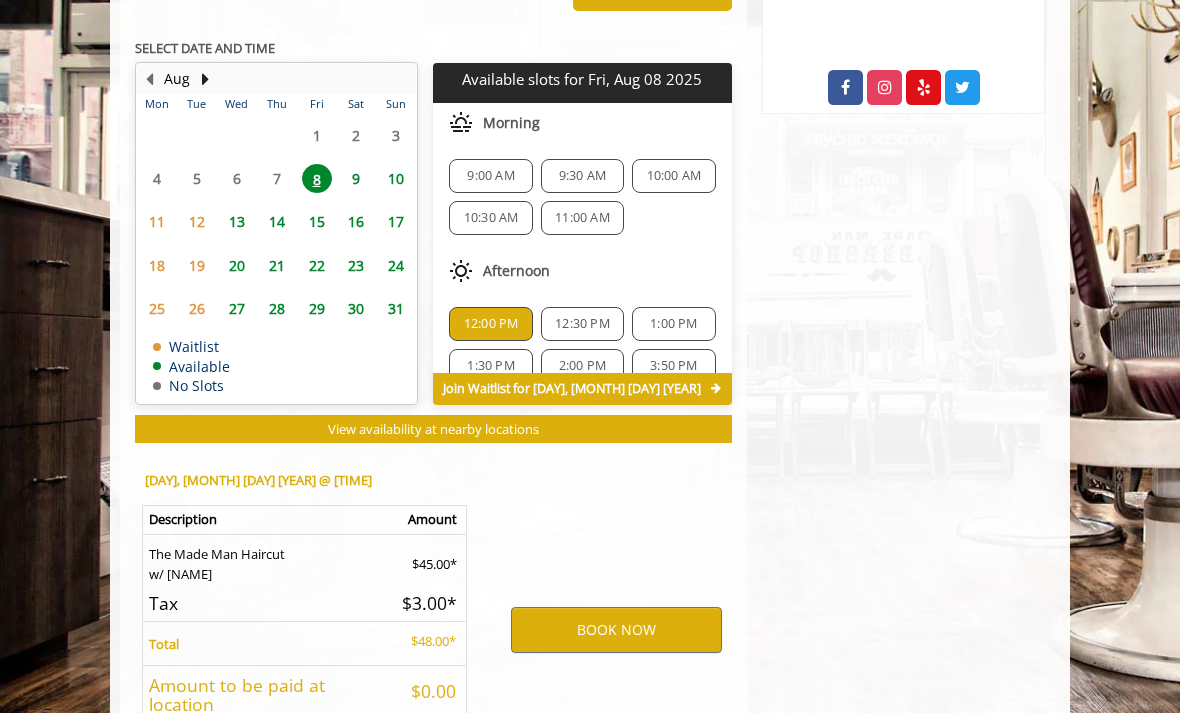 scroll, scrollTop: 988, scrollLeft: 0, axis: vertical 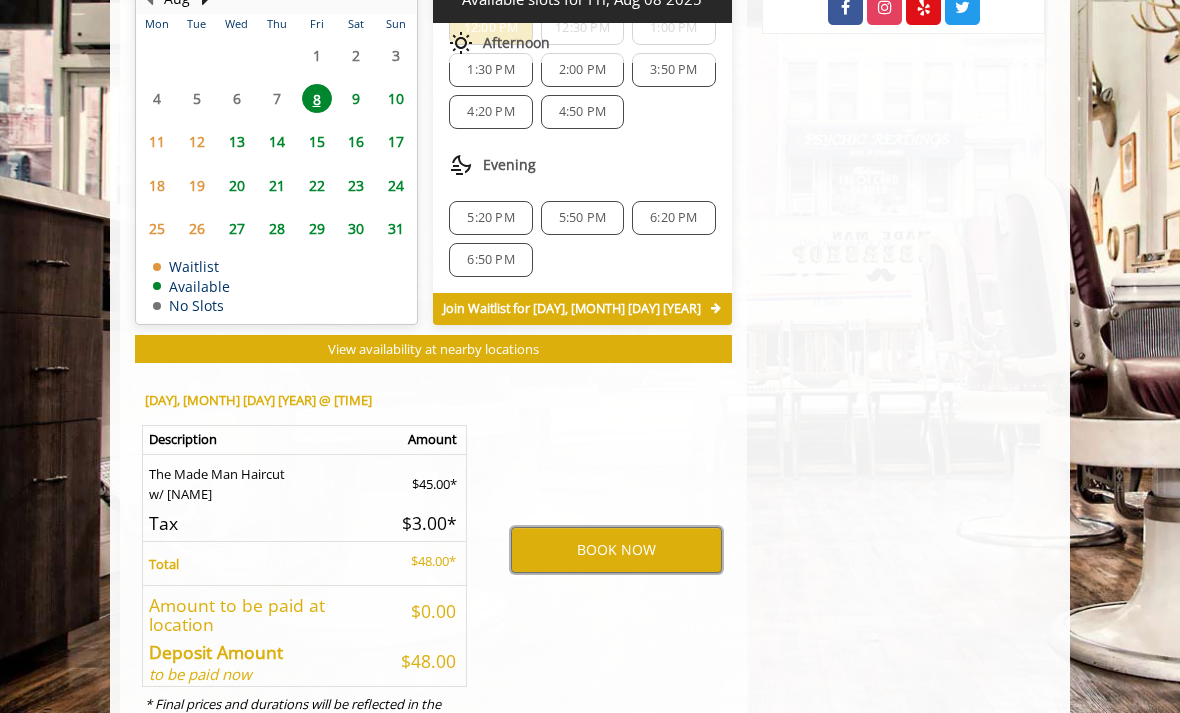 click on "BOOK NOW" at bounding box center (616, 550) 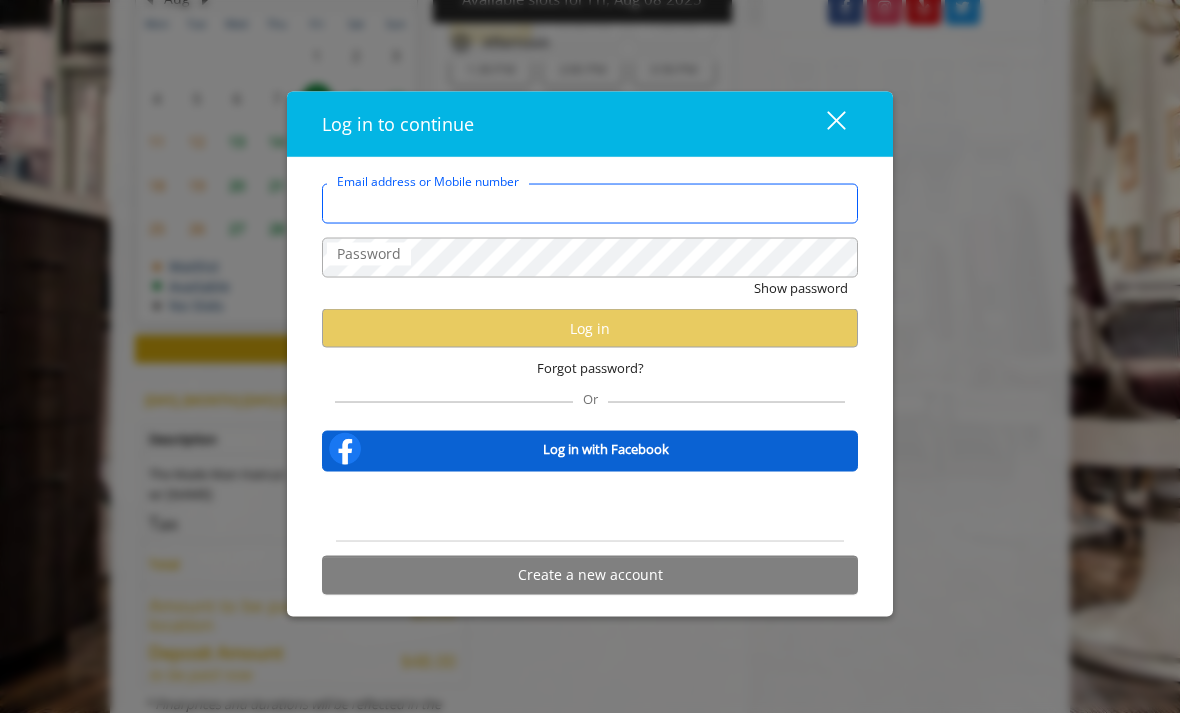 type on "**********" 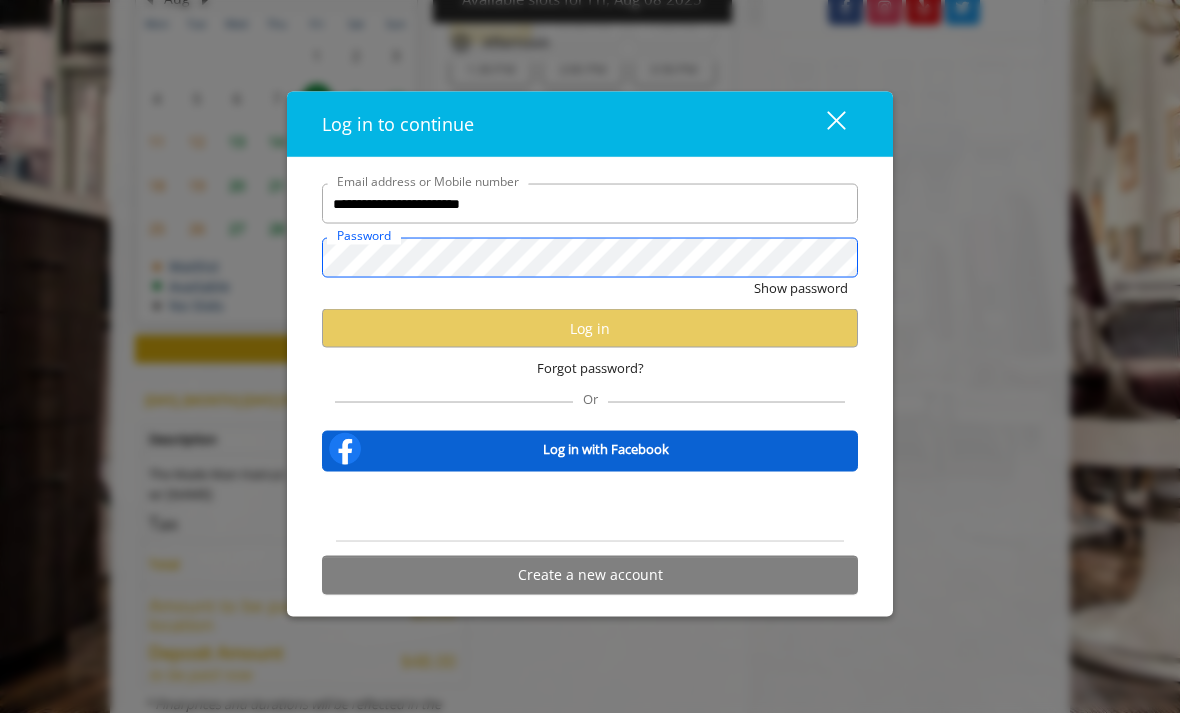 scroll, scrollTop: 0, scrollLeft: 0, axis: both 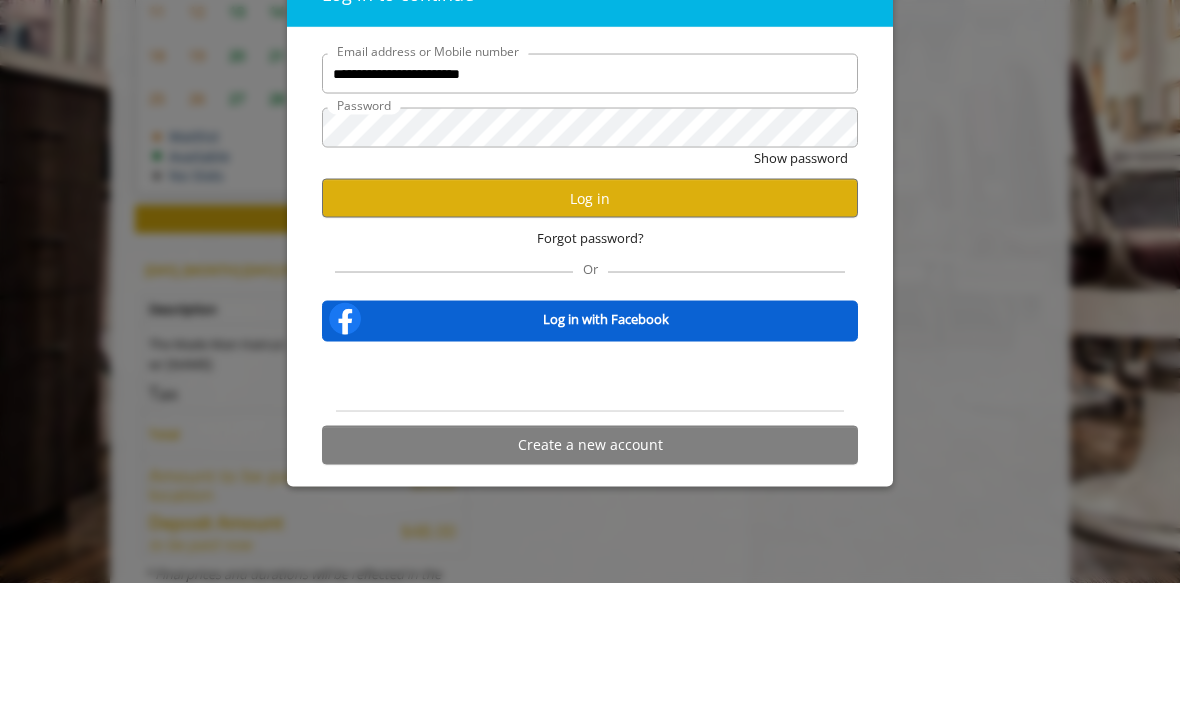 click on "Log in" at bounding box center (590, 328) 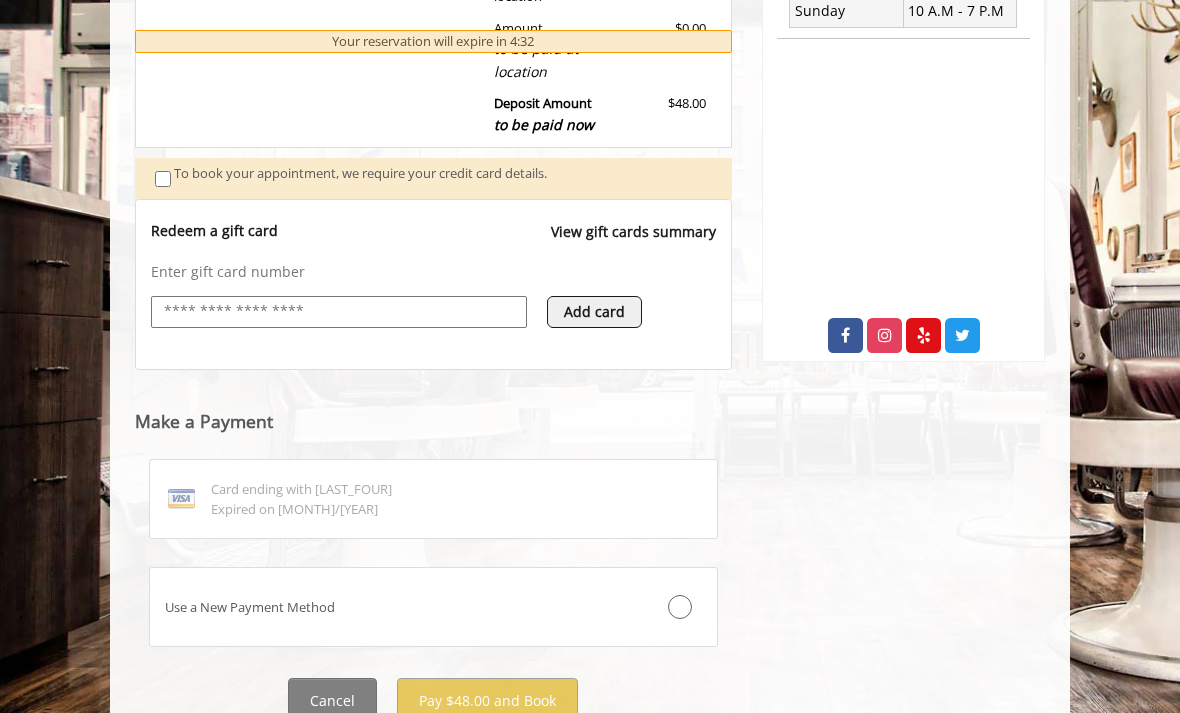 scroll, scrollTop: 662, scrollLeft: 0, axis: vertical 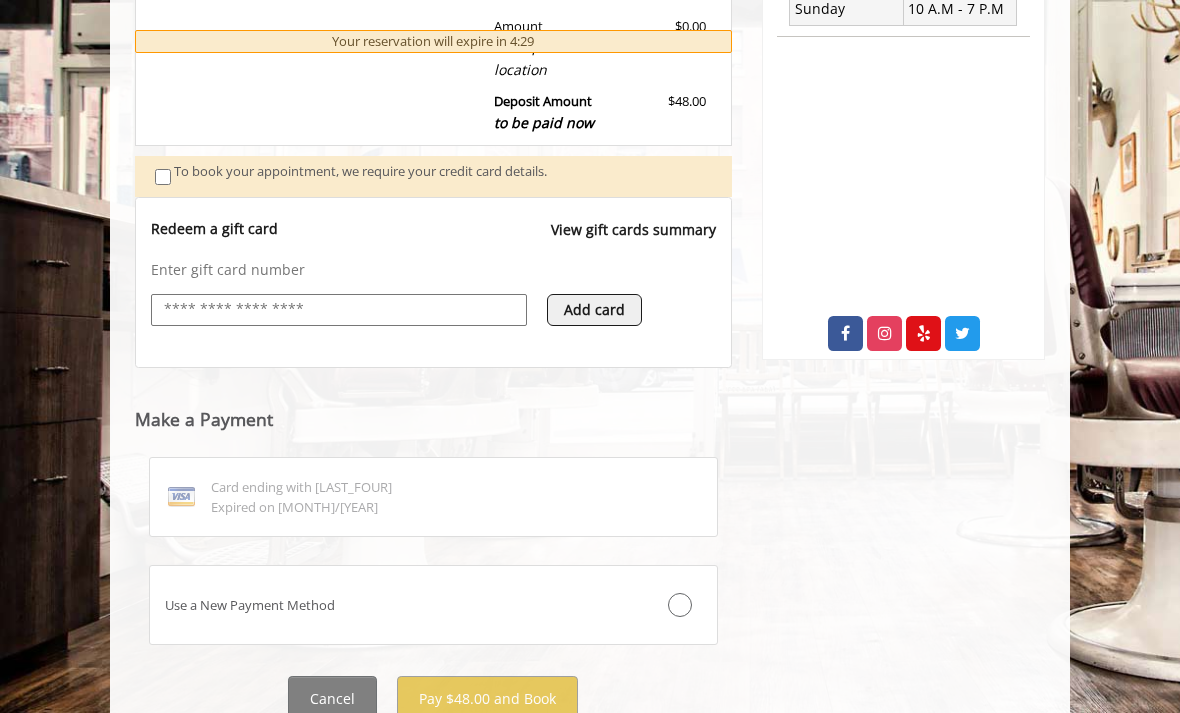 click 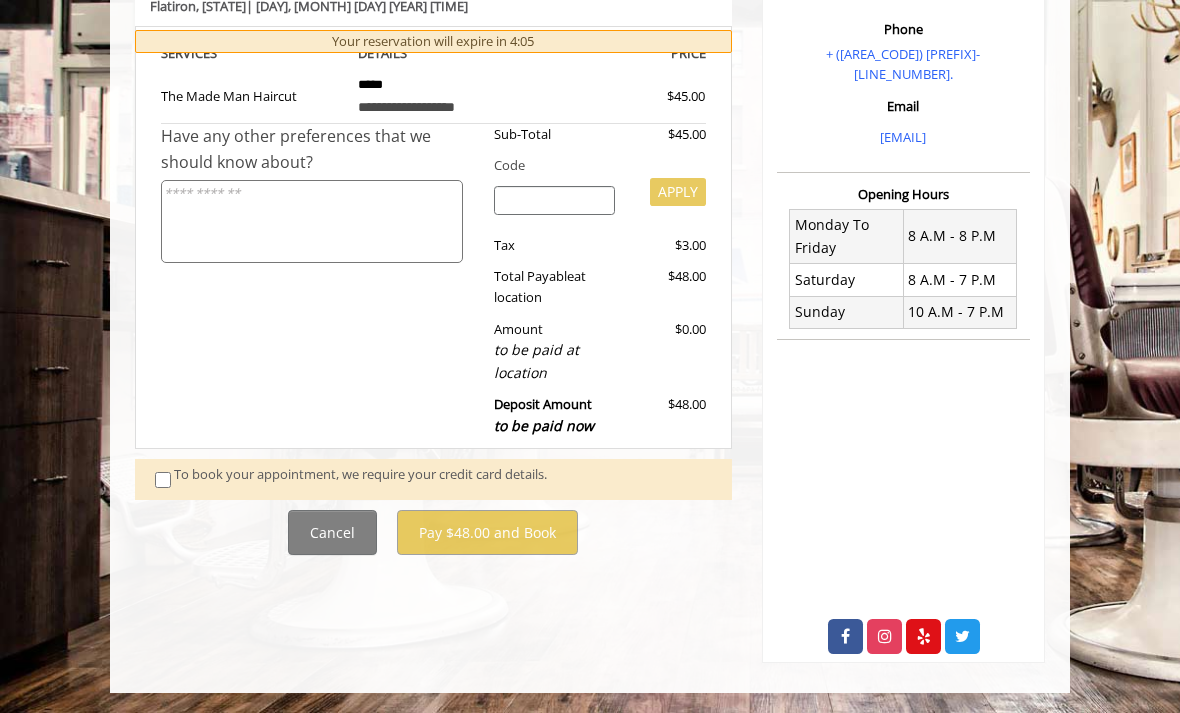 scroll, scrollTop: 265, scrollLeft: 0, axis: vertical 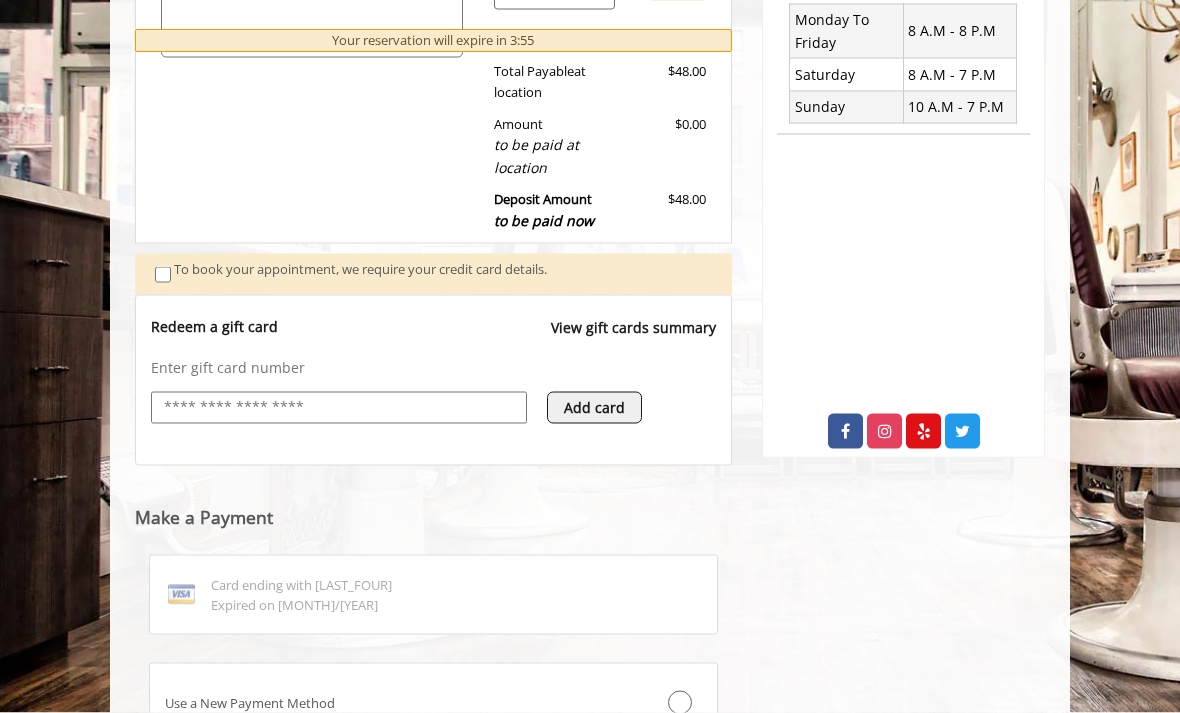 click on "Expired on 7/2025" 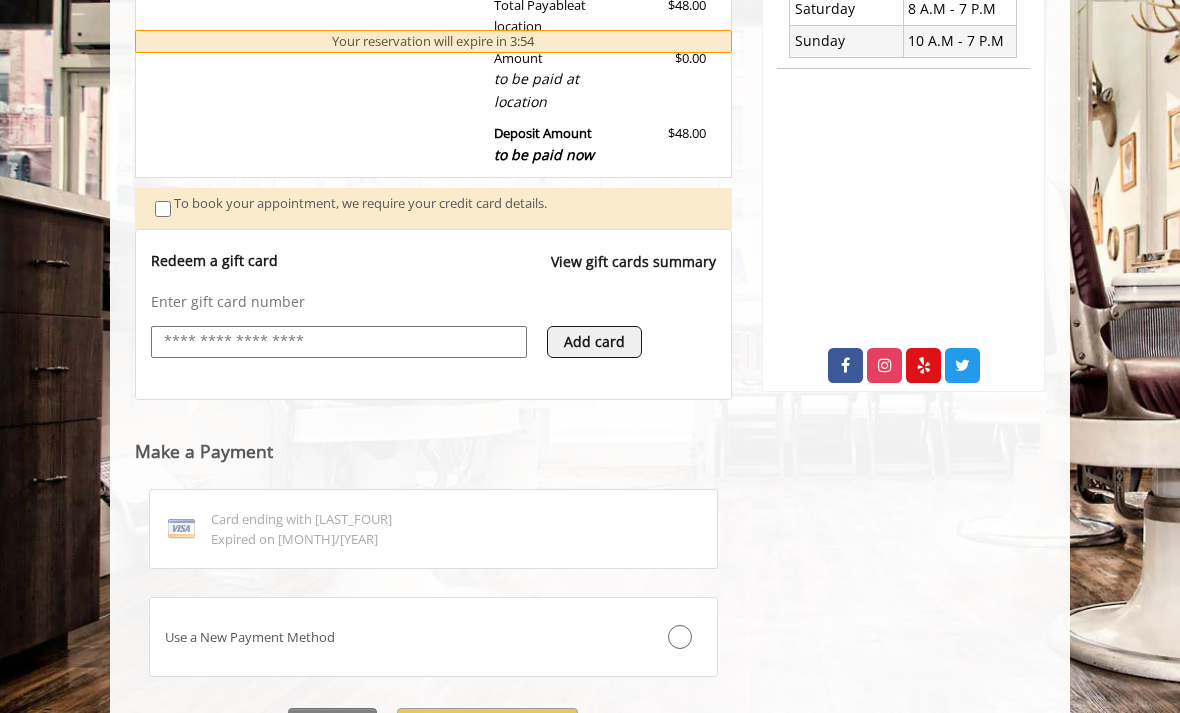 scroll, scrollTop: 662, scrollLeft: 0, axis: vertical 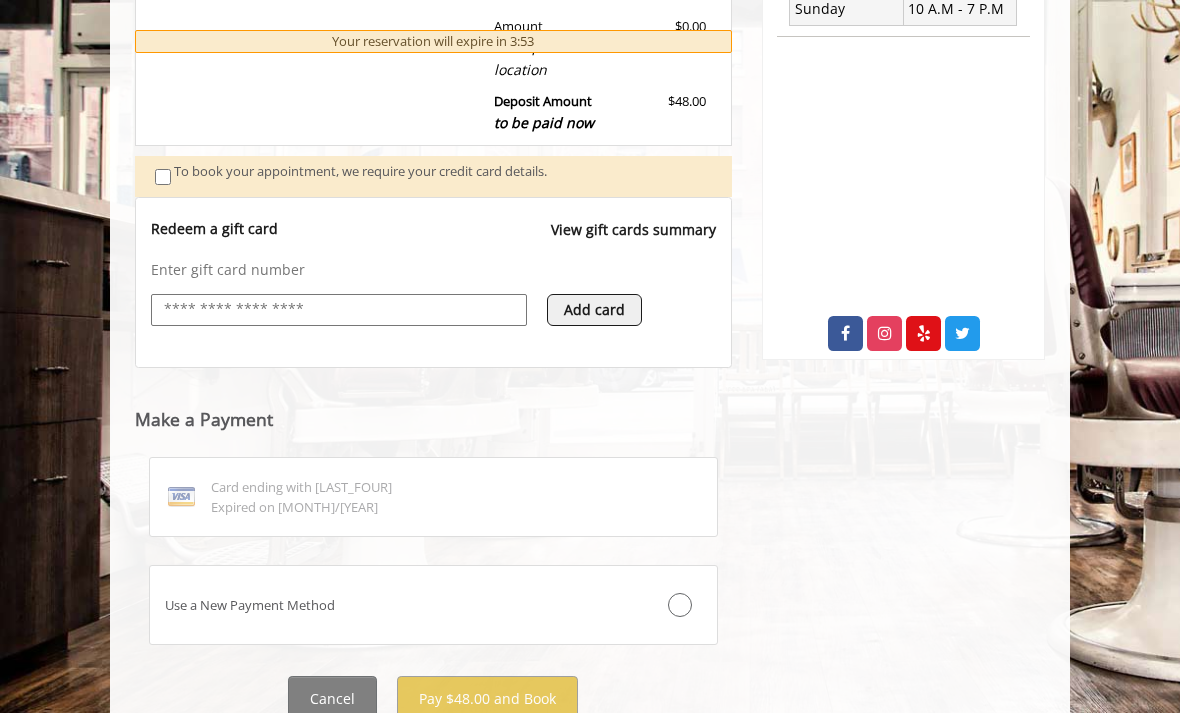 click on "Card ending with 6071" 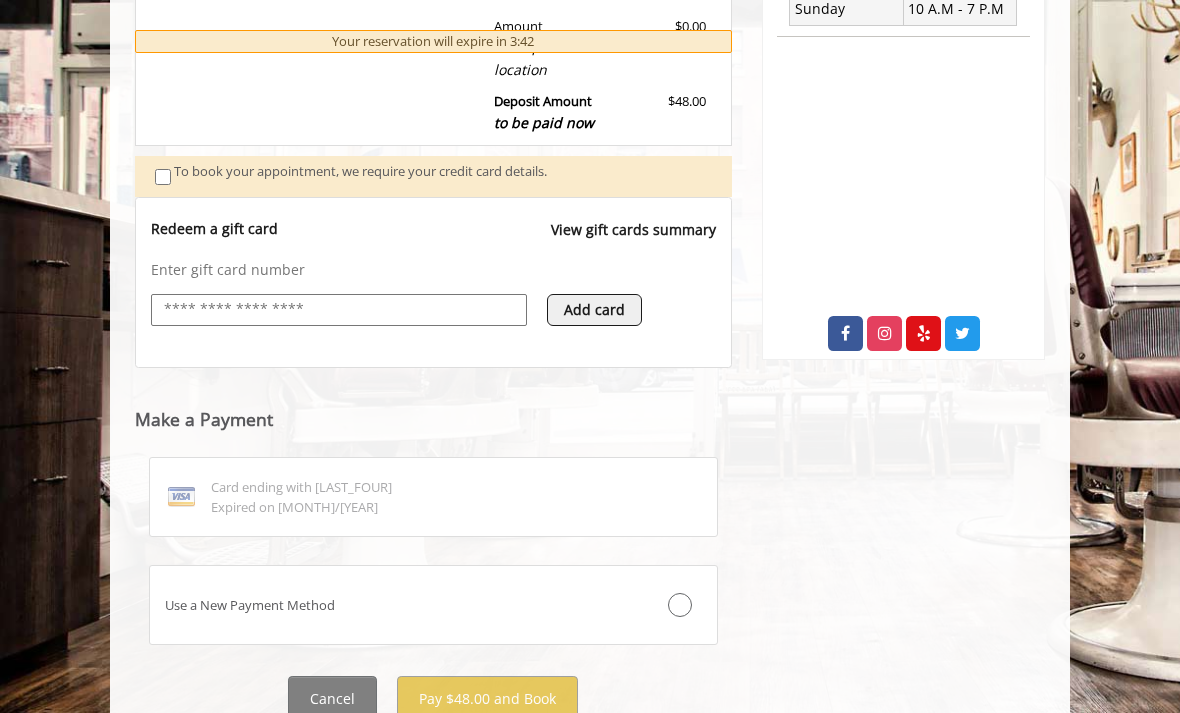 click at bounding box center [680, 605] 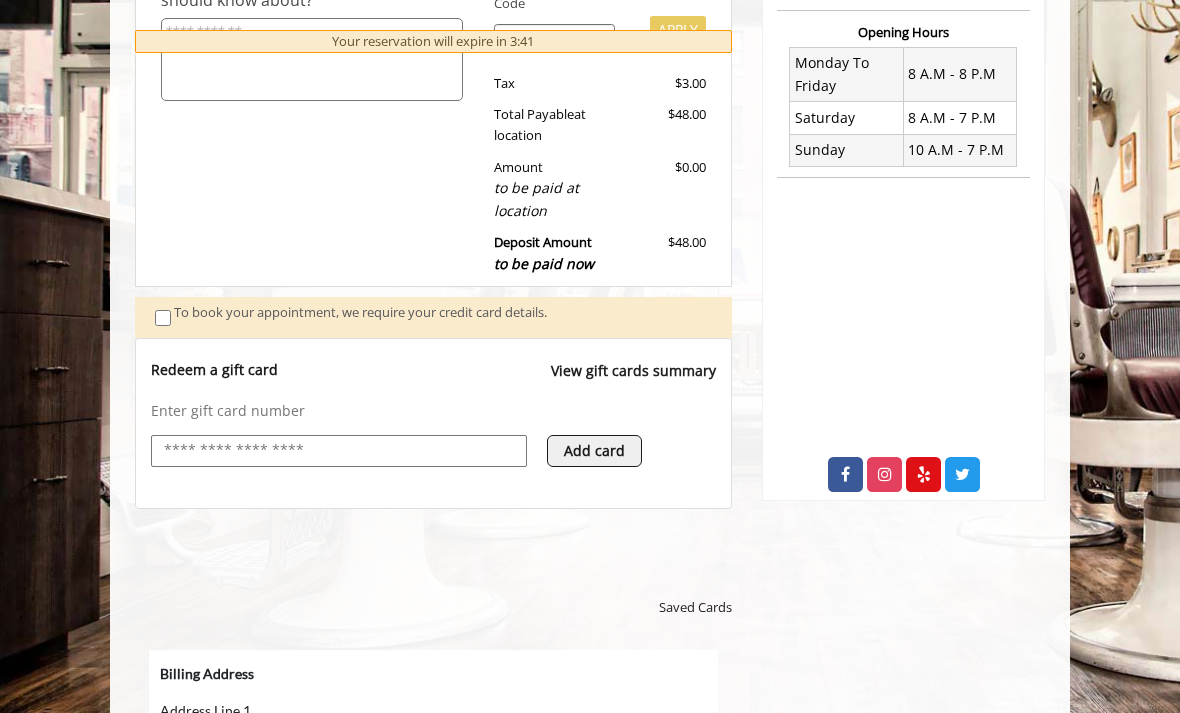 scroll, scrollTop: 0, scrollLeft: 0, axis: both 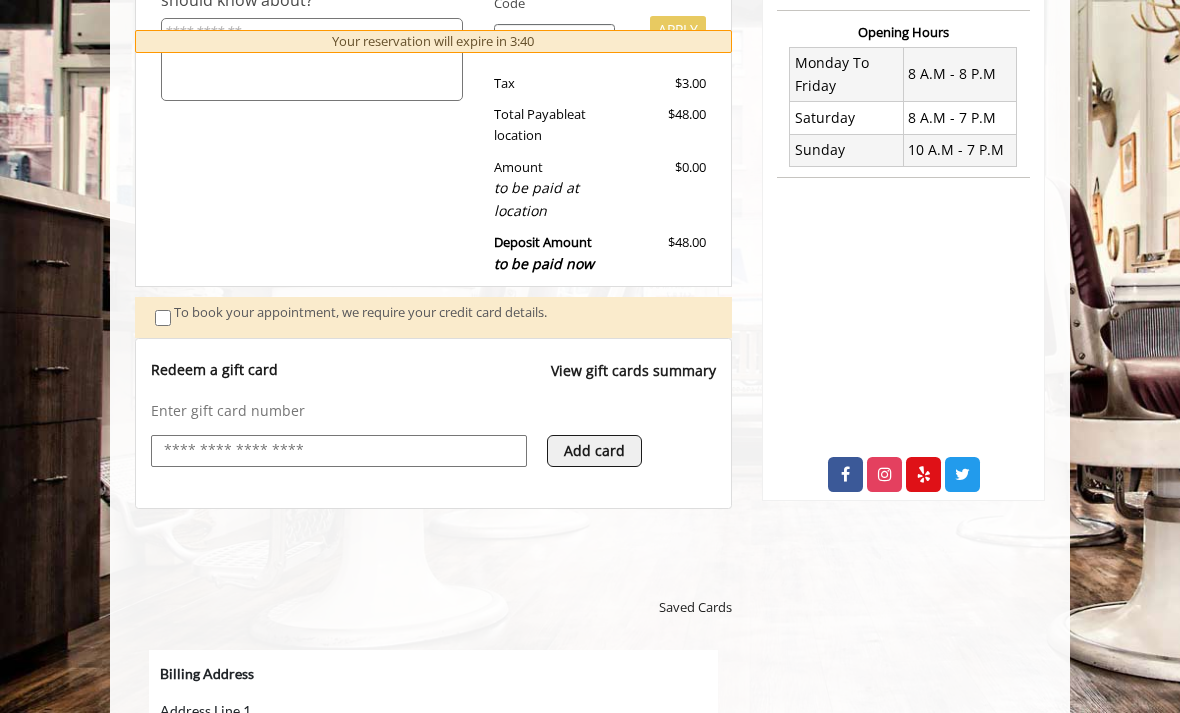 select on "***" 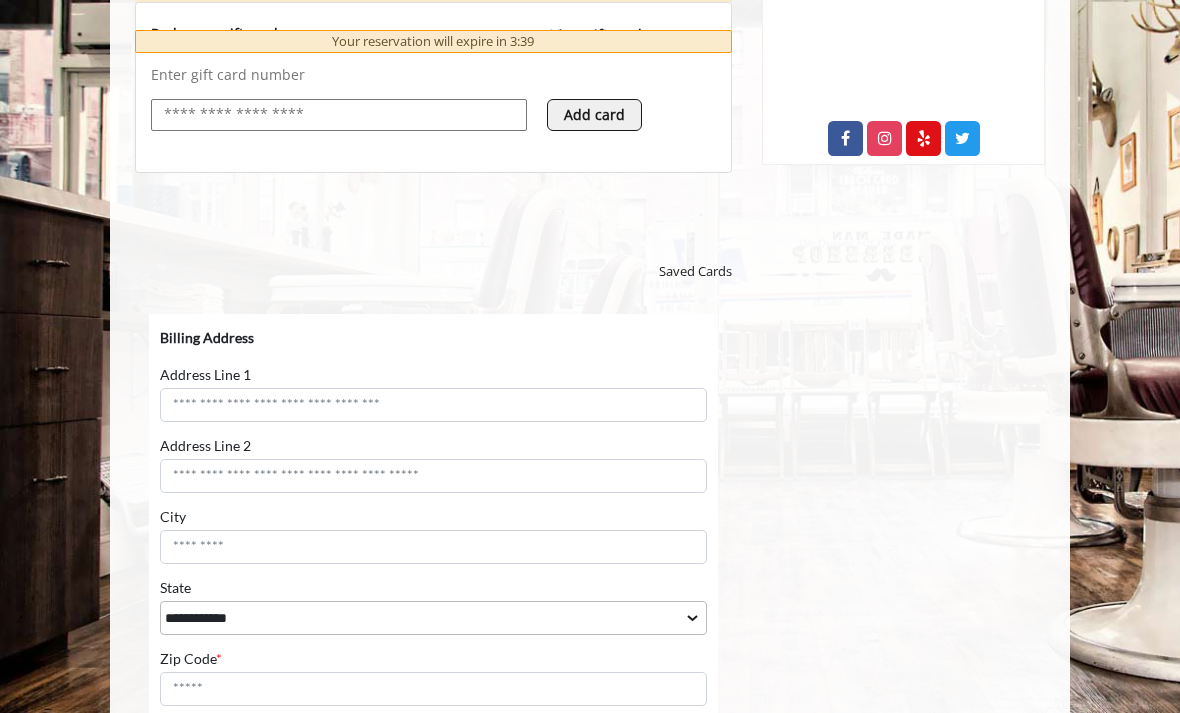 scroll, scrollTop: 1090, scrollLeft: 0, axis: vertical 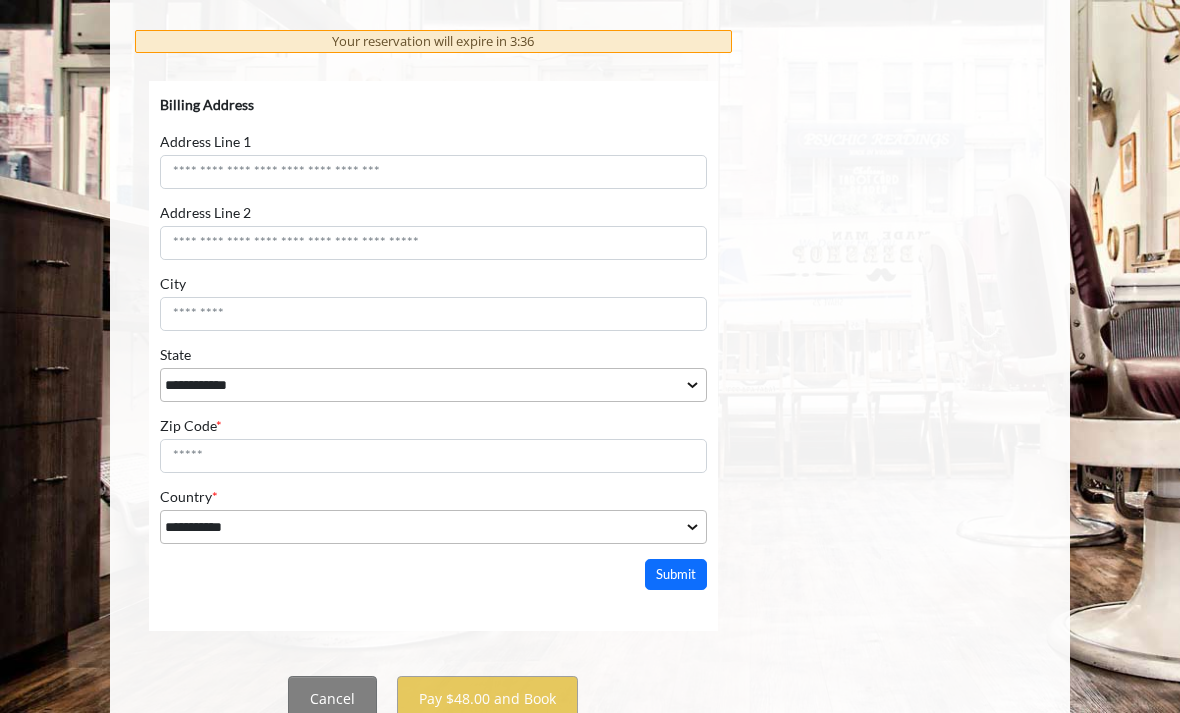 click on "Cancel" 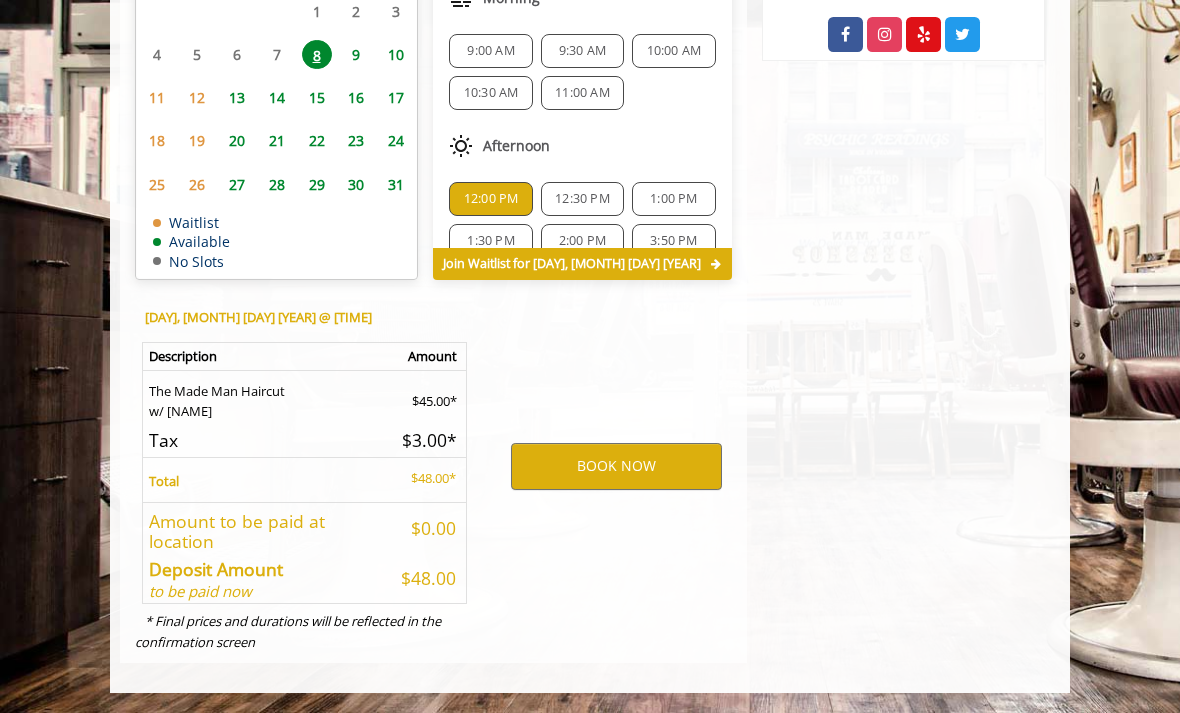 scroll, scrollTop: 879, scrollLeft: 0, axis: vertical 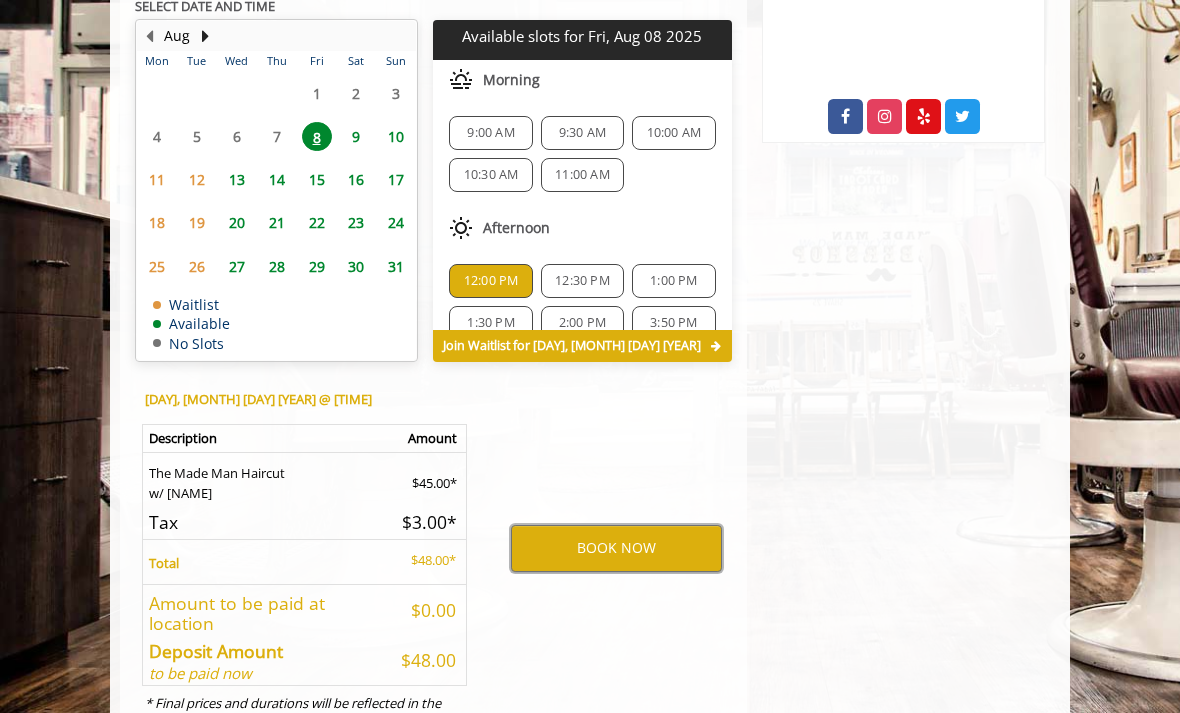 click on "BOOK NOW" at bounding box center (616, 548) 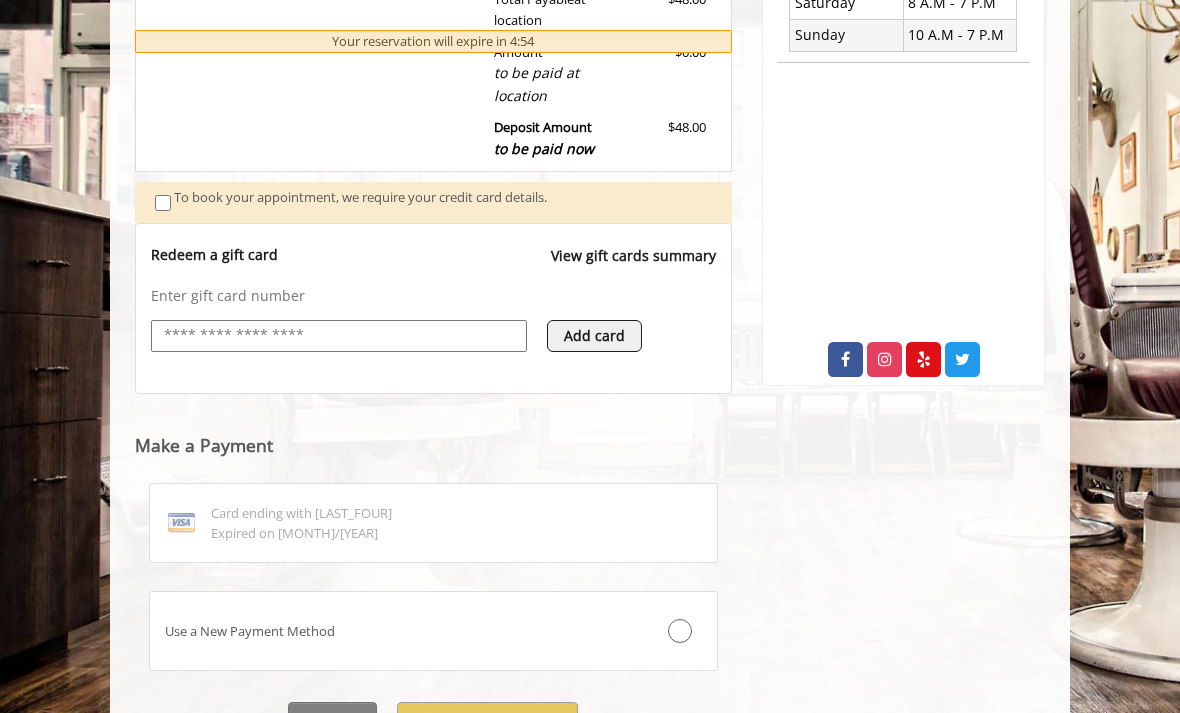 scroll, scrollTop: 662, scrollLeft: 0, axis: vertical 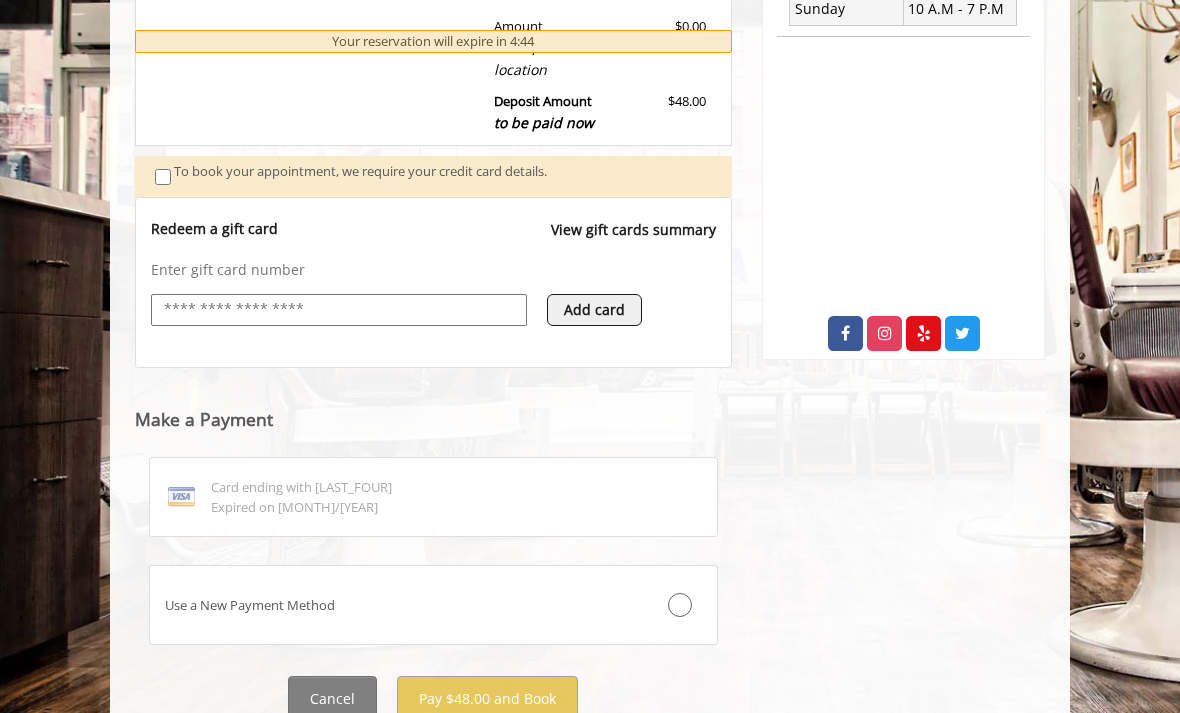 click on "Card ending with 6071" 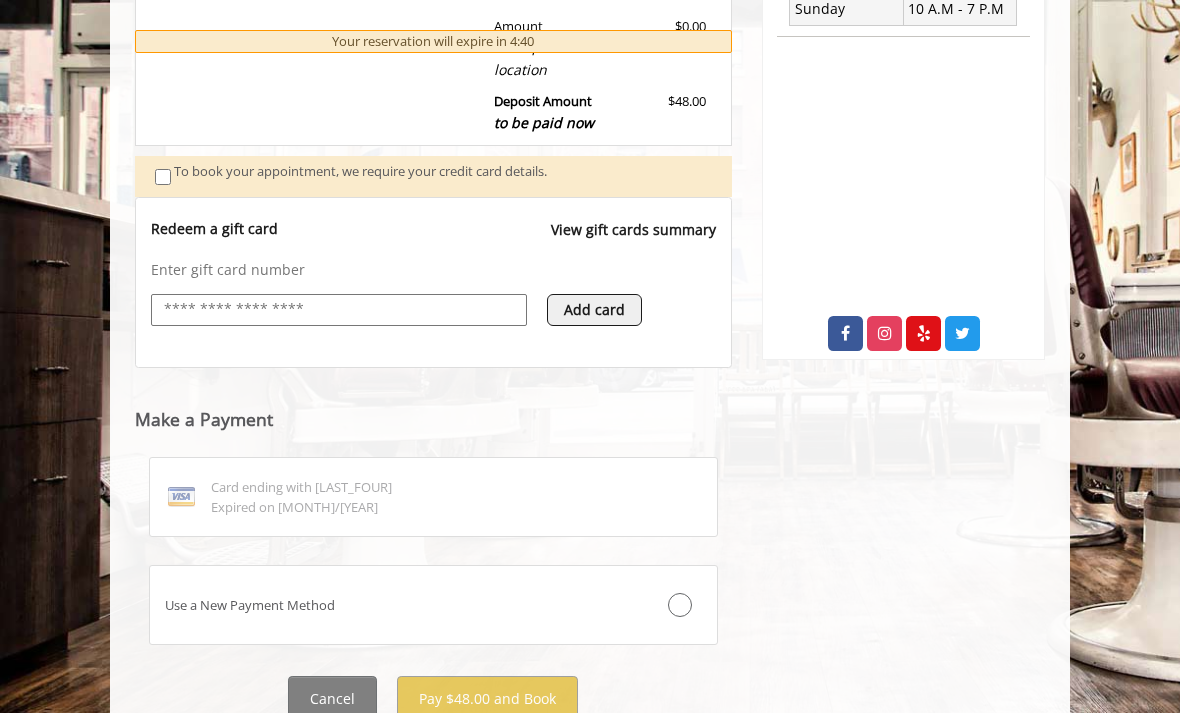 click on "Expired on 7/2025" 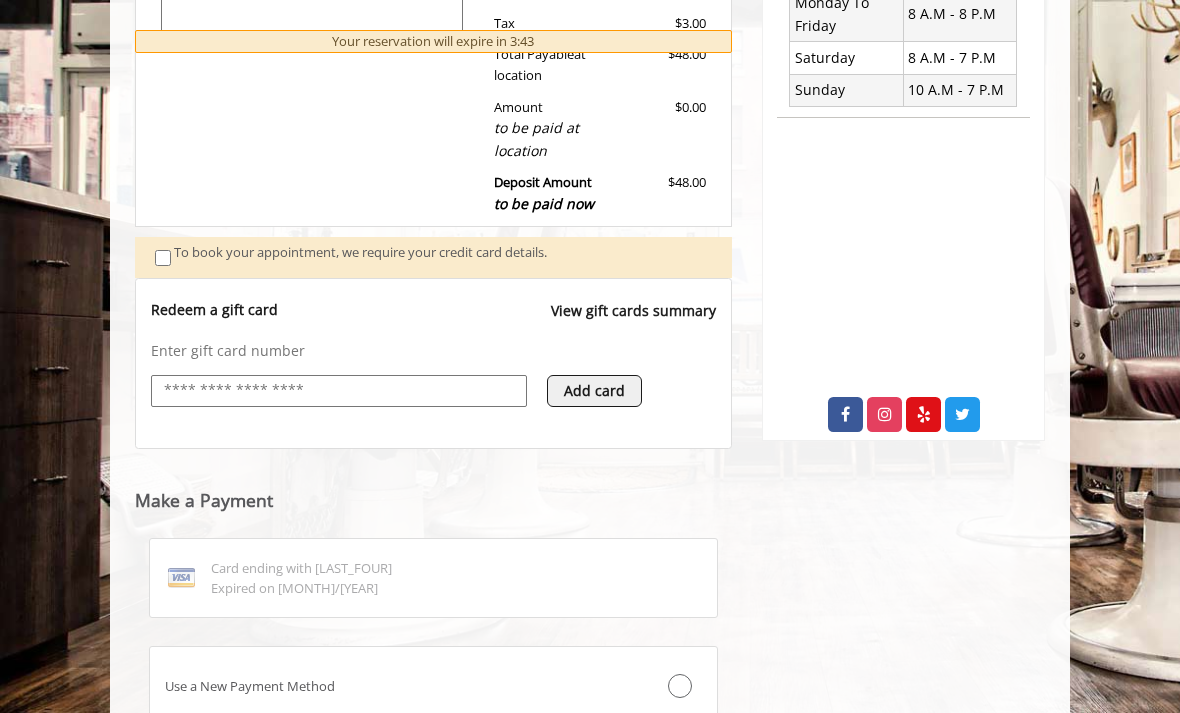scroll, scrollTop: 662, scrollLeft: 0, axis: vertical 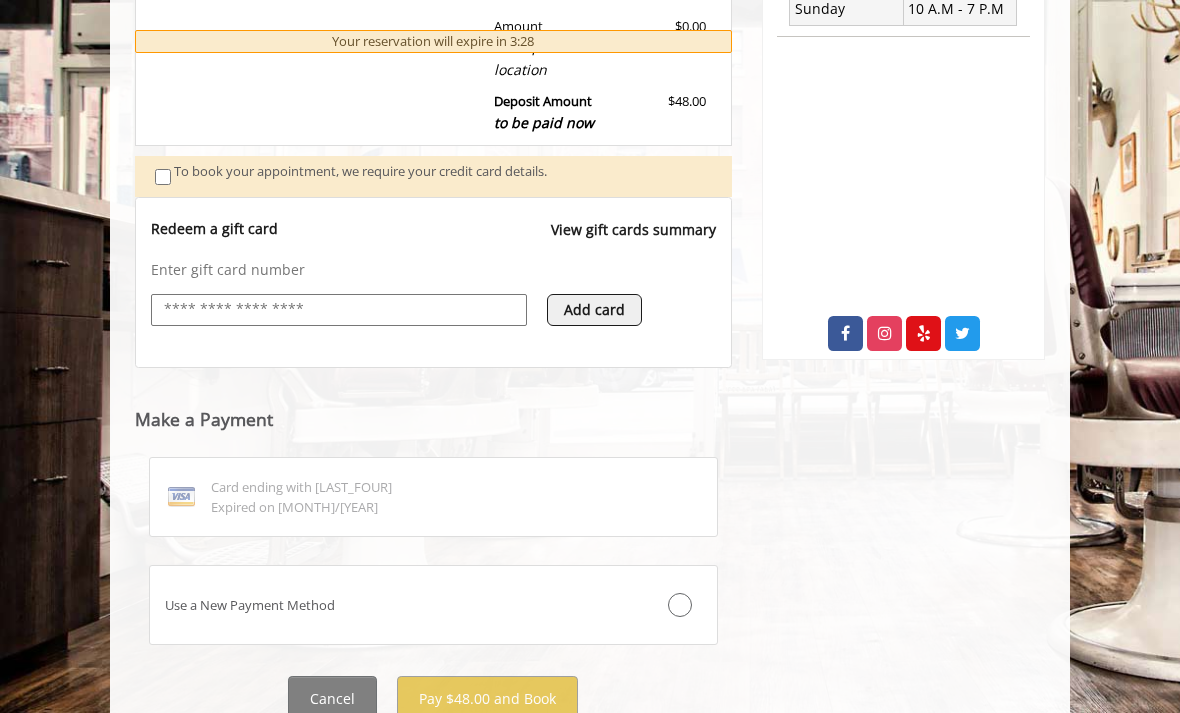 click on "Card ending with 6071   Expired on 7/2025" 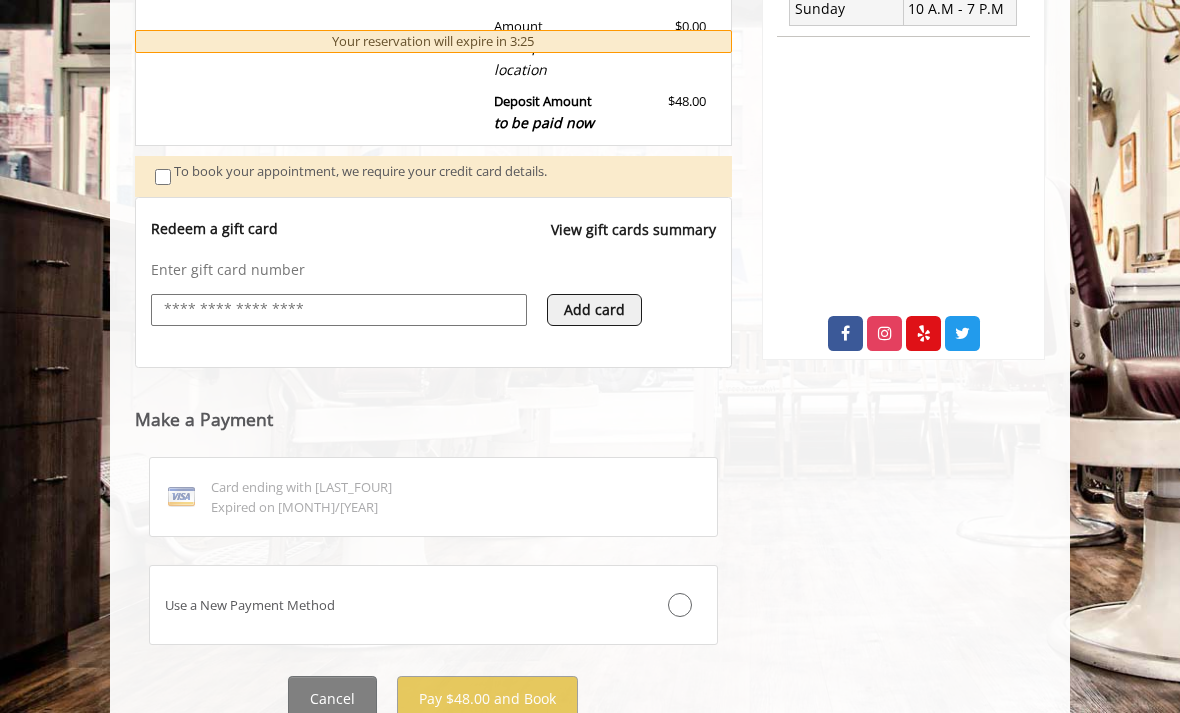 click on "Card ending with 6071   Expired on 7/2025" 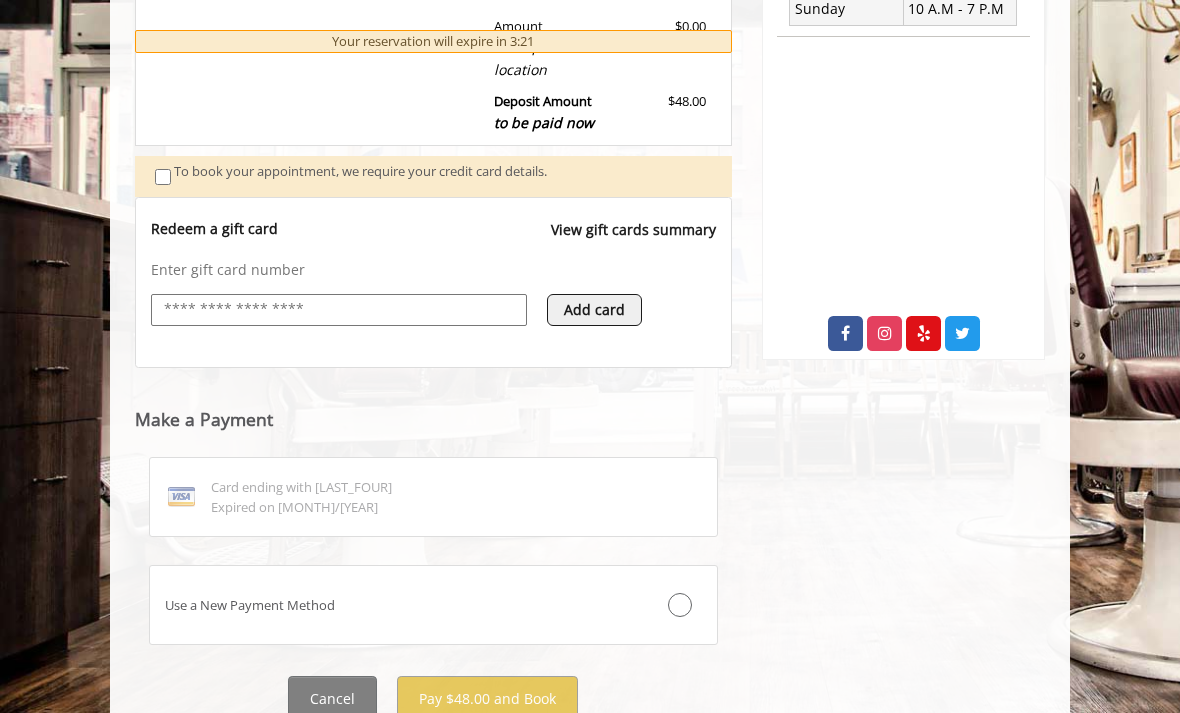 click on "Add card" at bounding box center (594, 310) 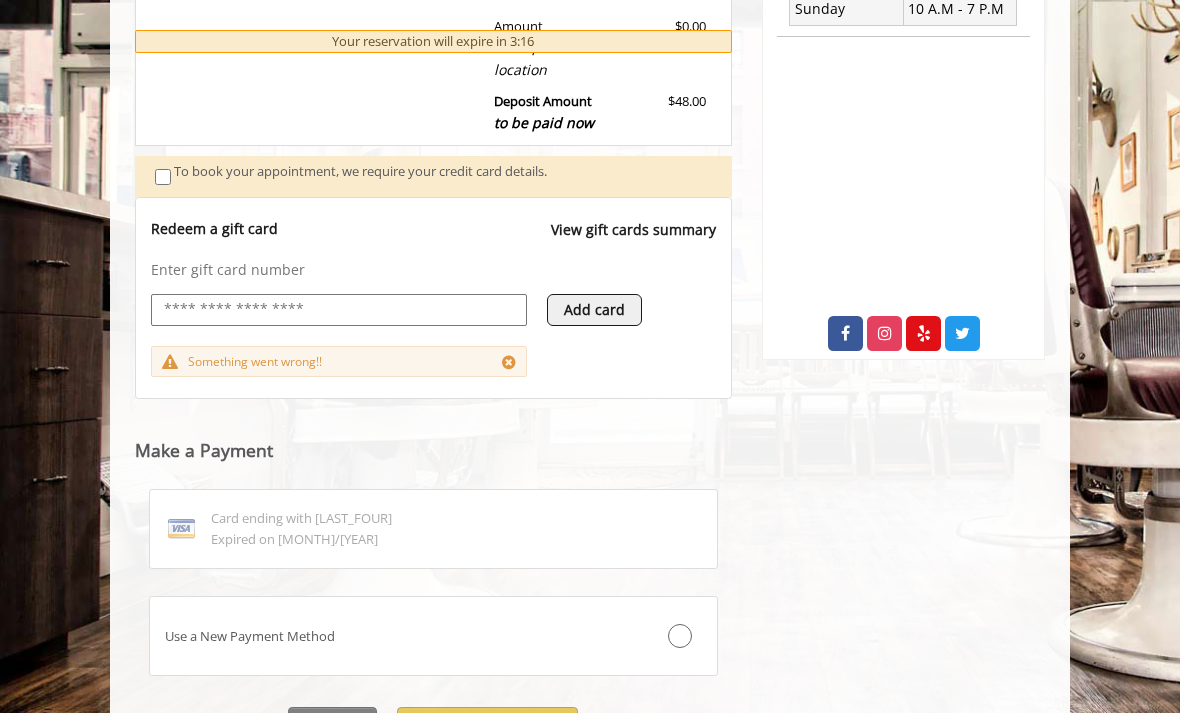 click at bounding box center [680, 636] 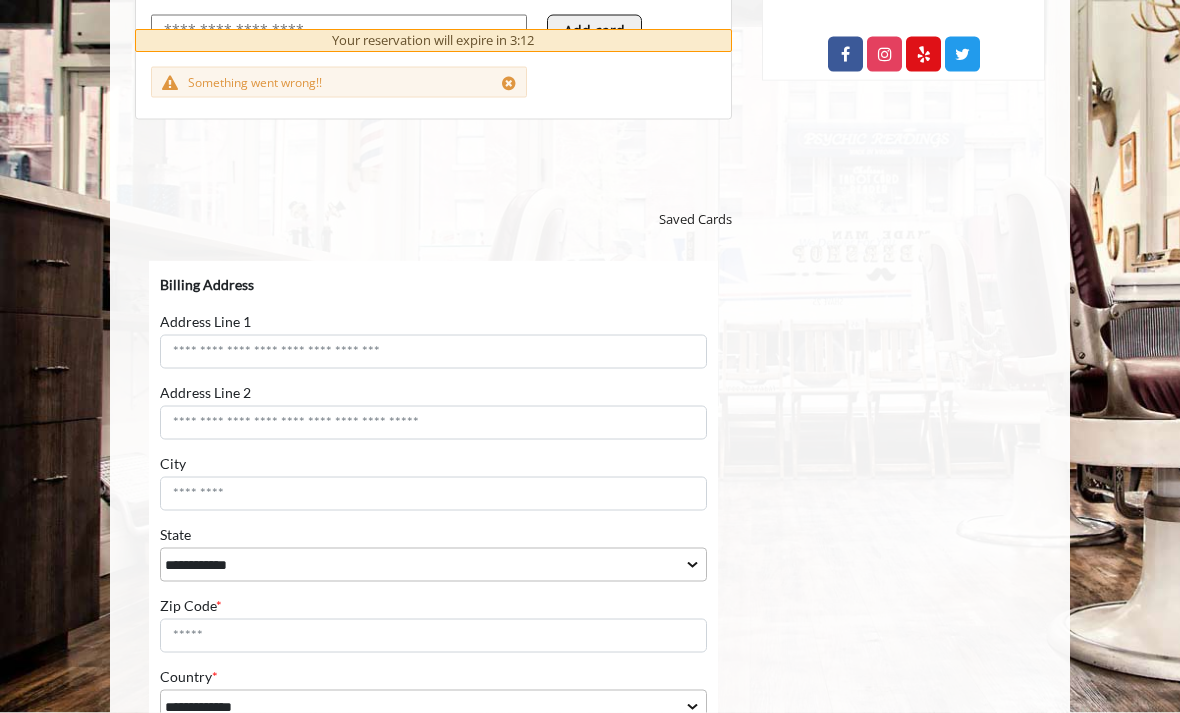 scroll, scrollTop: 942, scrollLeft: 0, axis: vertical 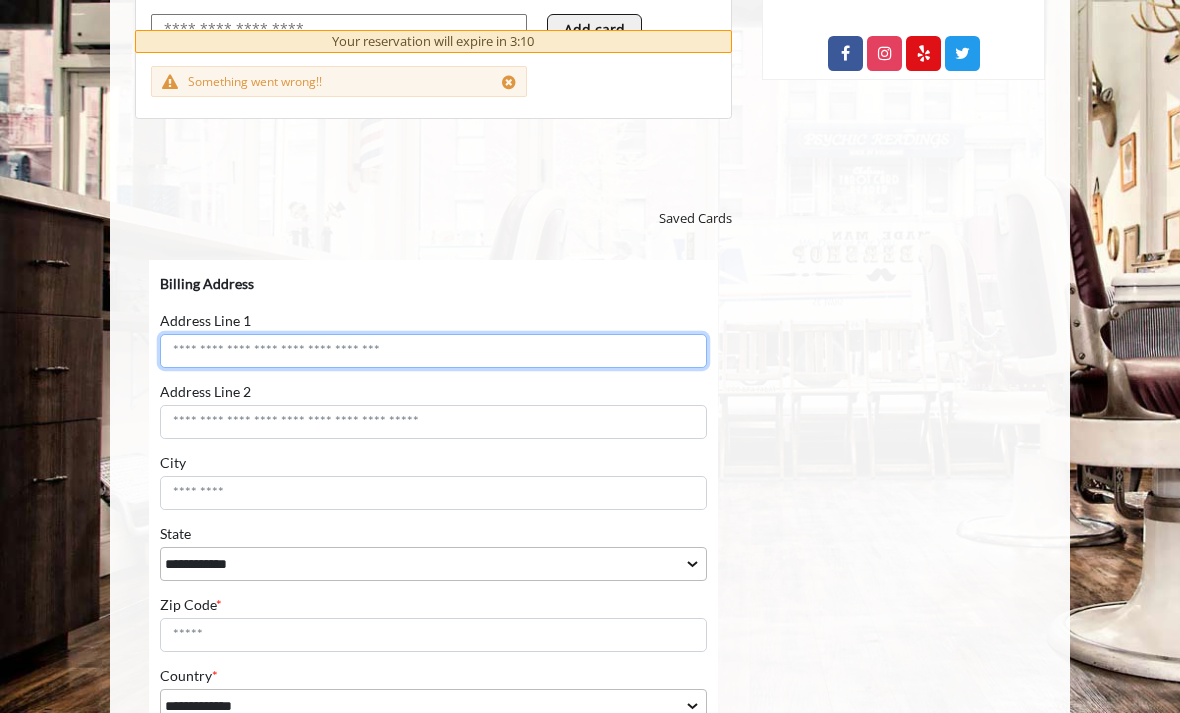 click on "Address Line 1" at bounding box center [433, 351] 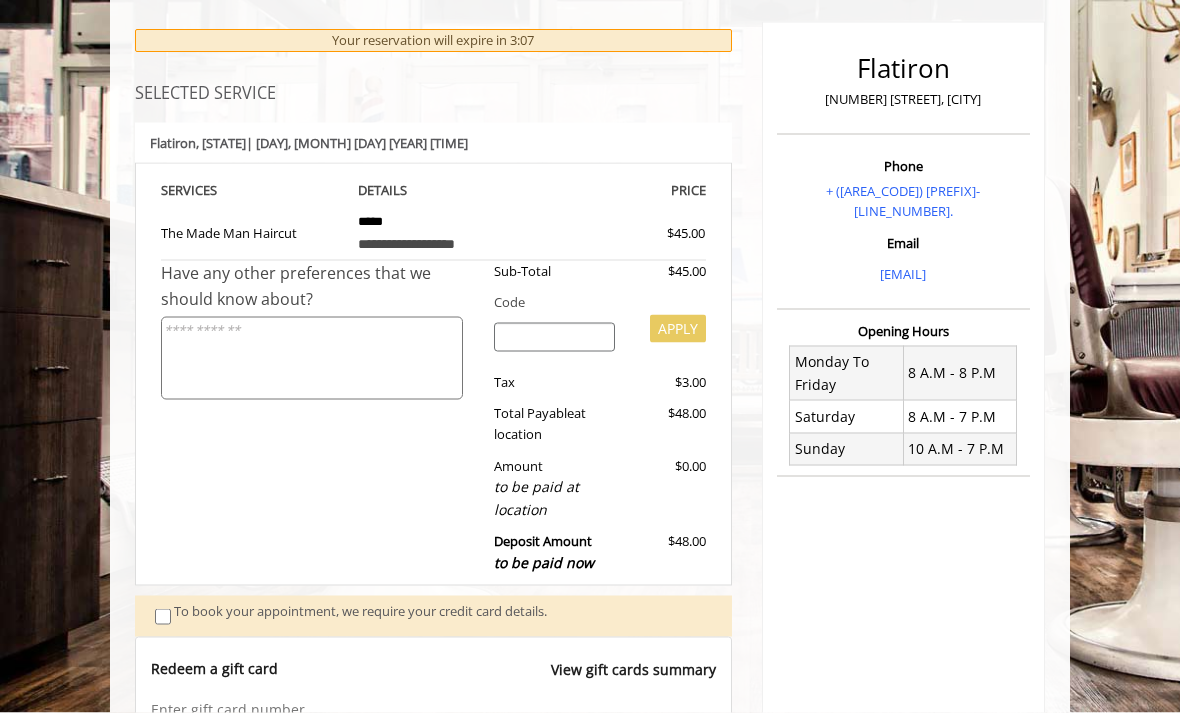 scroll, scrollTop: 0, scrollLeft: 0, axis: both 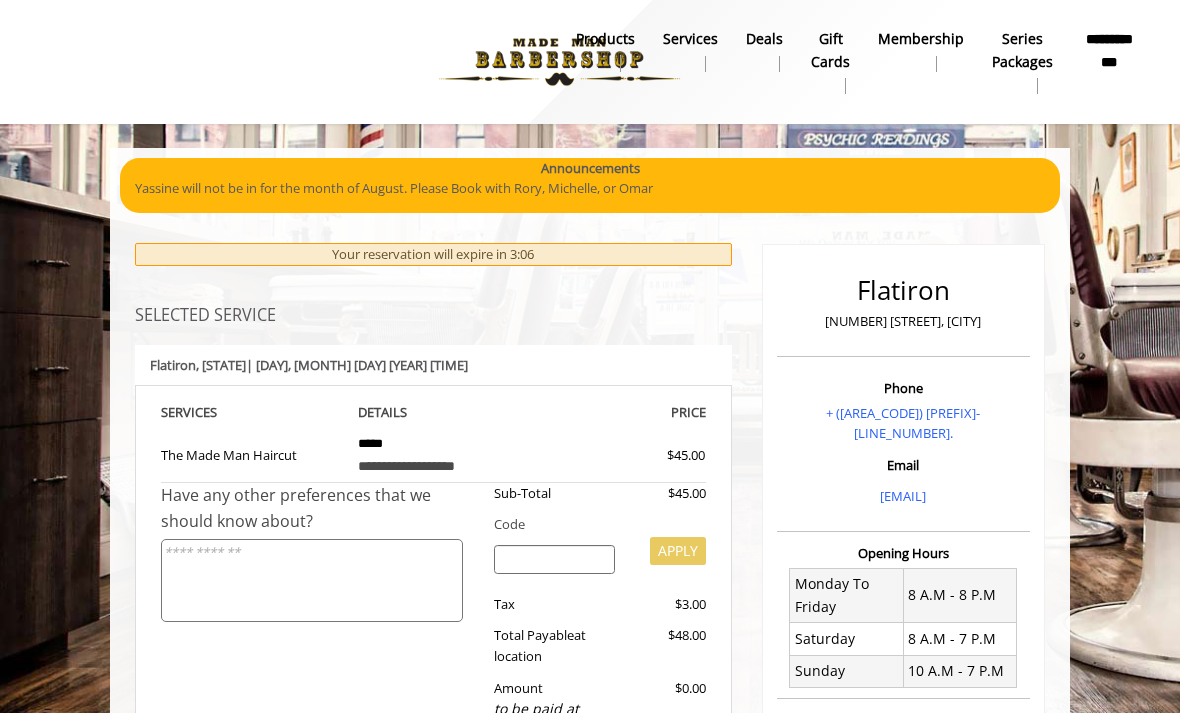click on "**********" at bounding box center [1109, 50] 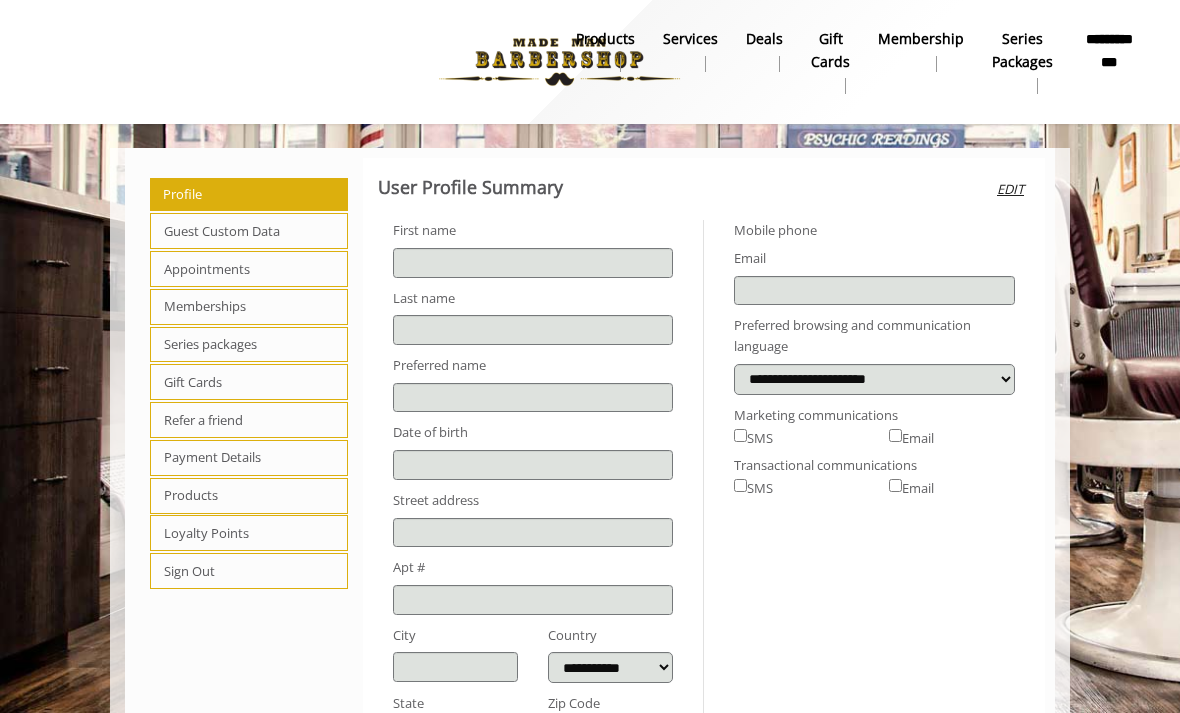 type on "*****" 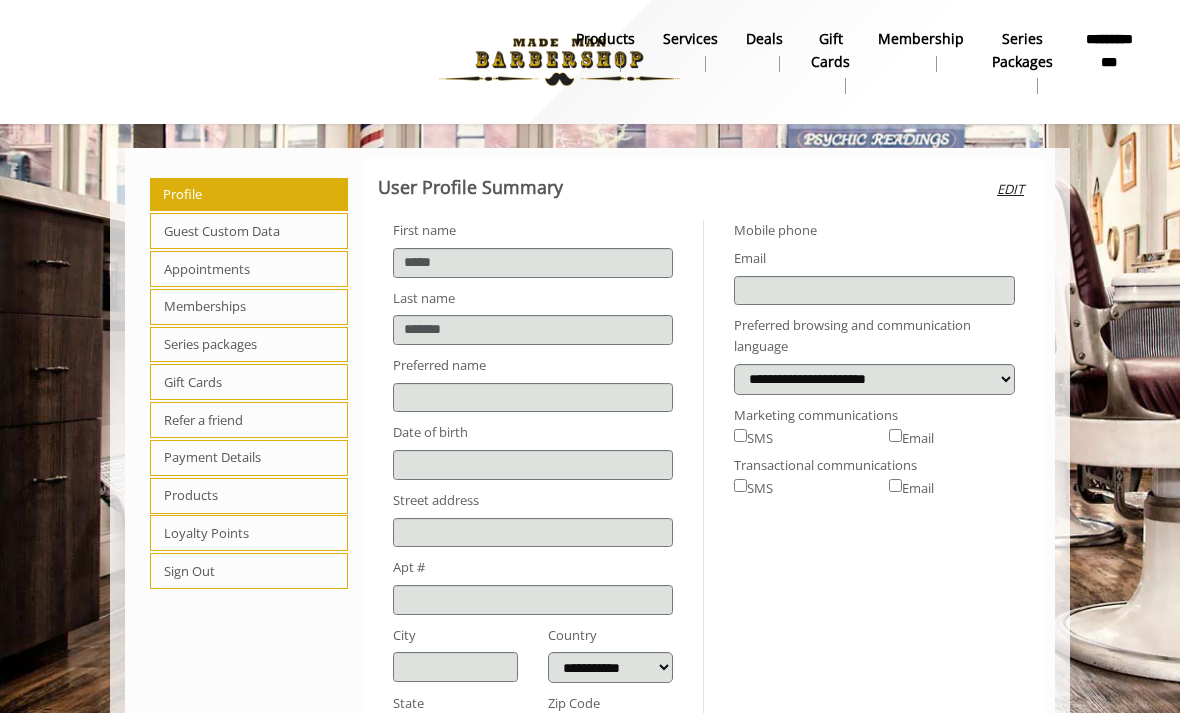 select on "***" 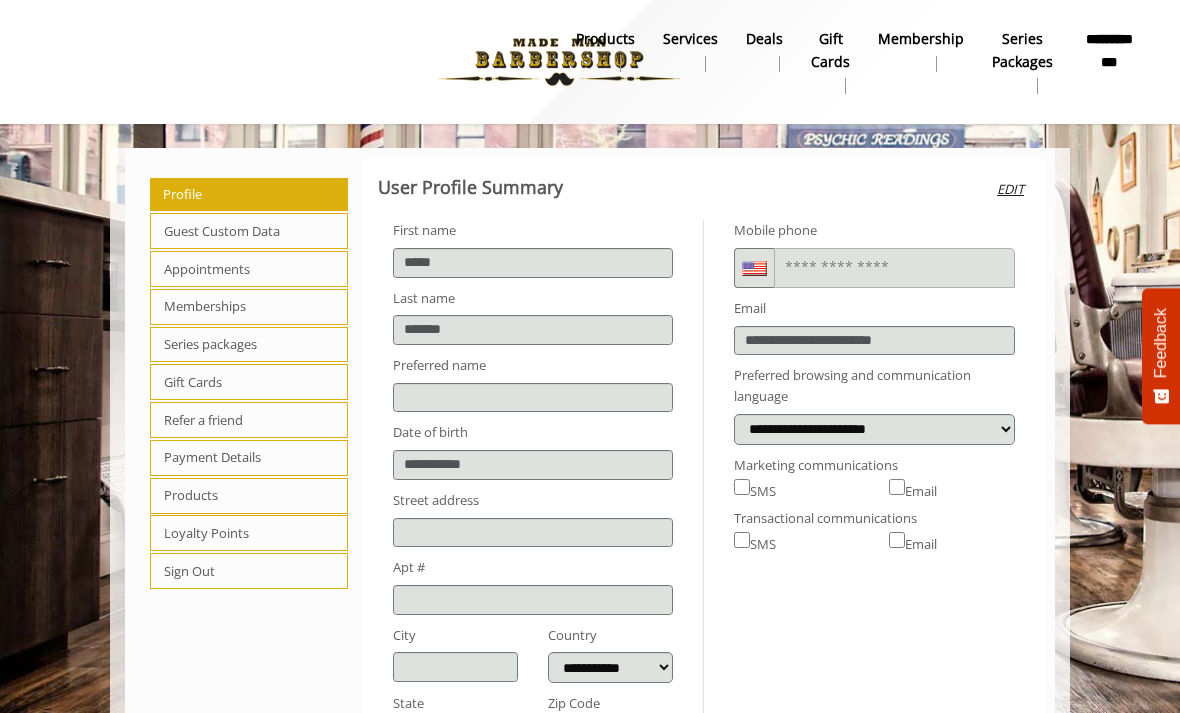 click on "**********" 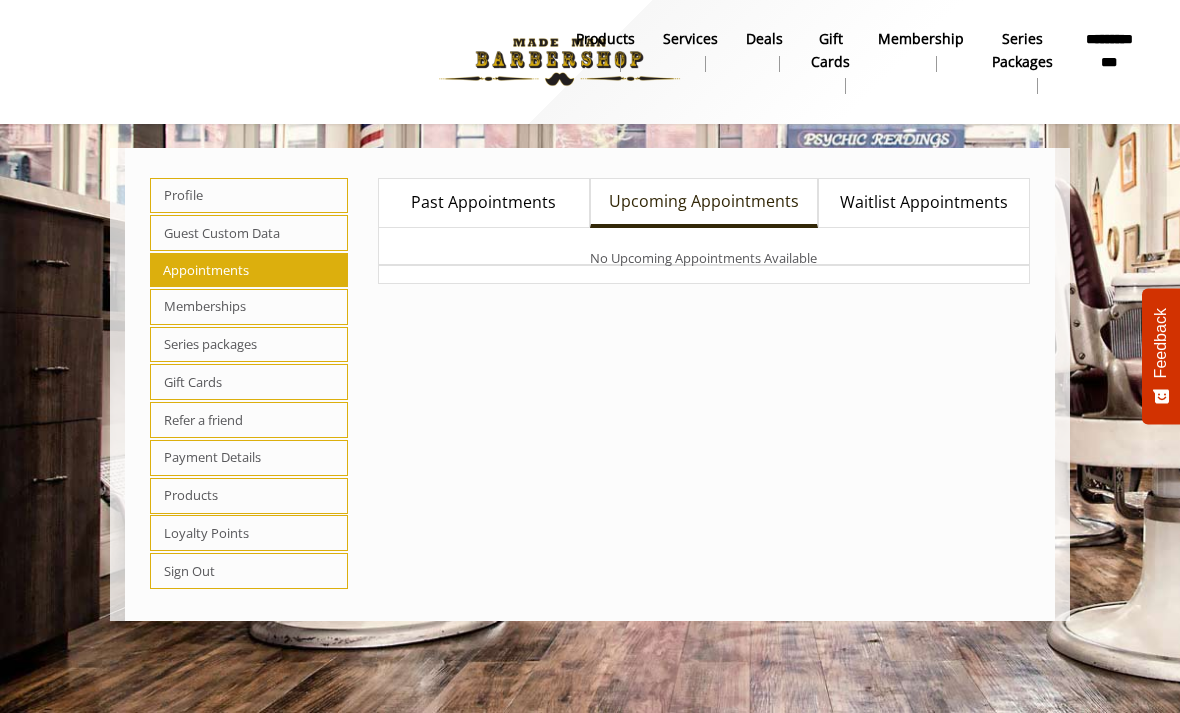 click on "Past Appointments" at bounding box center [483, 203] 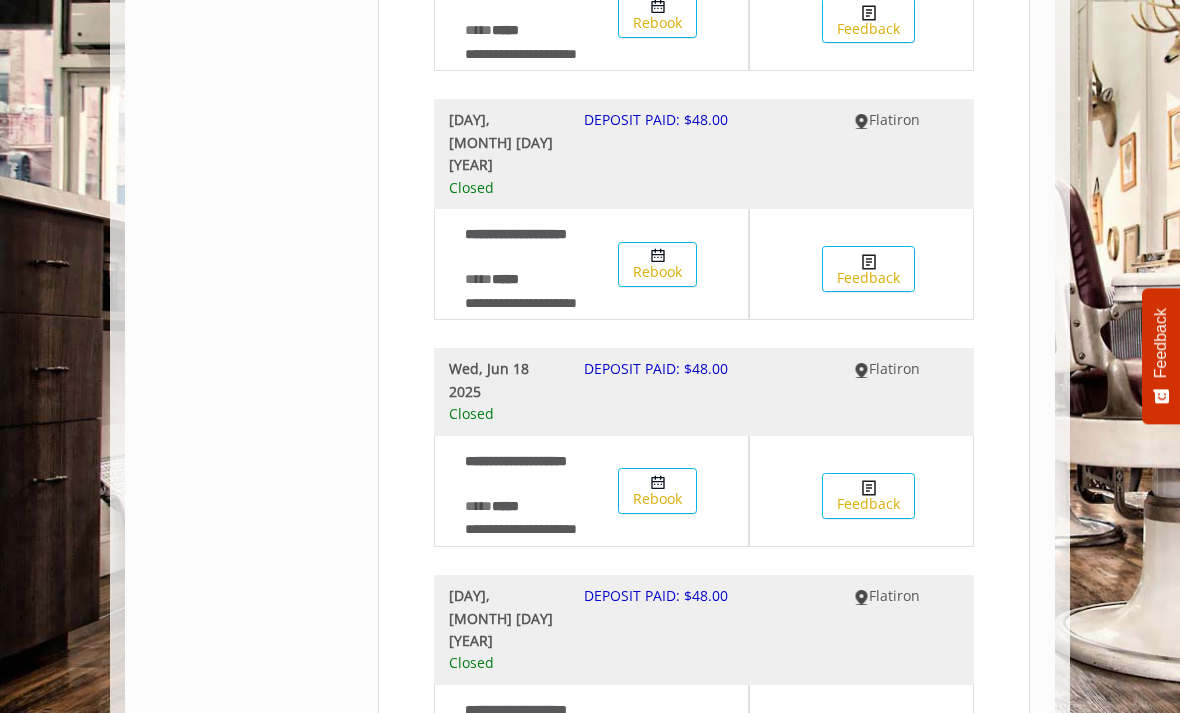 scroll, scrollTop: 720, scrollLeft: 0, axis: vertical 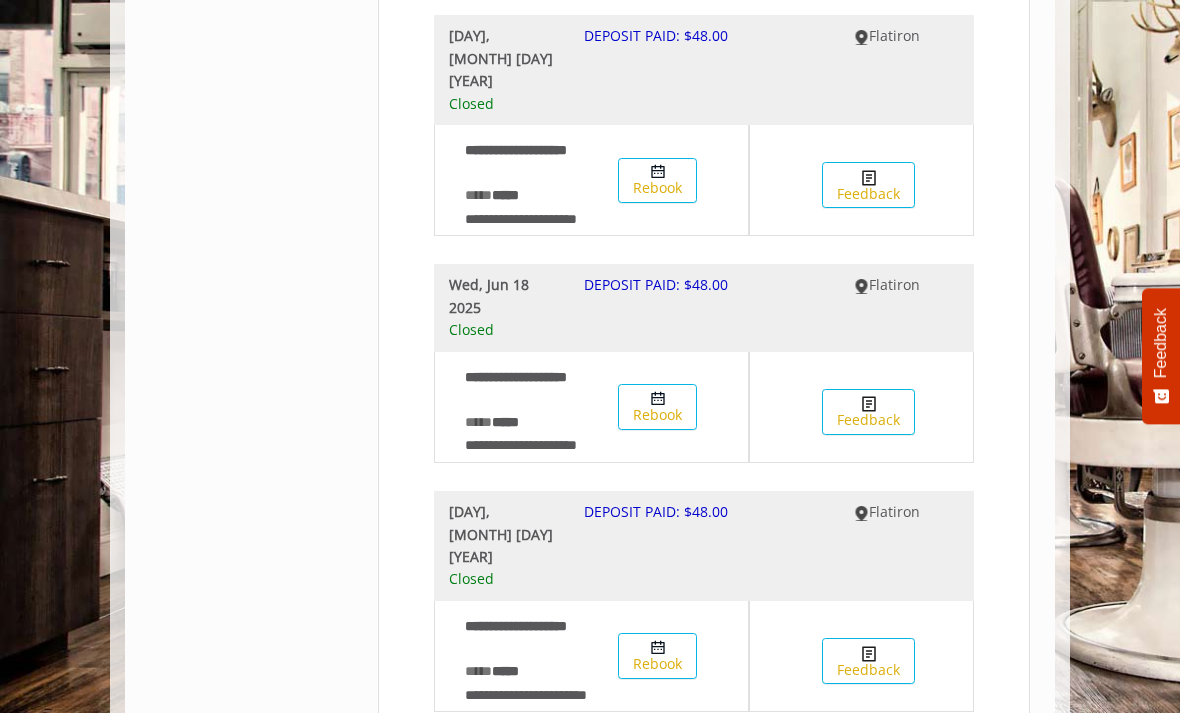 click on "Load more" at bounding box center [913, 754] 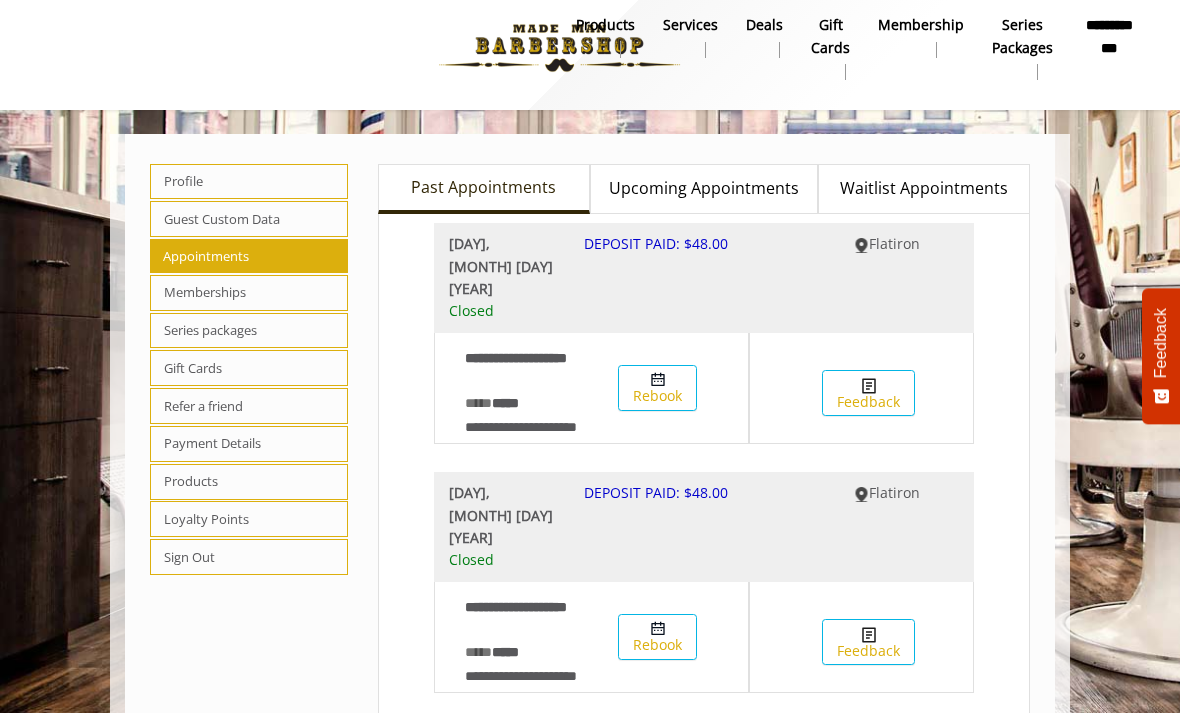 scroll, scrollTop: 0, scrollLeft: 0, axis: both 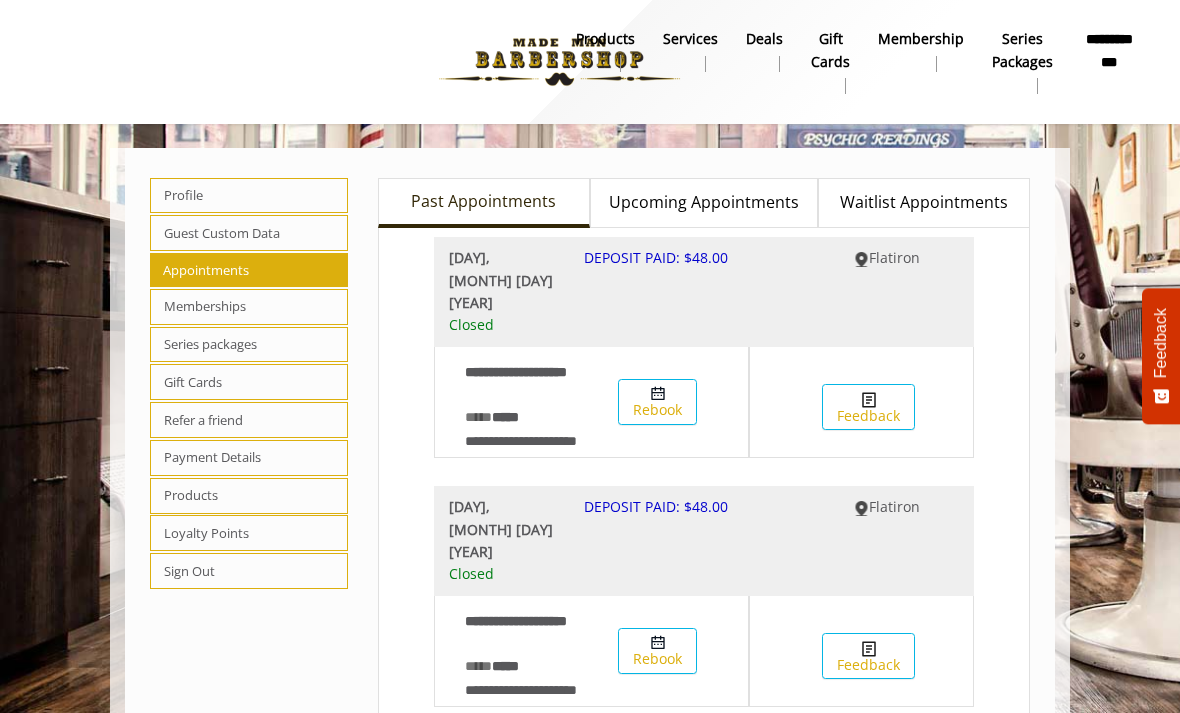 click on "Payment Details" at bounding box center [249, 458] 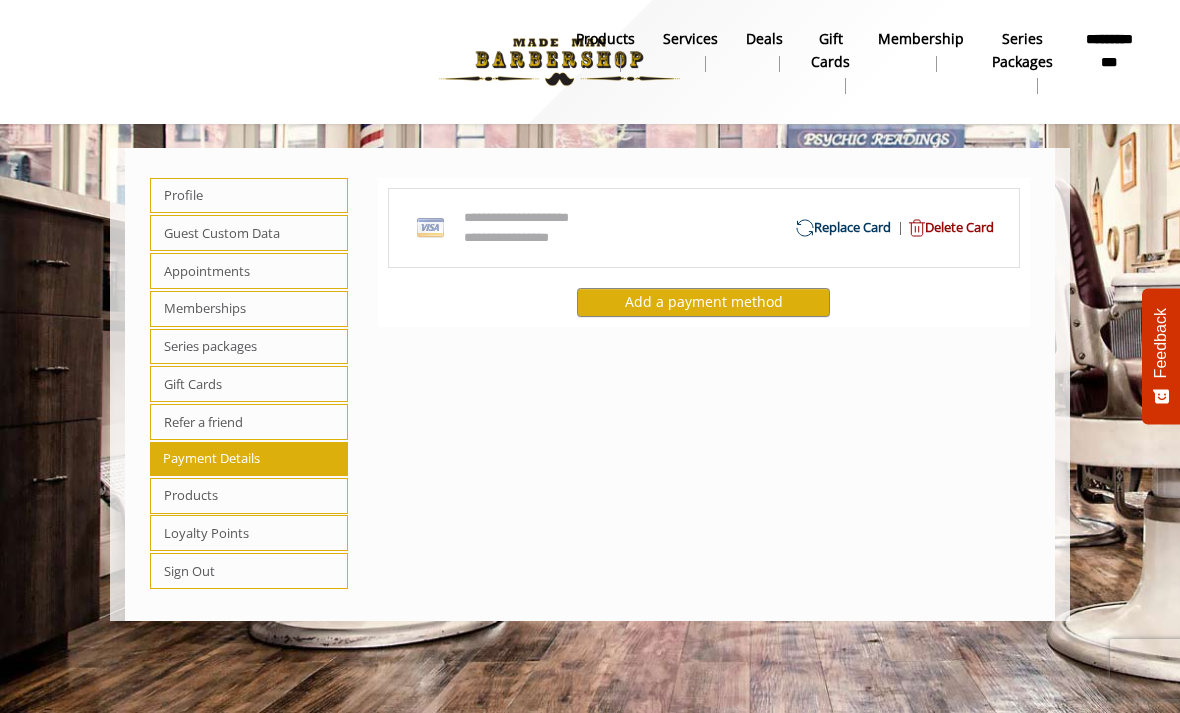 click on "Replace Card  |  Delete Card" 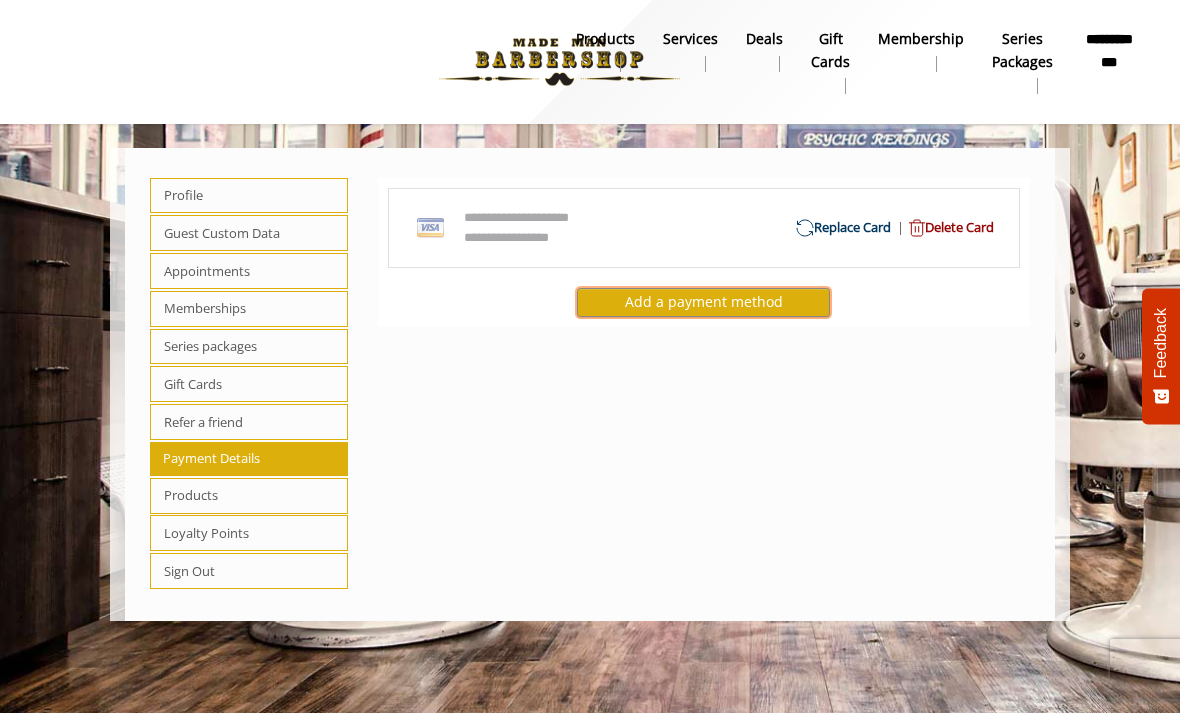click on "Add a payment method" at bounding box center (703, 302) 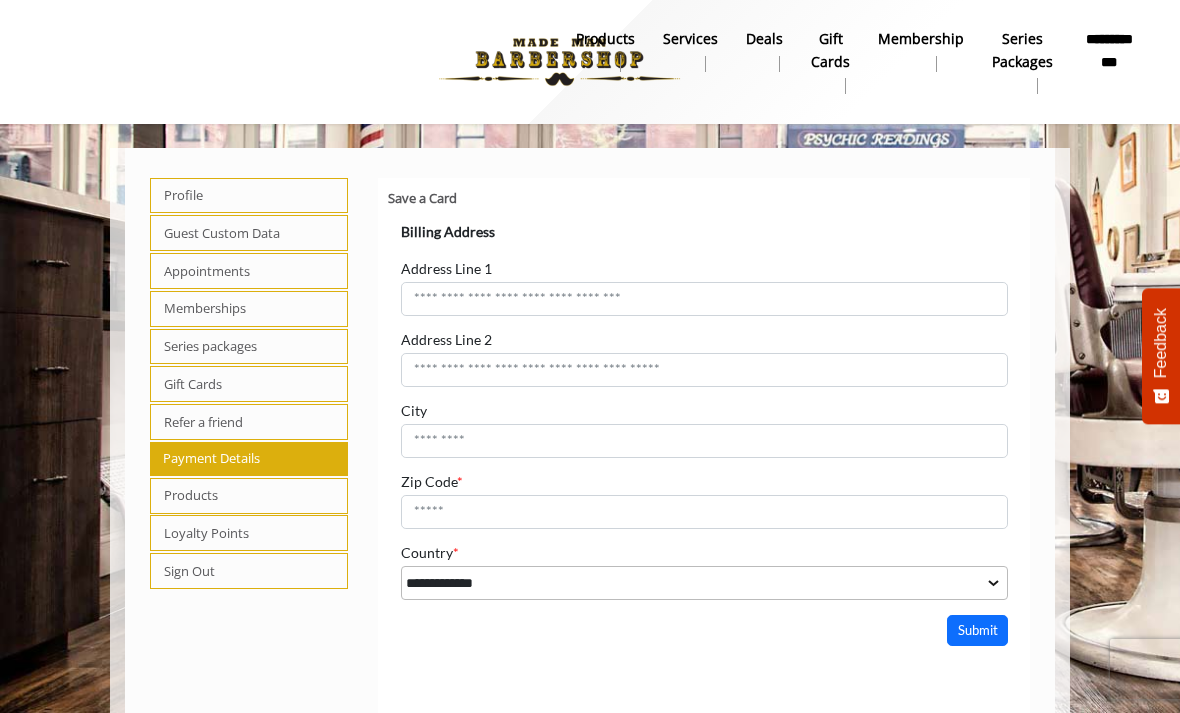 scroll, scrollTop: 0, scrollLeft: 0, axis: both 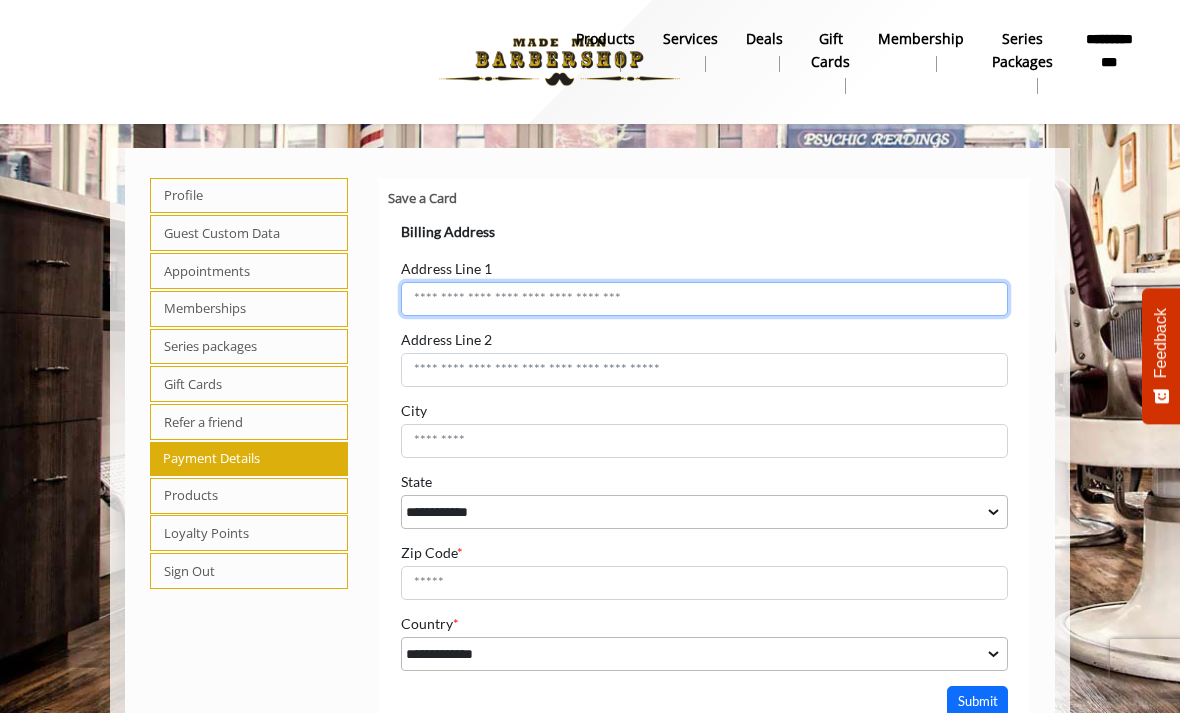 click on "Address Line 1" at bounding box center (704, 299) 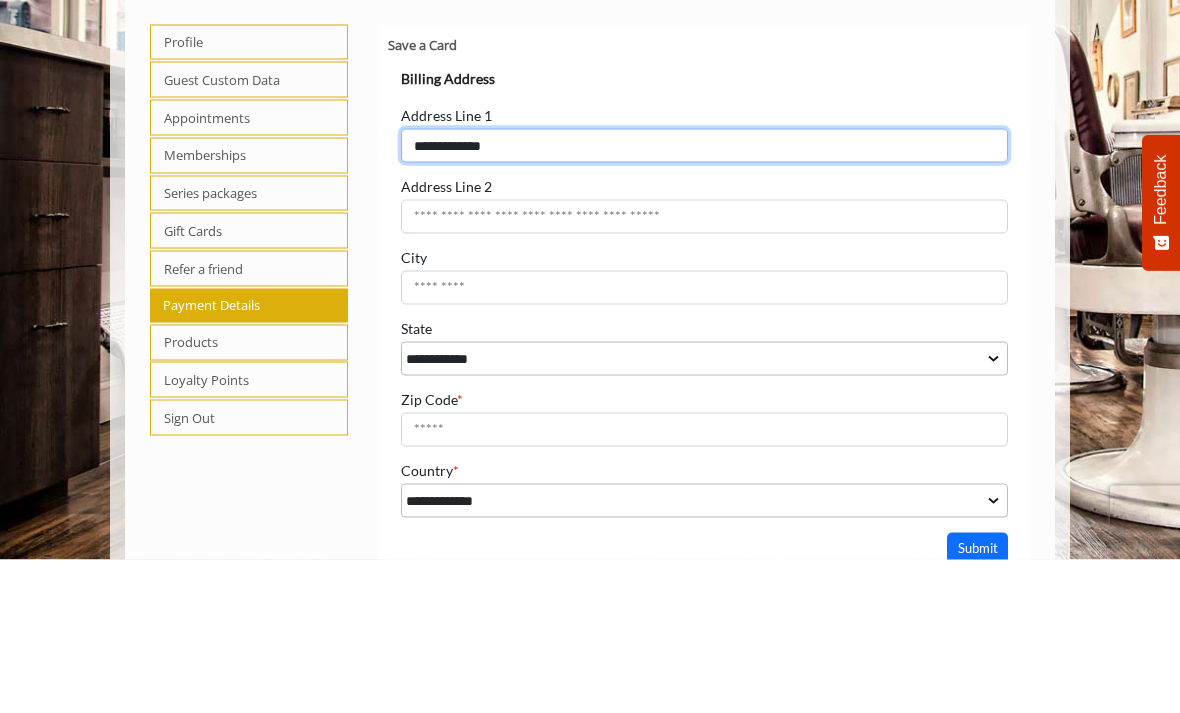 type on "**********" 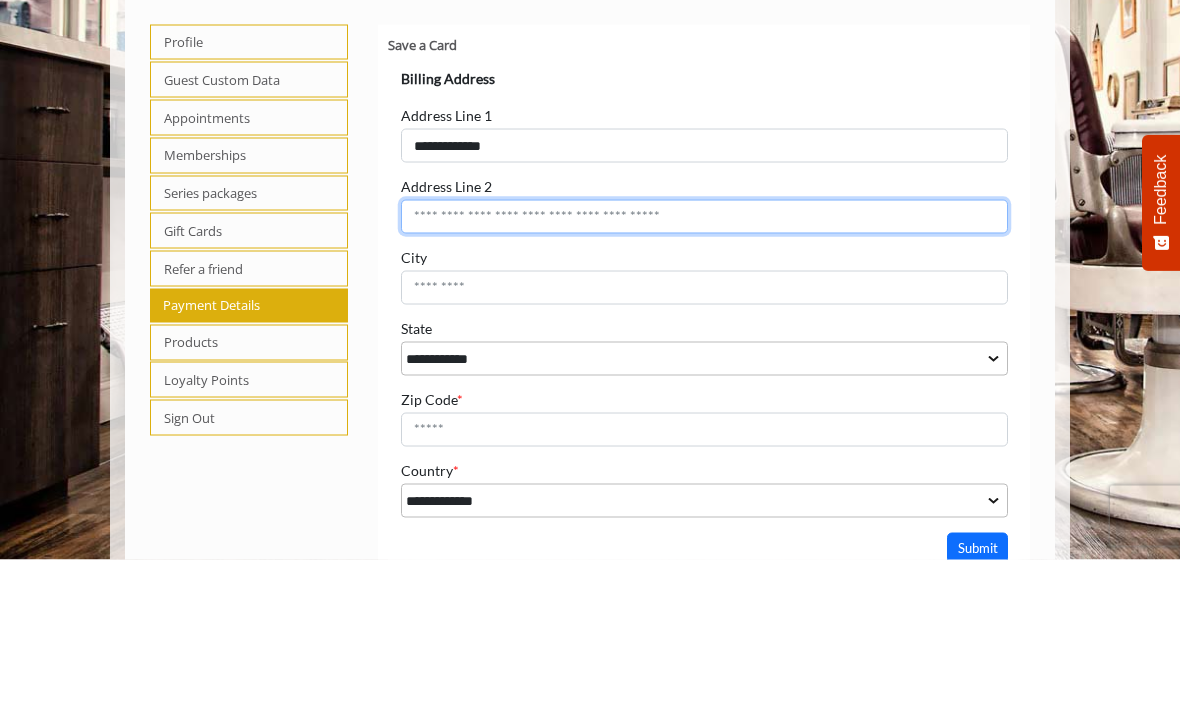 click on "Address Line 2" at bounding box center [704, 216] 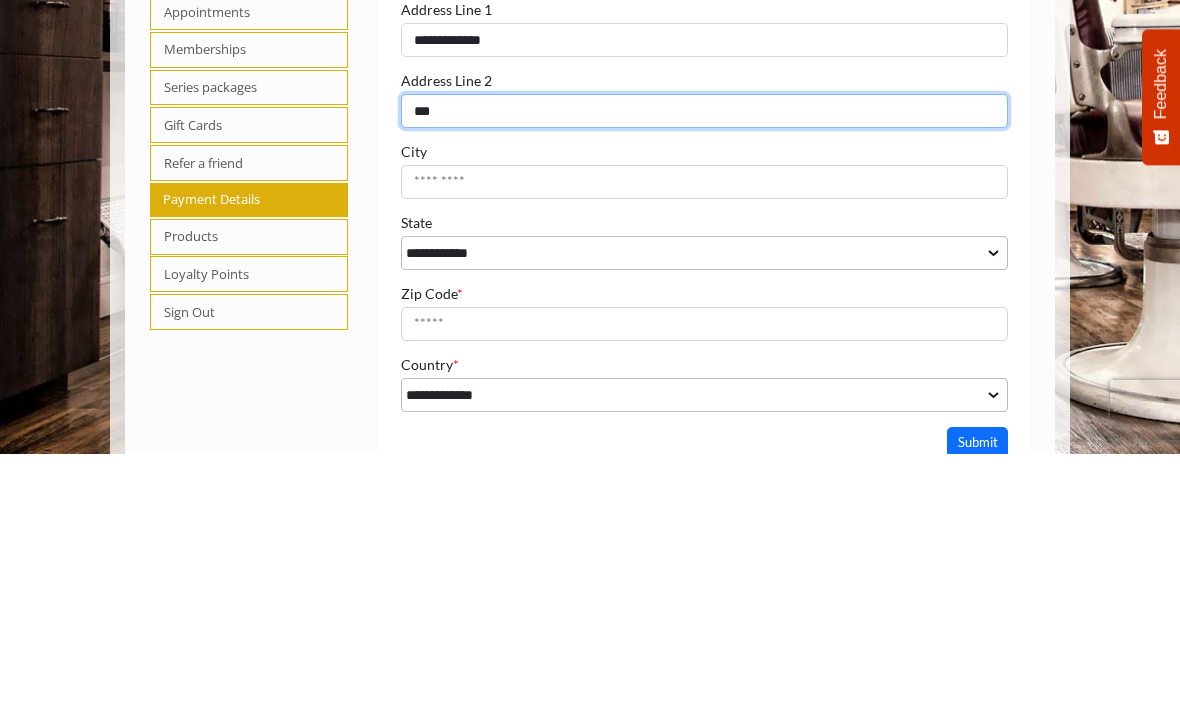 type on "***" 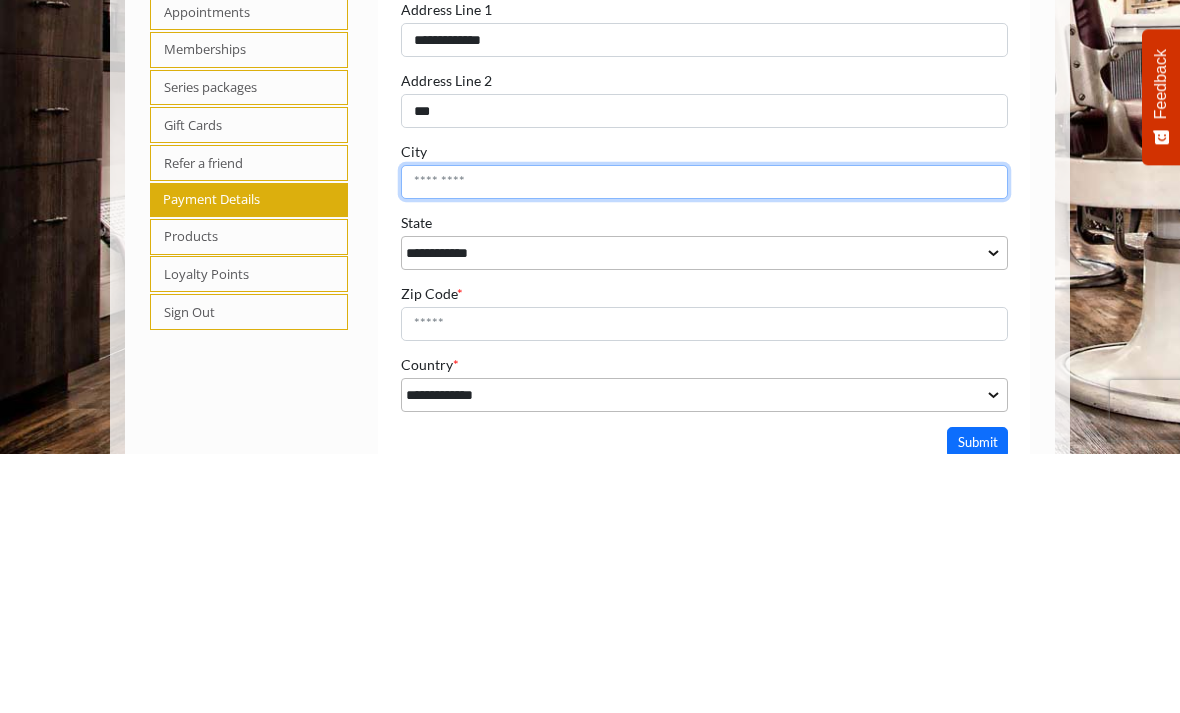 click on "City" at bounding box center [704, 183] 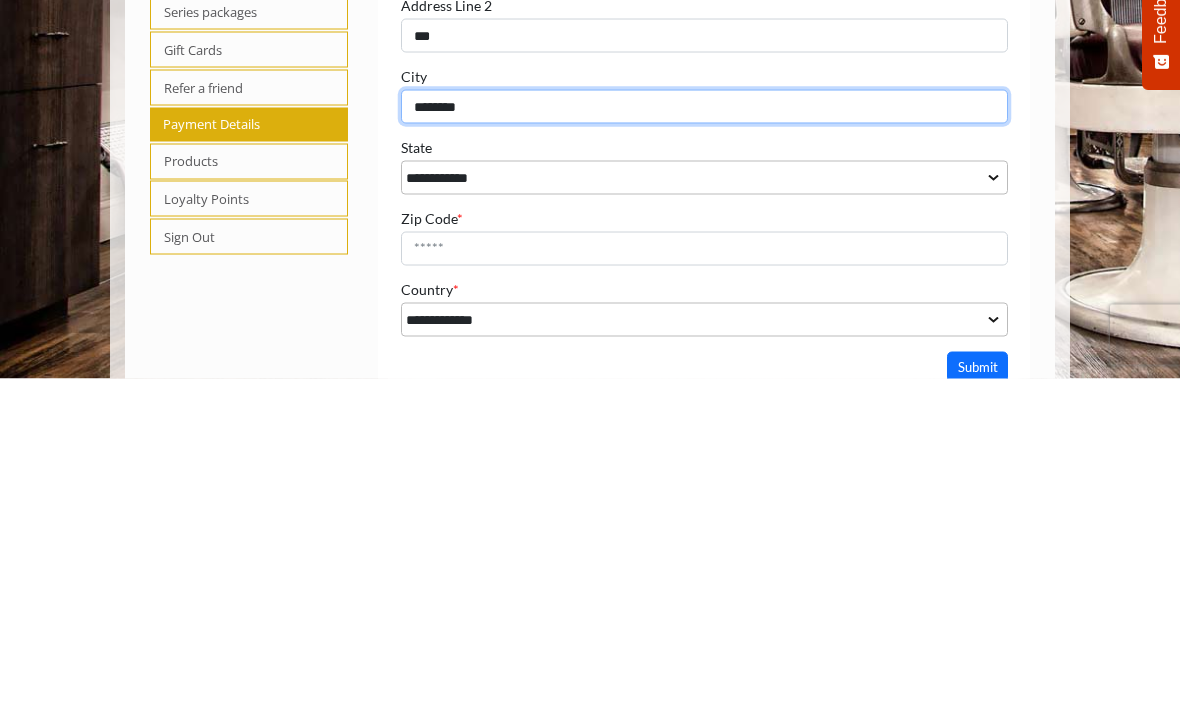 type on "********" 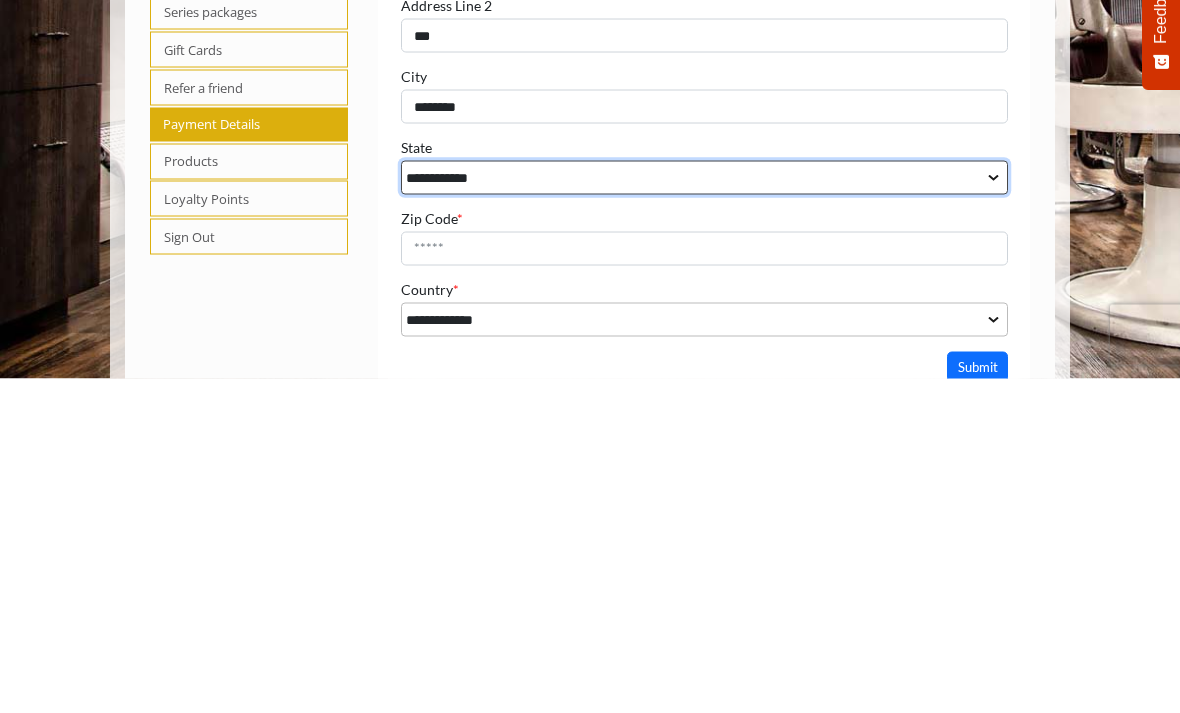 click on "**********" at bounding box center (704, 178) 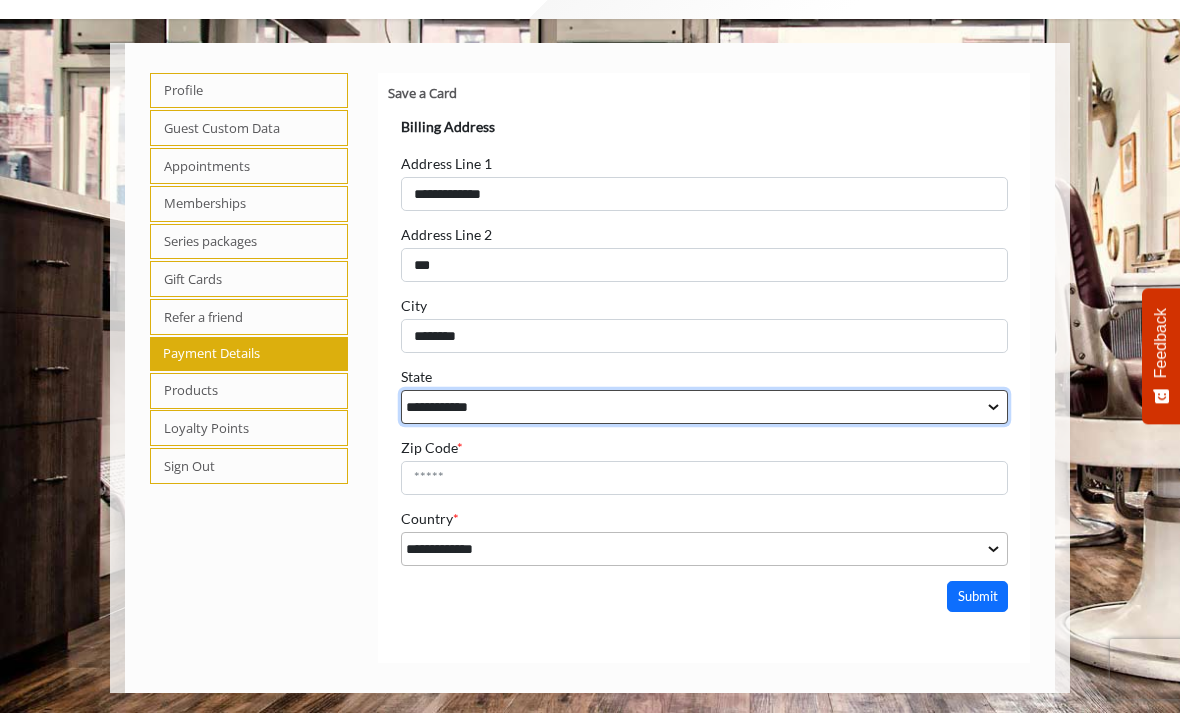click on "**********" at bounding box center (704, 407) 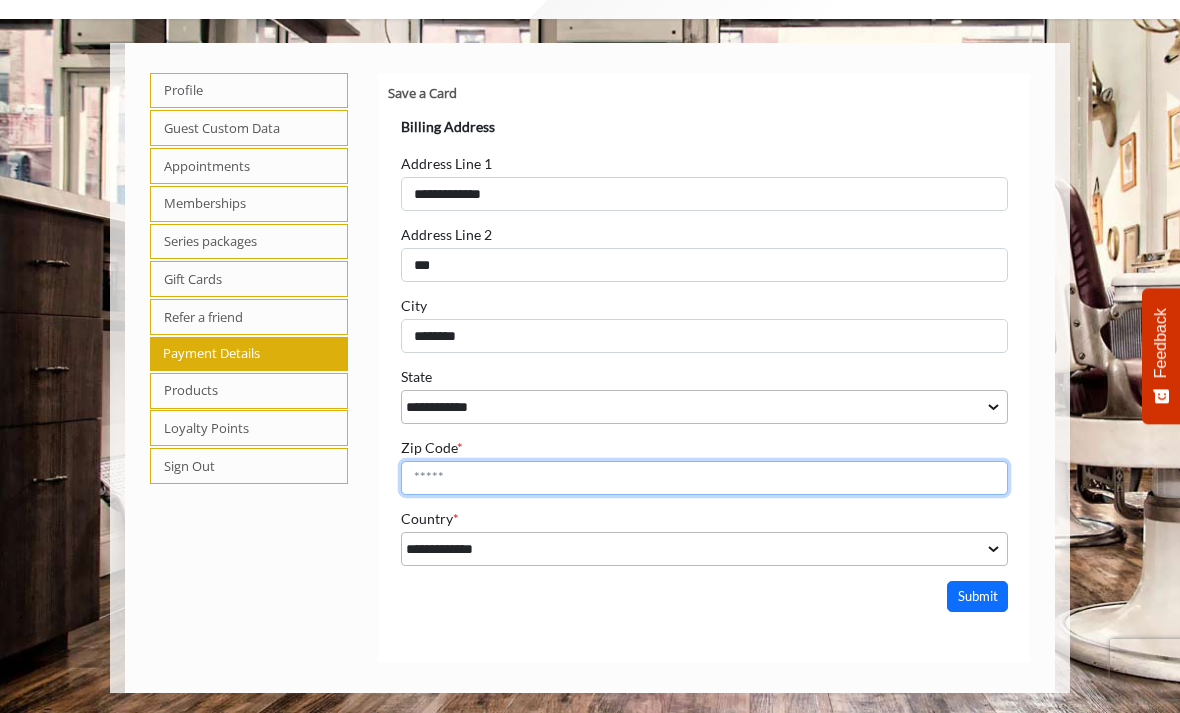 click on "Zip Code  *" at bounding box center [704, 478] 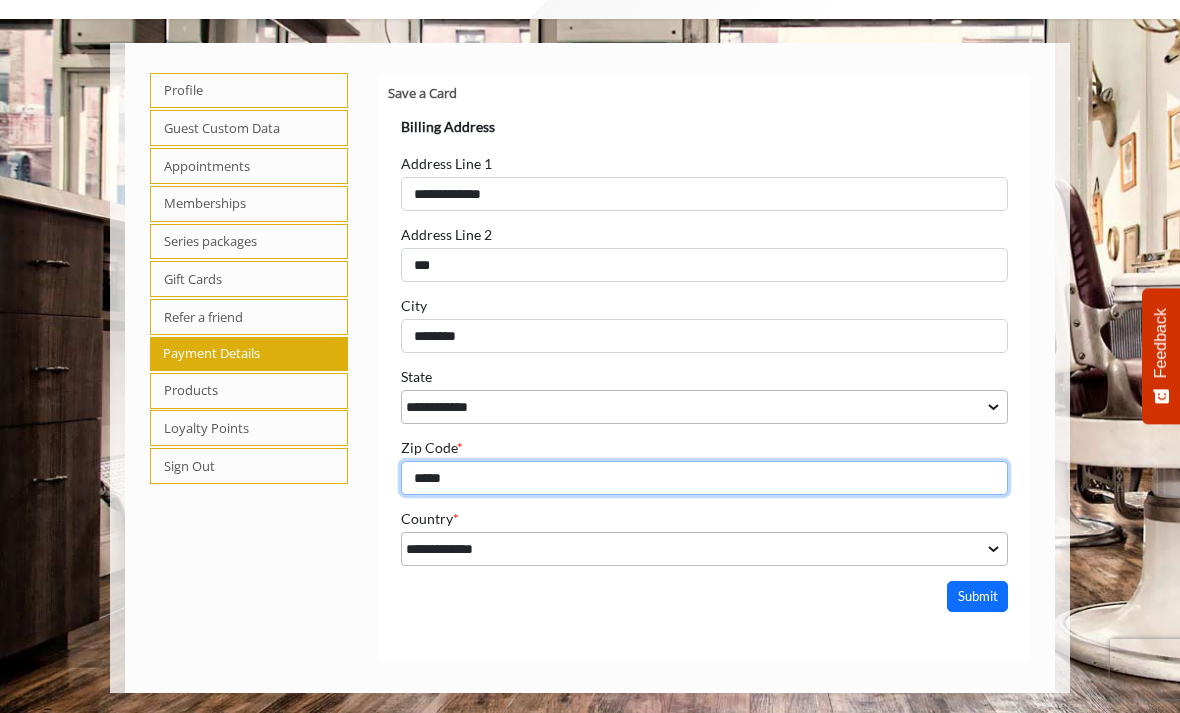 type on "*****" 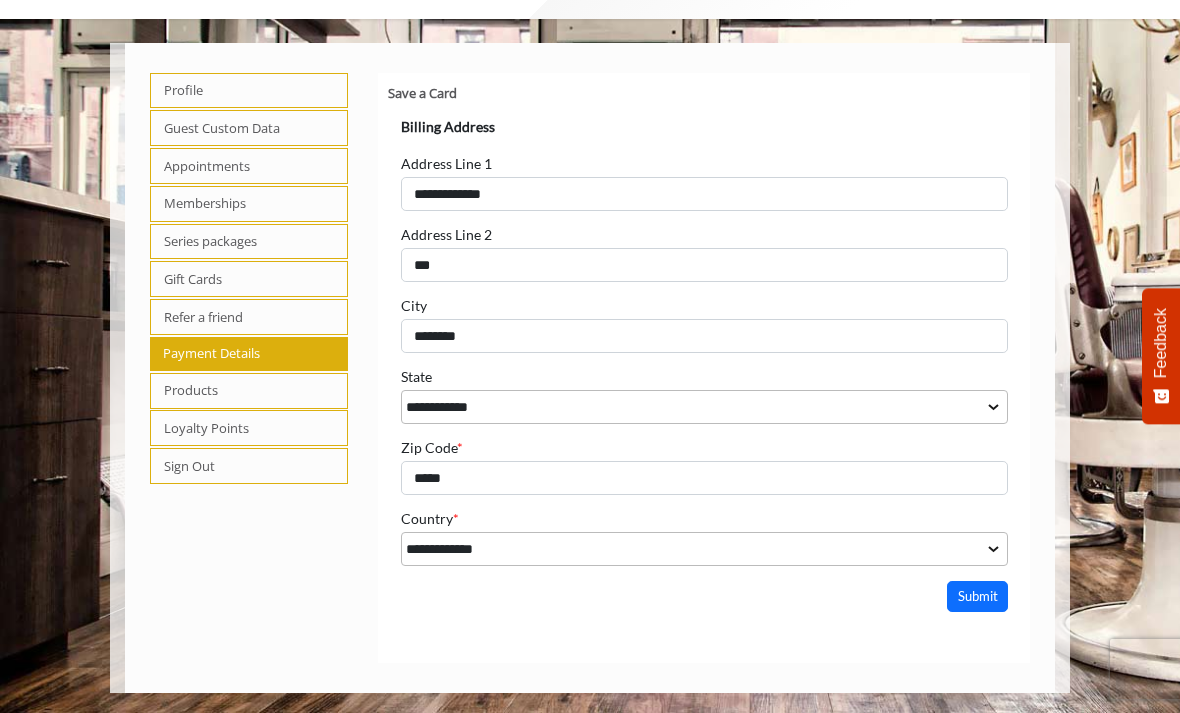 click on "Submit" at bounding box center (977, 596) 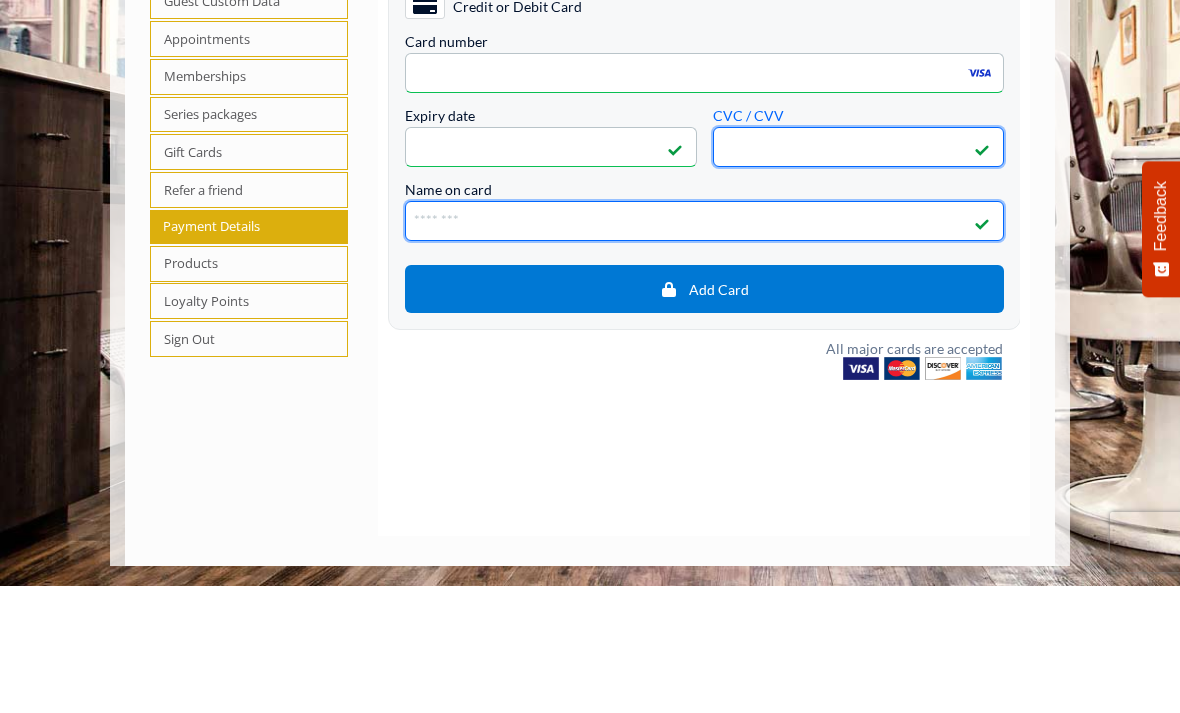 click on "Name on card" at bounding box center [703, 222] 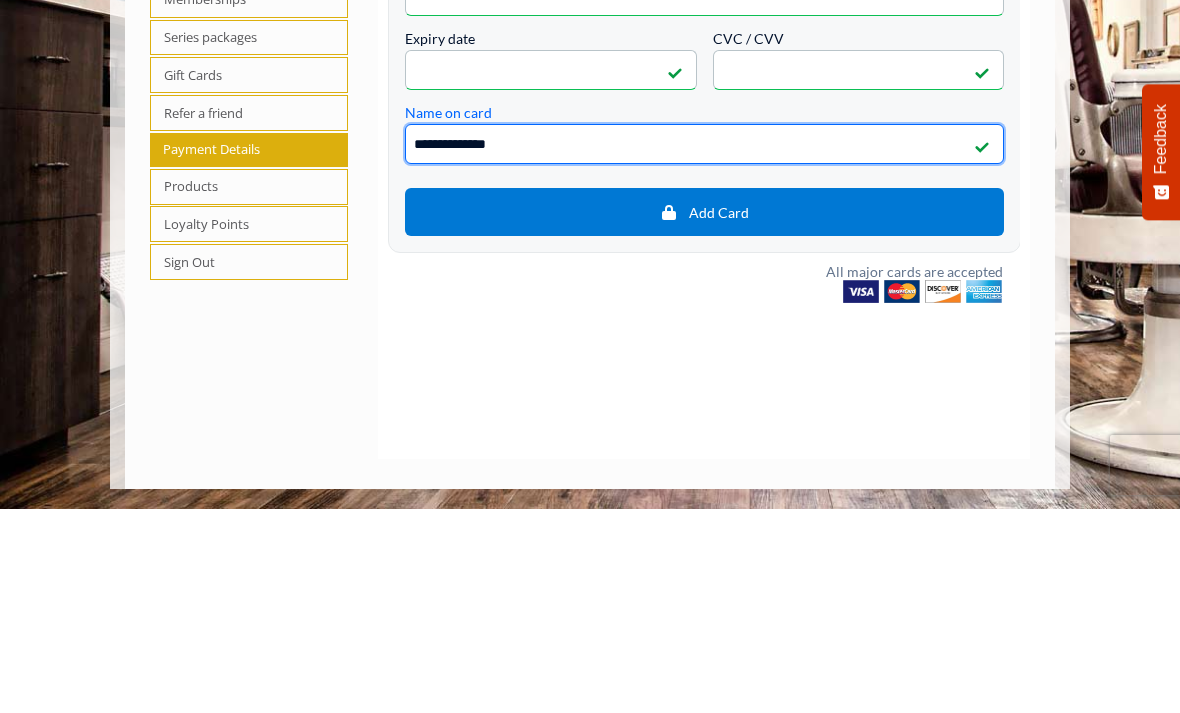 type on "**********" 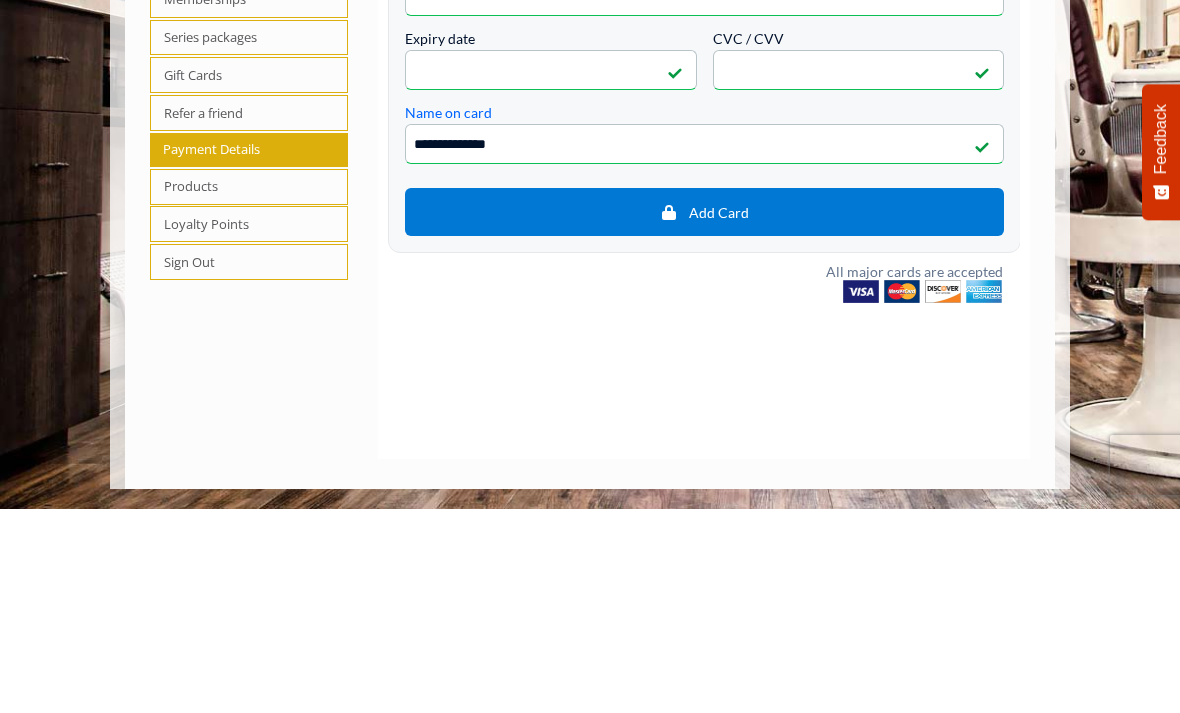 click on "Add Card" at bounding box center [703, 213] 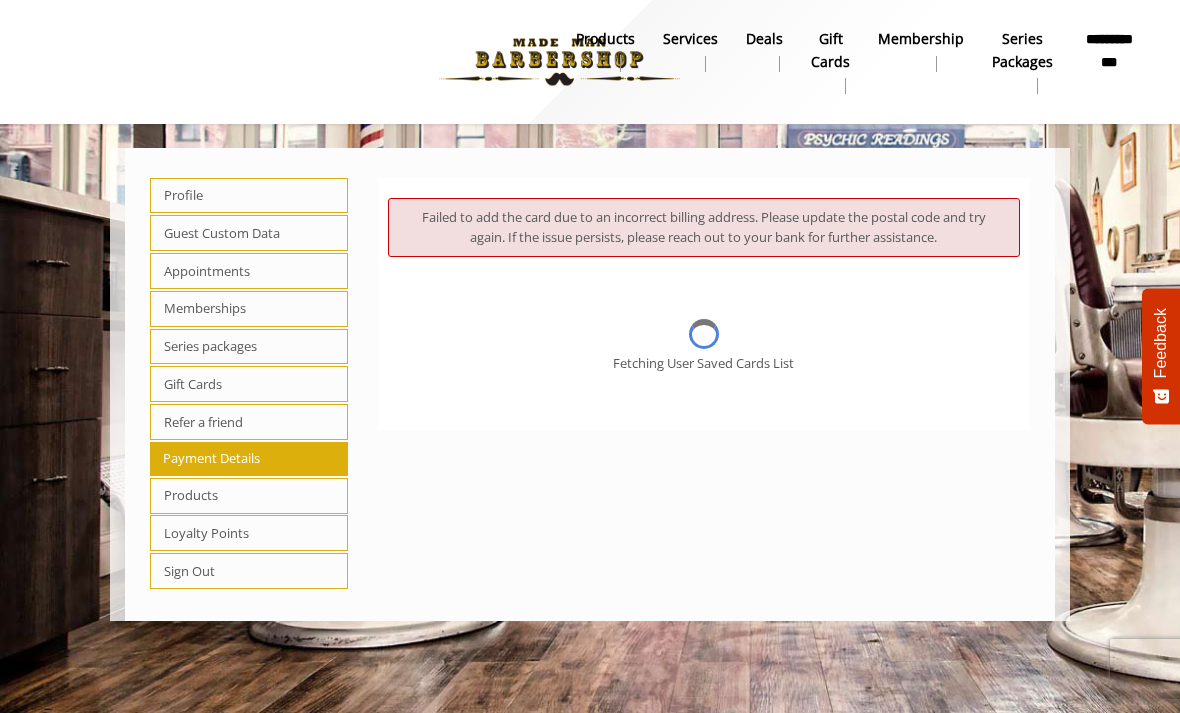 scroll, scrollTop: 0, scrollLeft: 0, axis: both 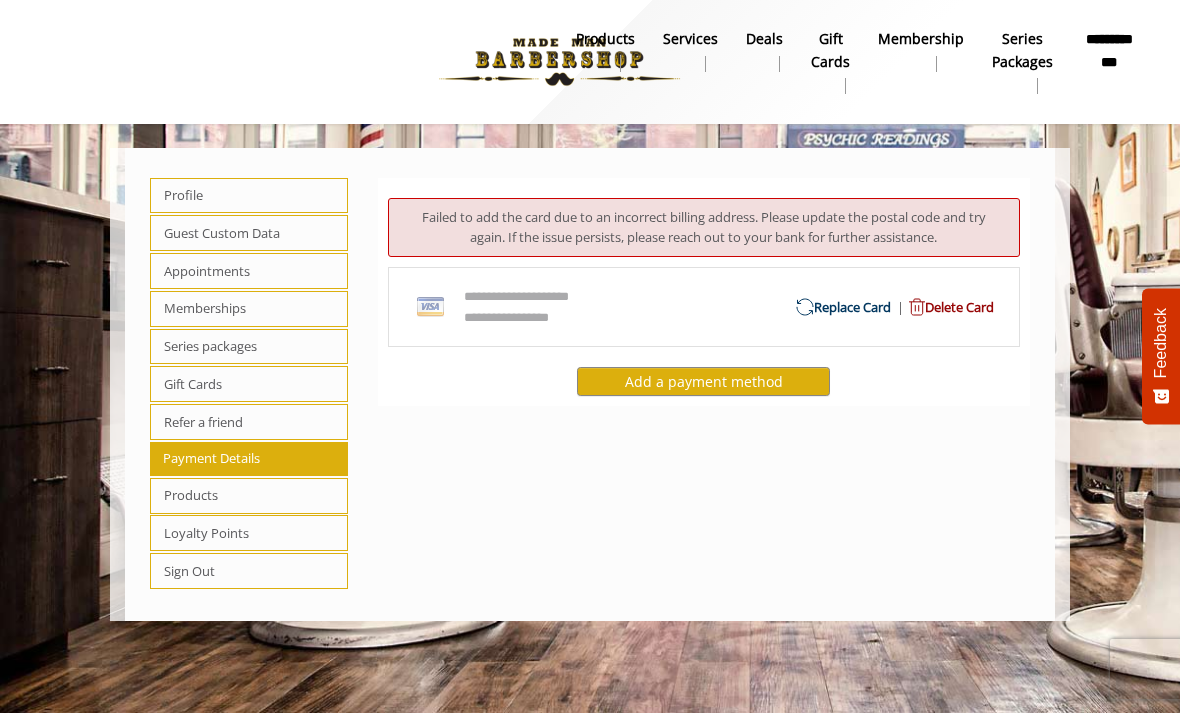 click on "Delete Card" 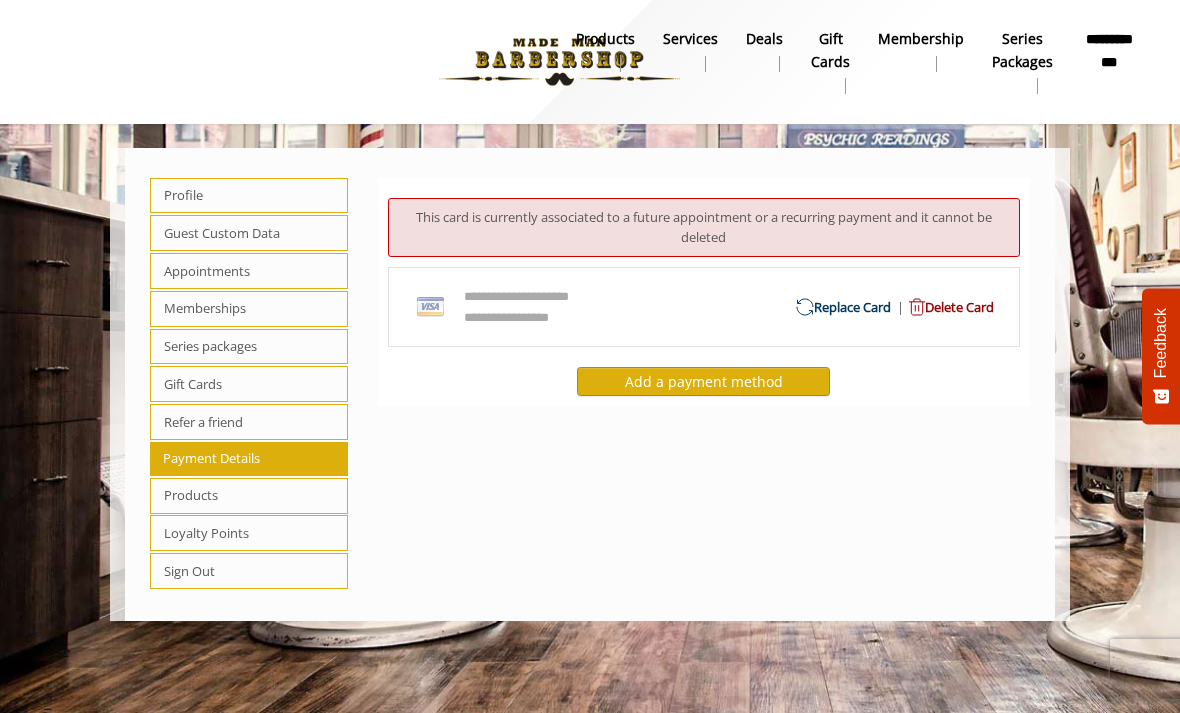 click on "Delete Card" 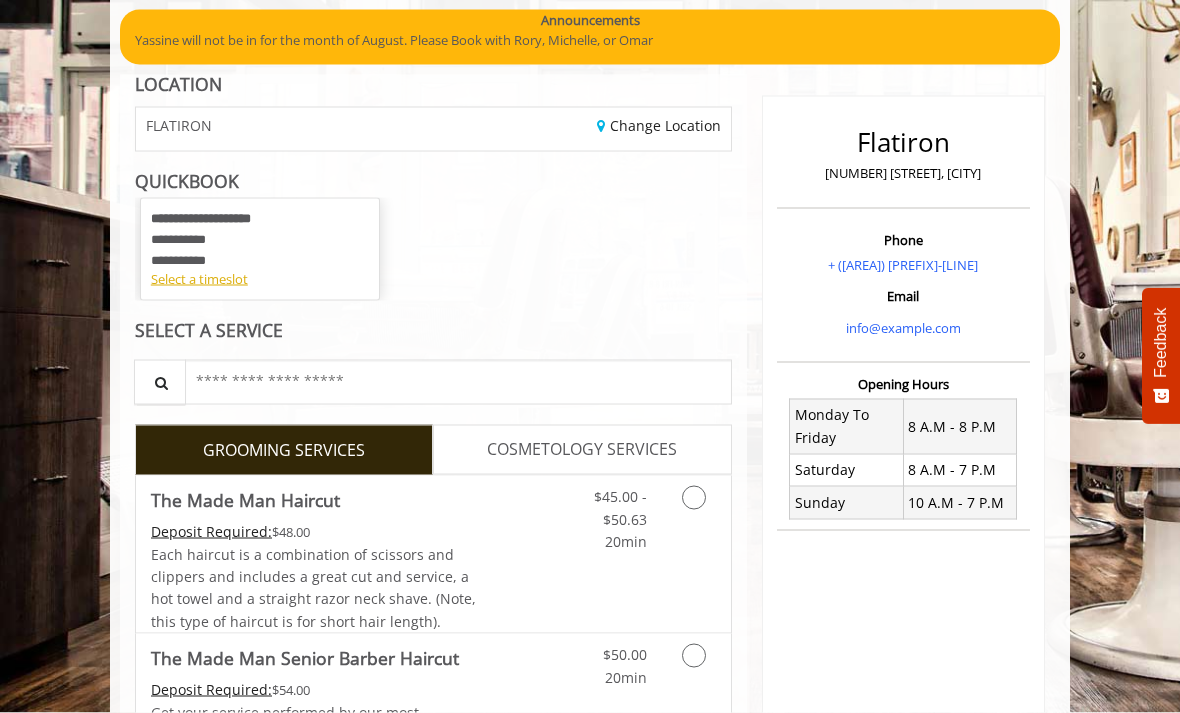 scroll, scrollTop: 153, scrollLeft: 0, axis: vertical 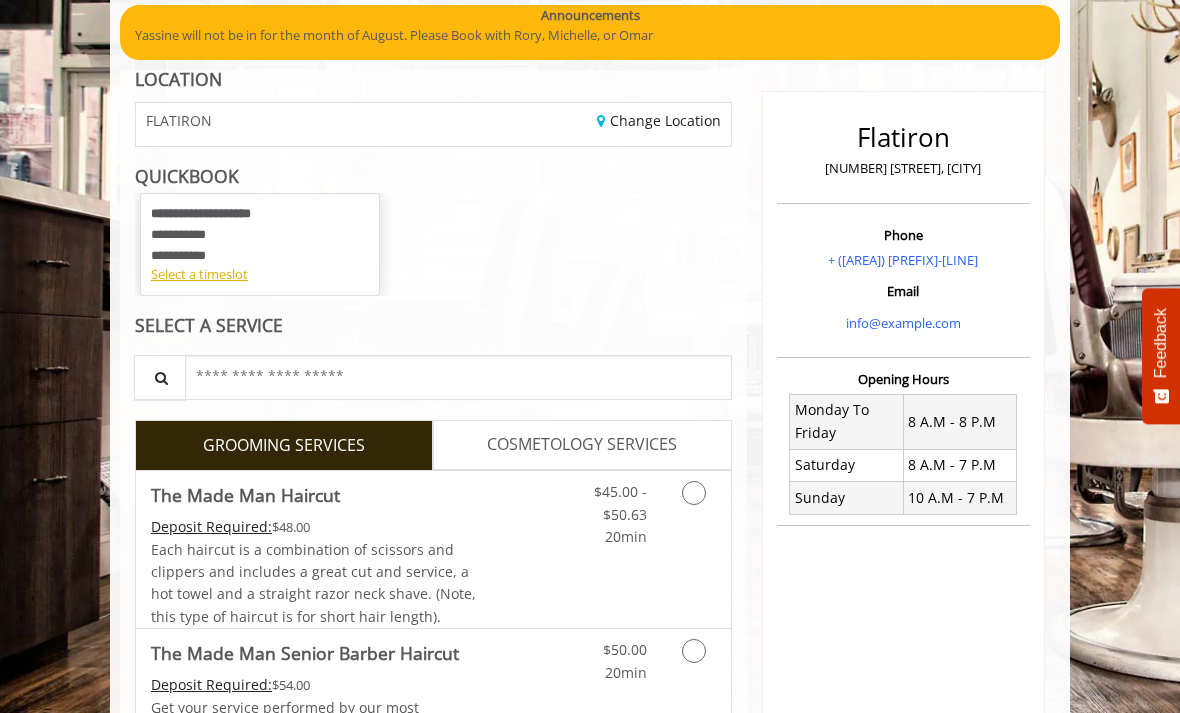 click at bounding box center [696, 509] 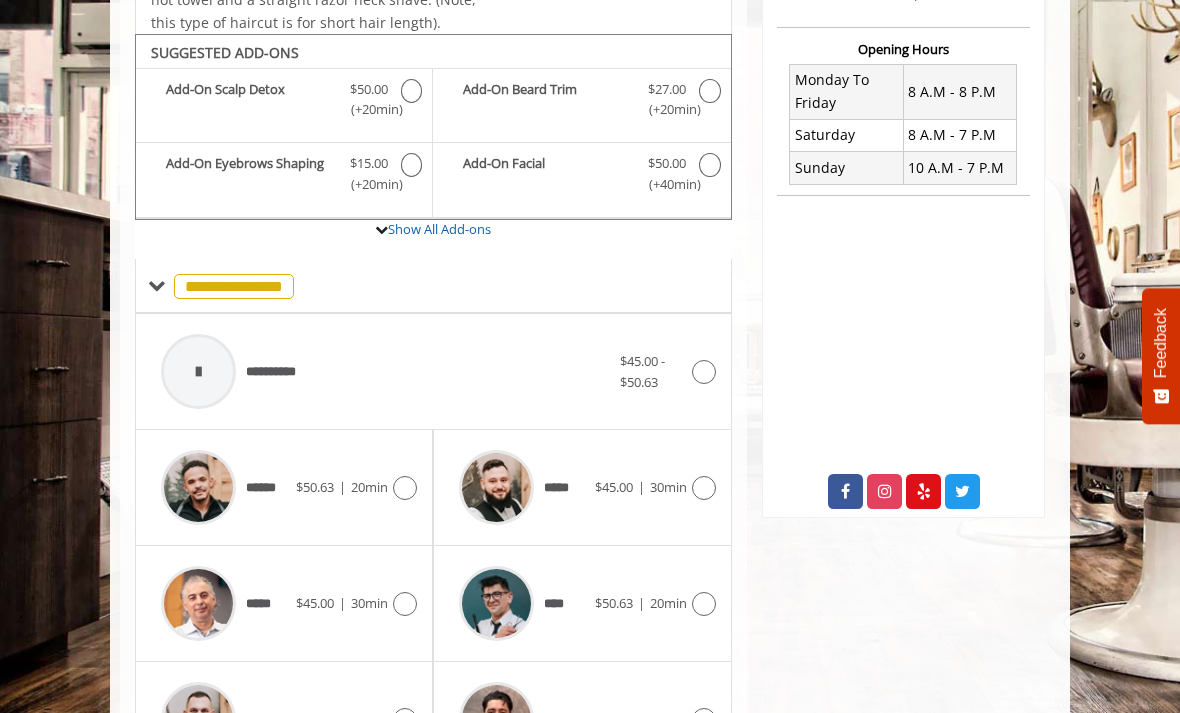 scroll, scrollTop: 512, scrollLeft: 0, axis: vertical 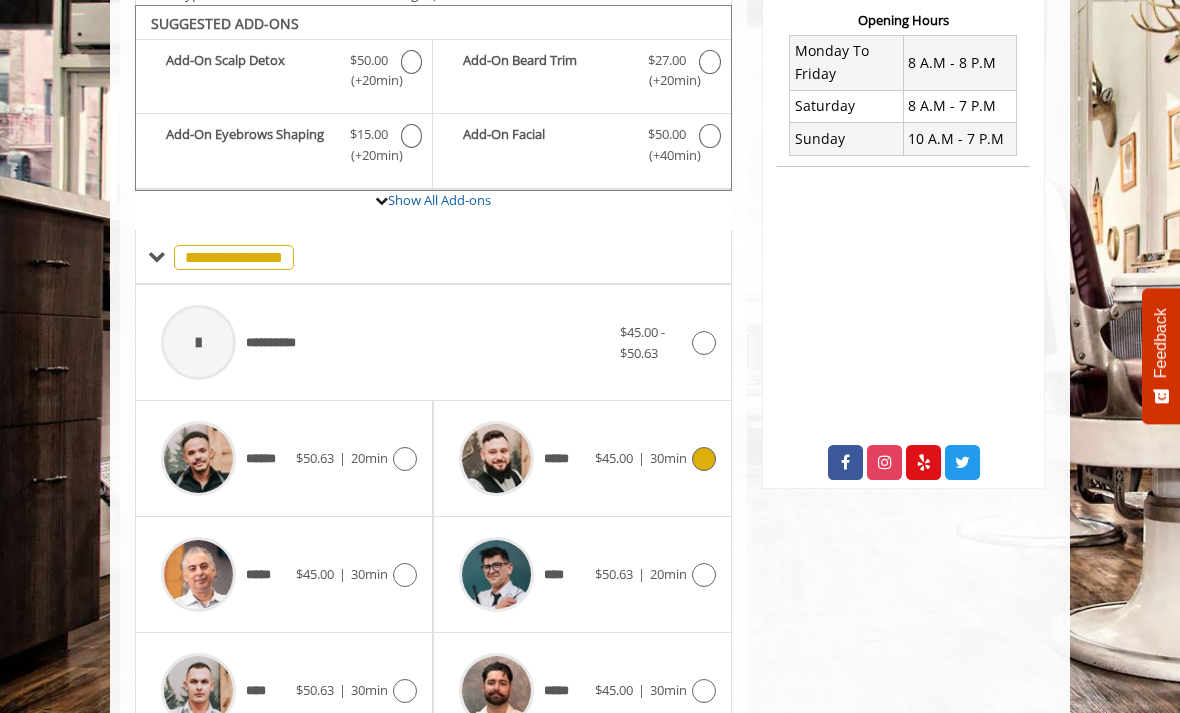 click on "30min" at bounding box center (668, 458) 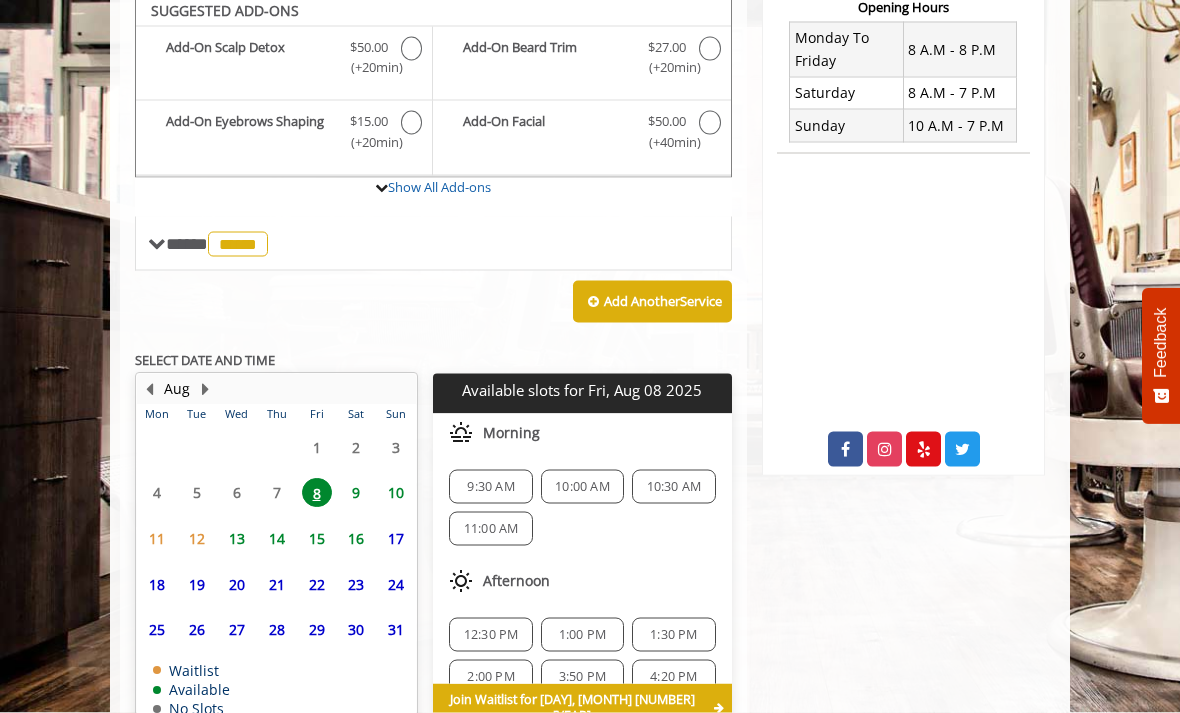 scroll, scrollTop: 551, scrollLeft: 0, axis: vertical 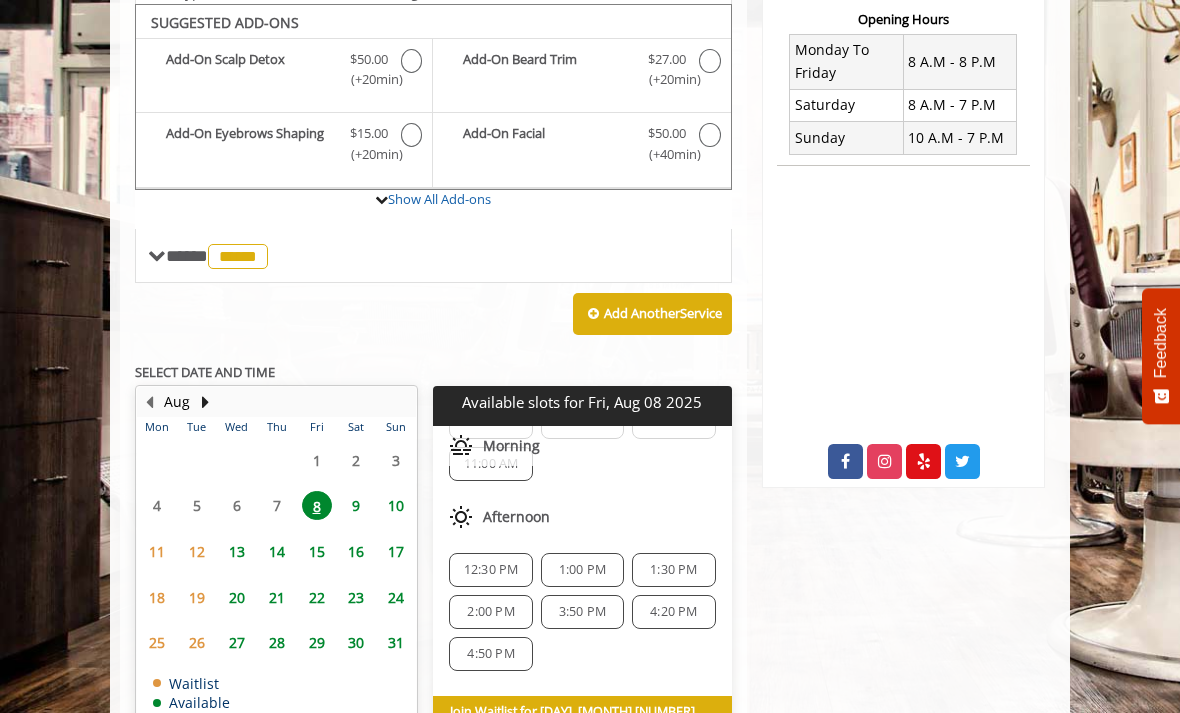 click on "12:30 PM" 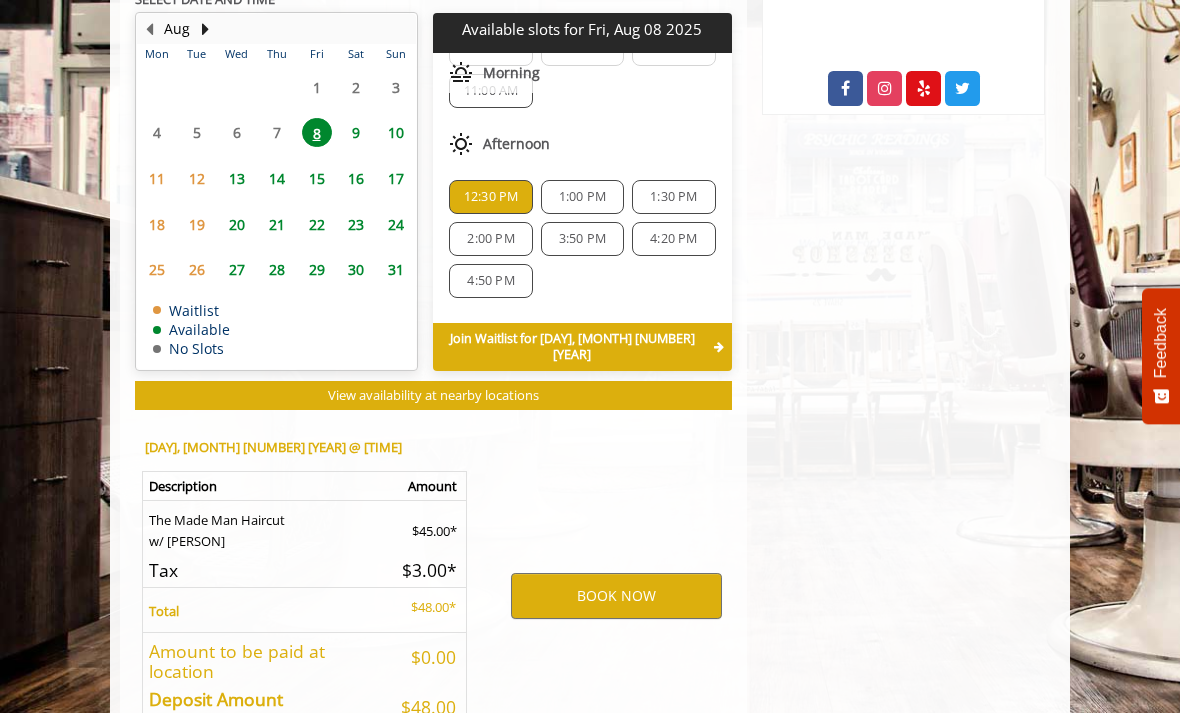 scroll, scrollTop: 917, scrollLeft: 0, axis: vertical 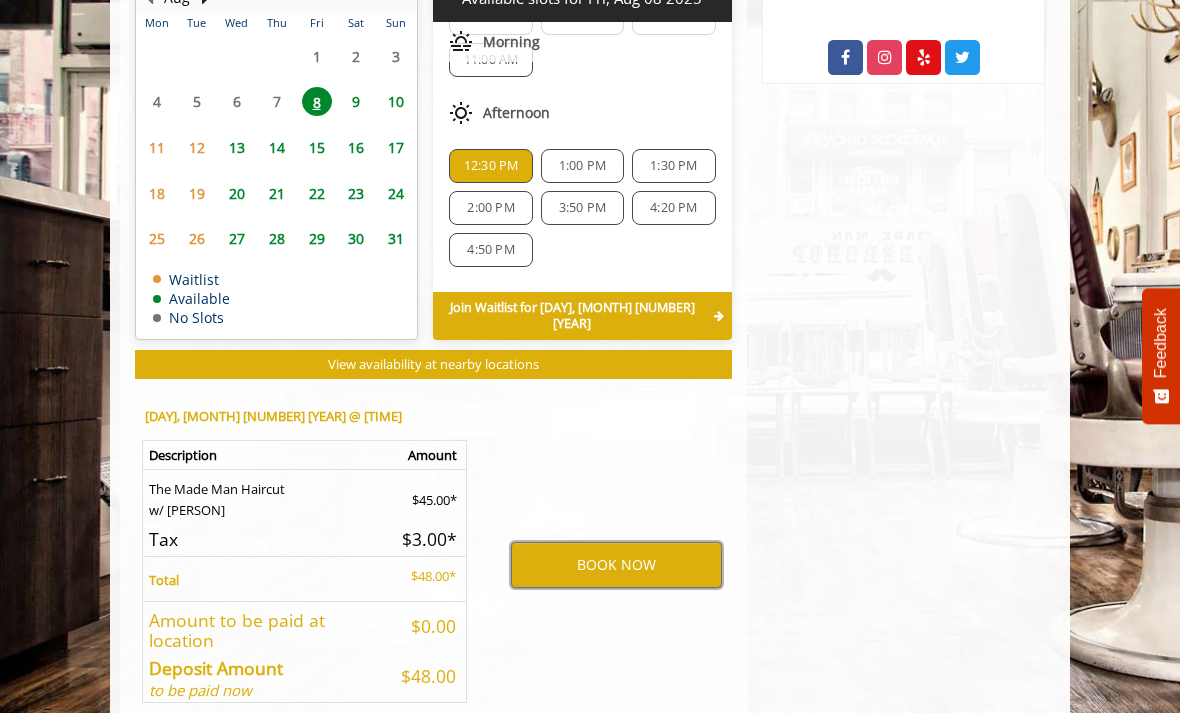 click on "BOOK NOW" at bounding box center [616, 565] 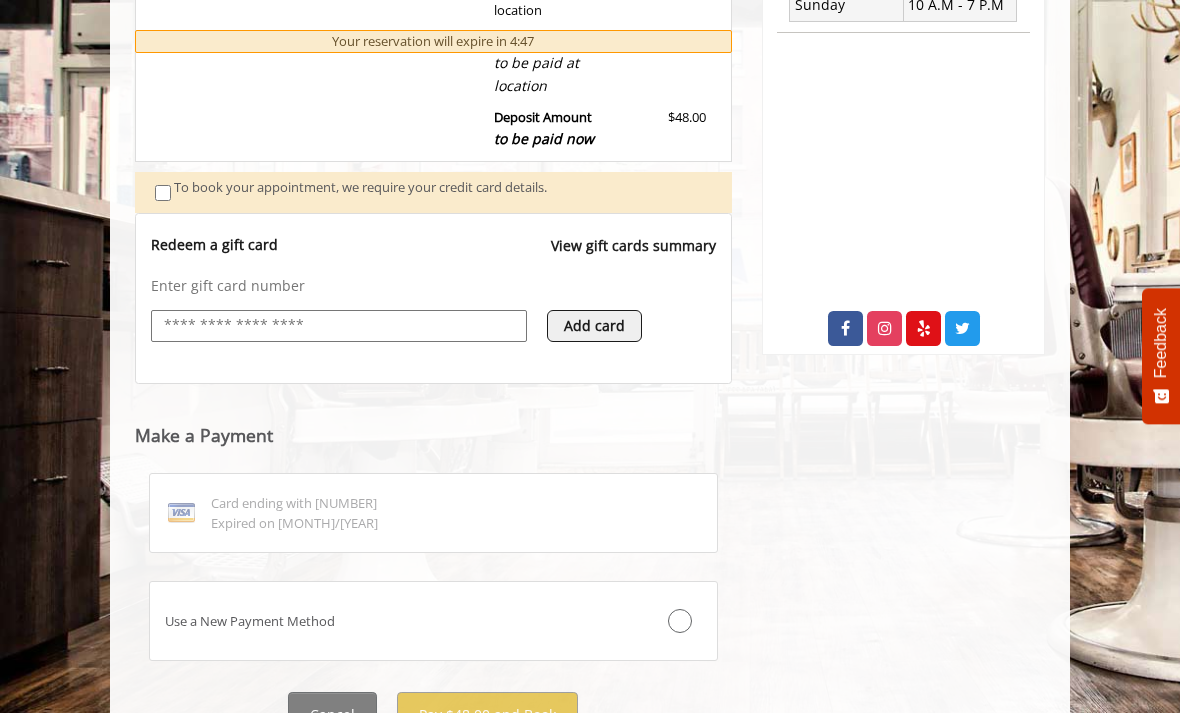 scroll, scrollTop: 662, scrollLeft: 0, axis: vertical 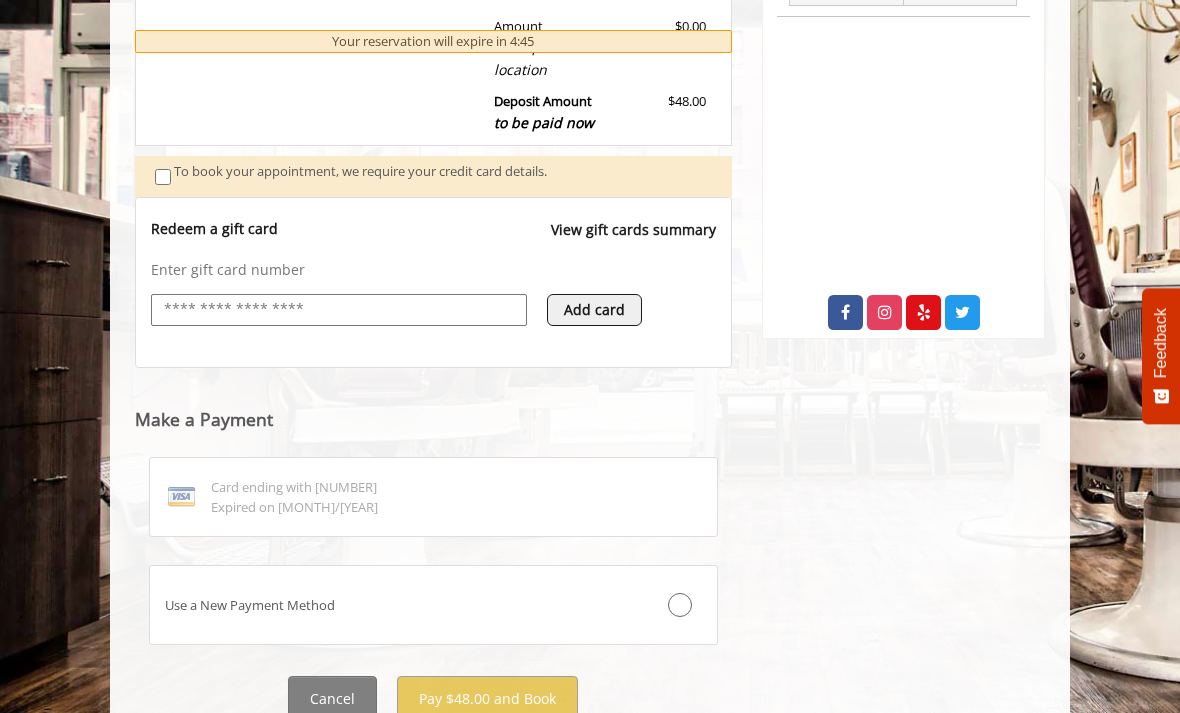 click on "Card ending with 6071   Expired on 7/2025" 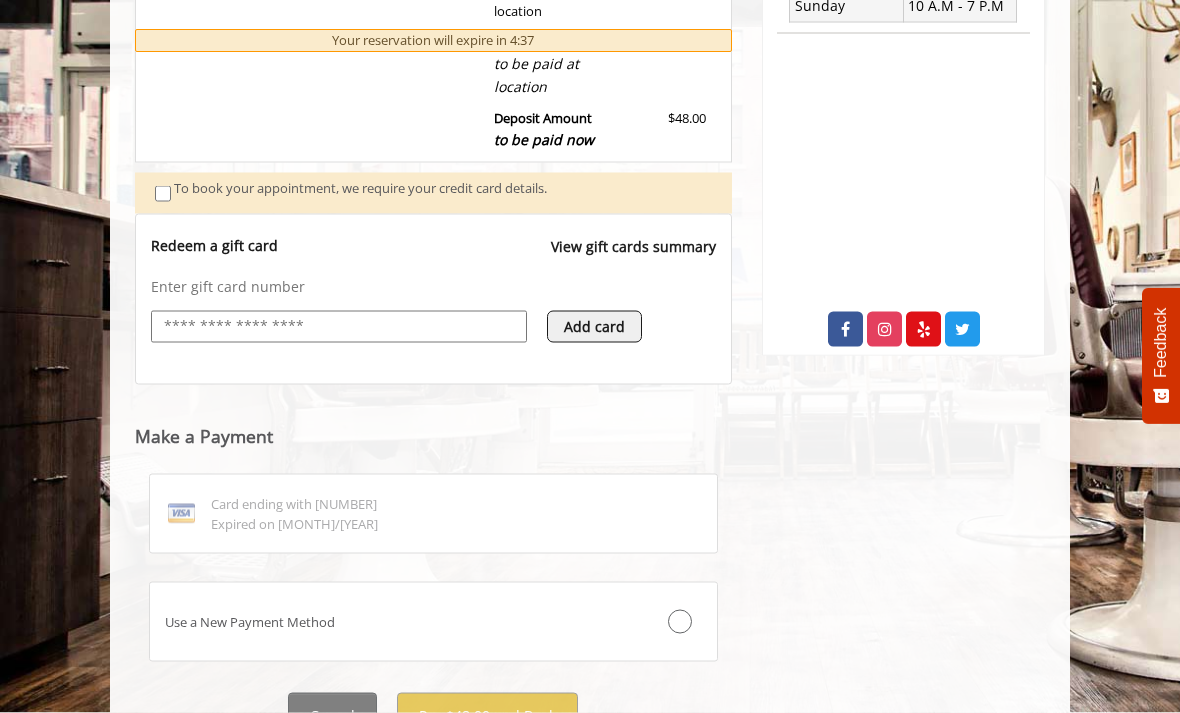 scroll, scrollTop: 662, scrollLeft: 0, axis: vertical 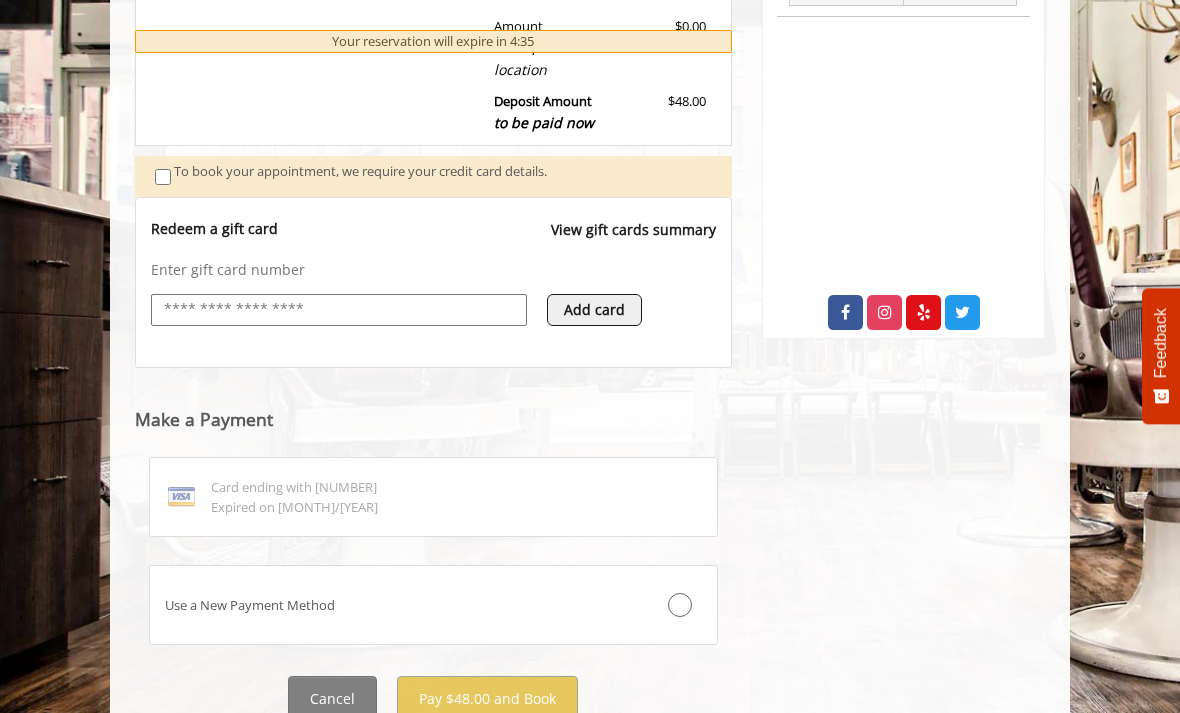 click on "Use a New Payment Method" at bounding box center [433, 605] 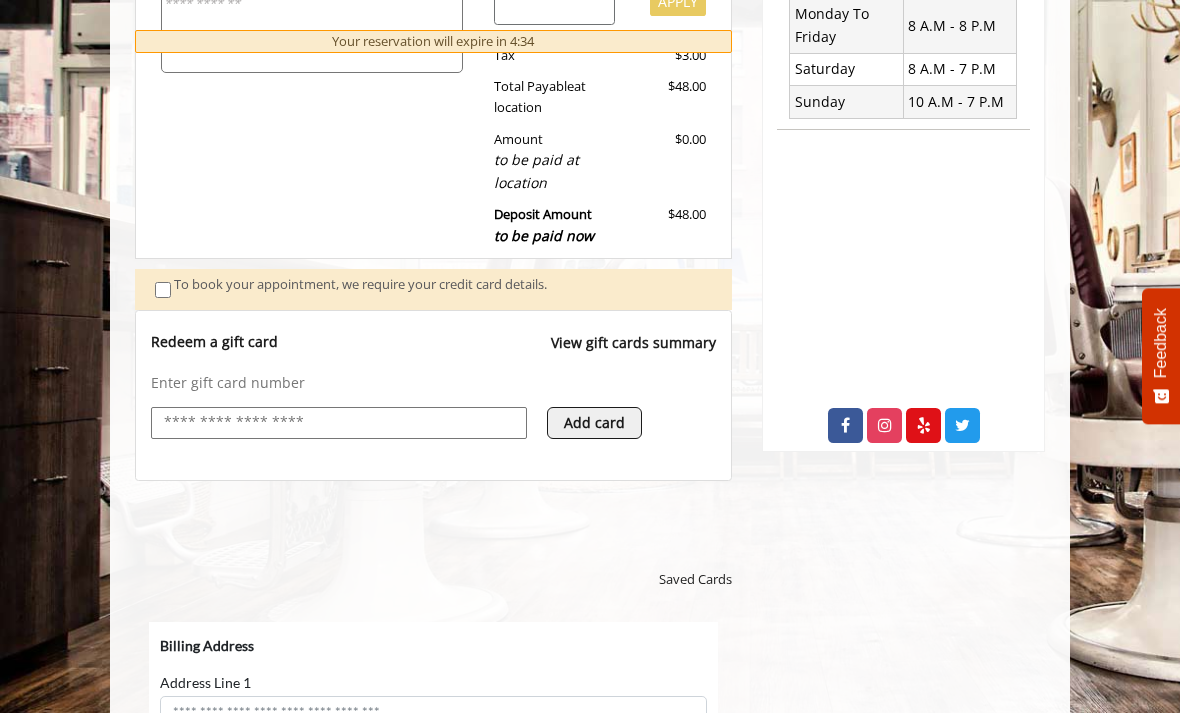 scroll, scrollTop: 0, scrollLeft: 0, axis: both 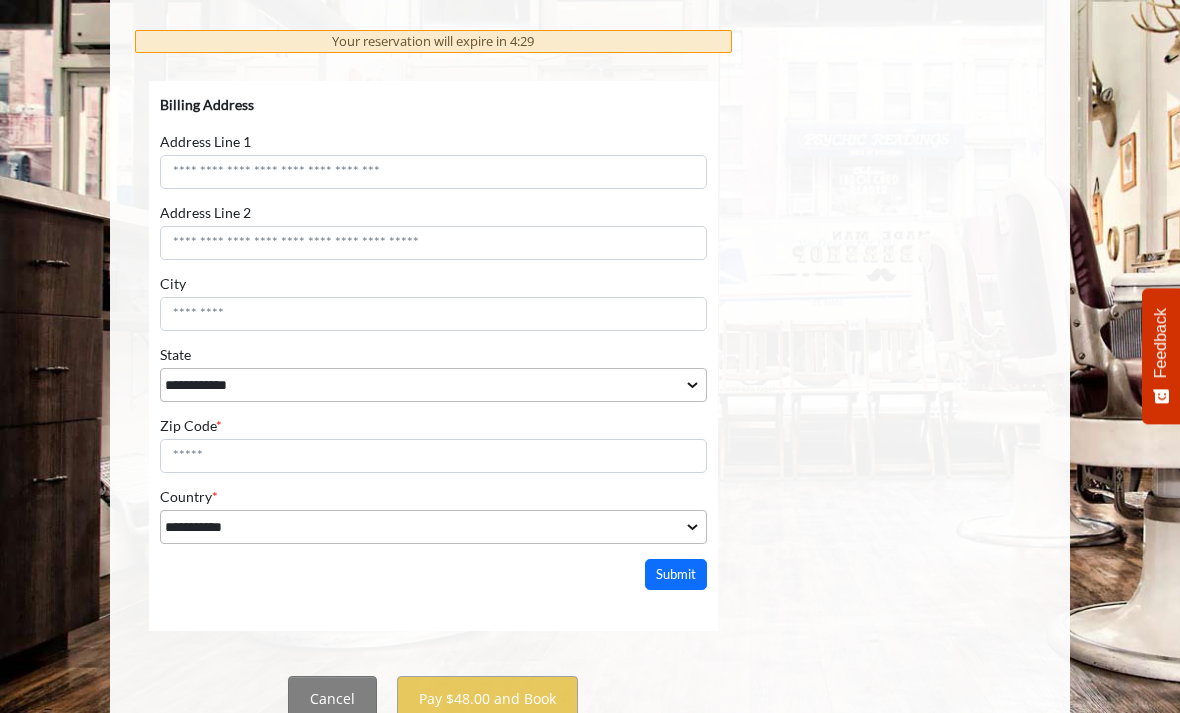 click on "Cancel" 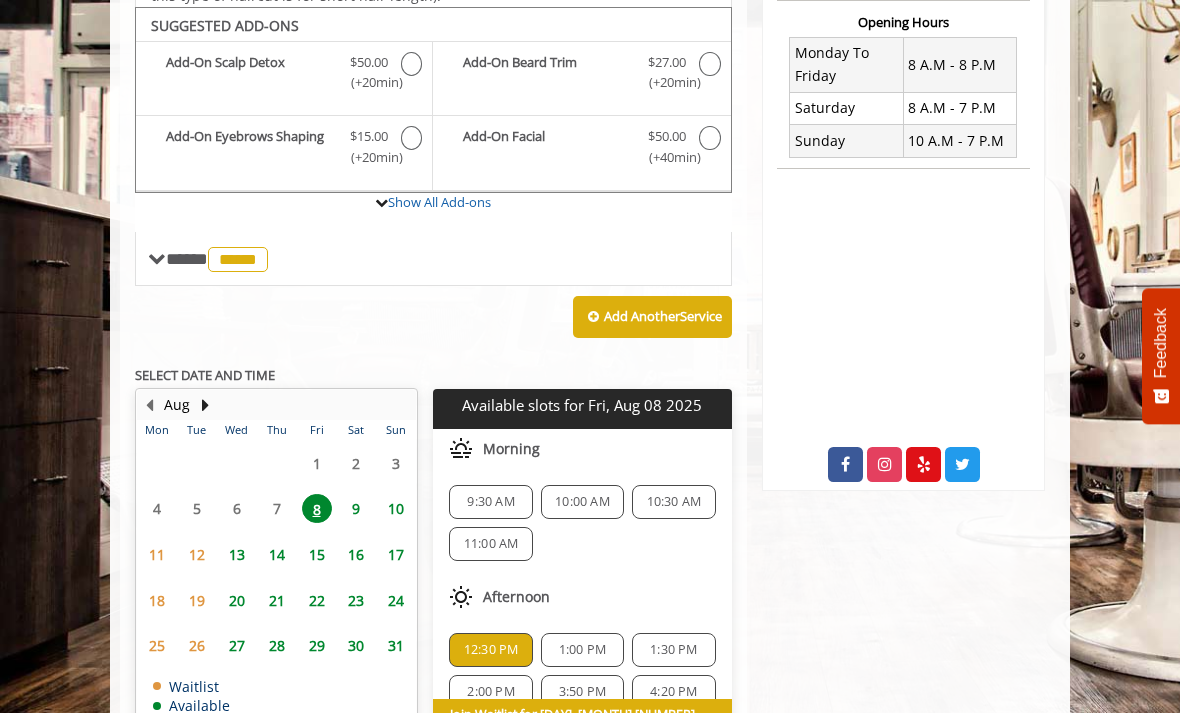 scroll, scrollTop: 534, scrollLeft: 0, axis: vertical 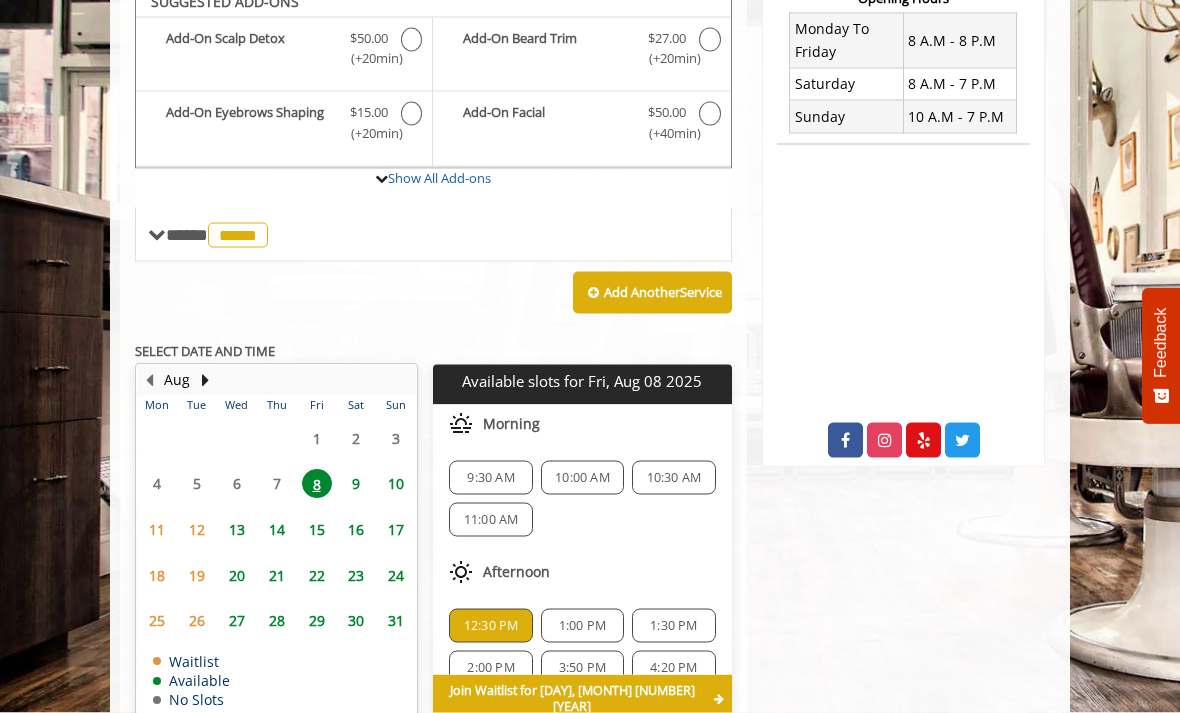 click on "11:00 AM" 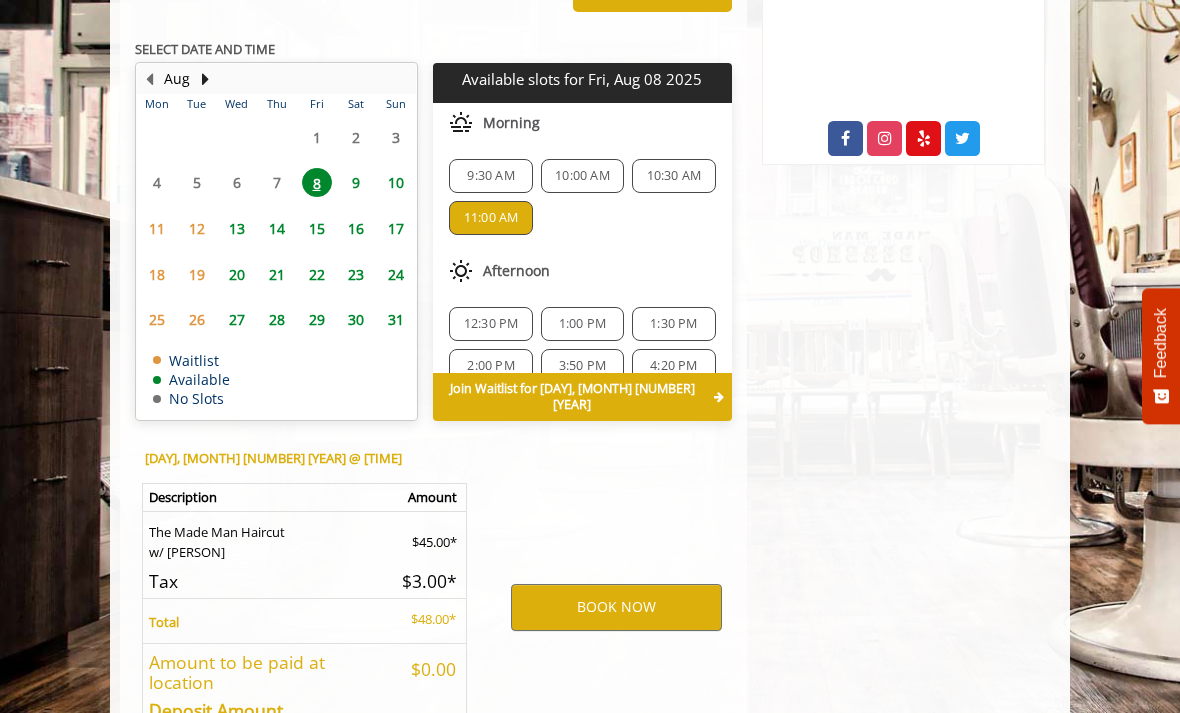 scroll, scrollTop: 879, scrollLeft: 0, axis: vertical 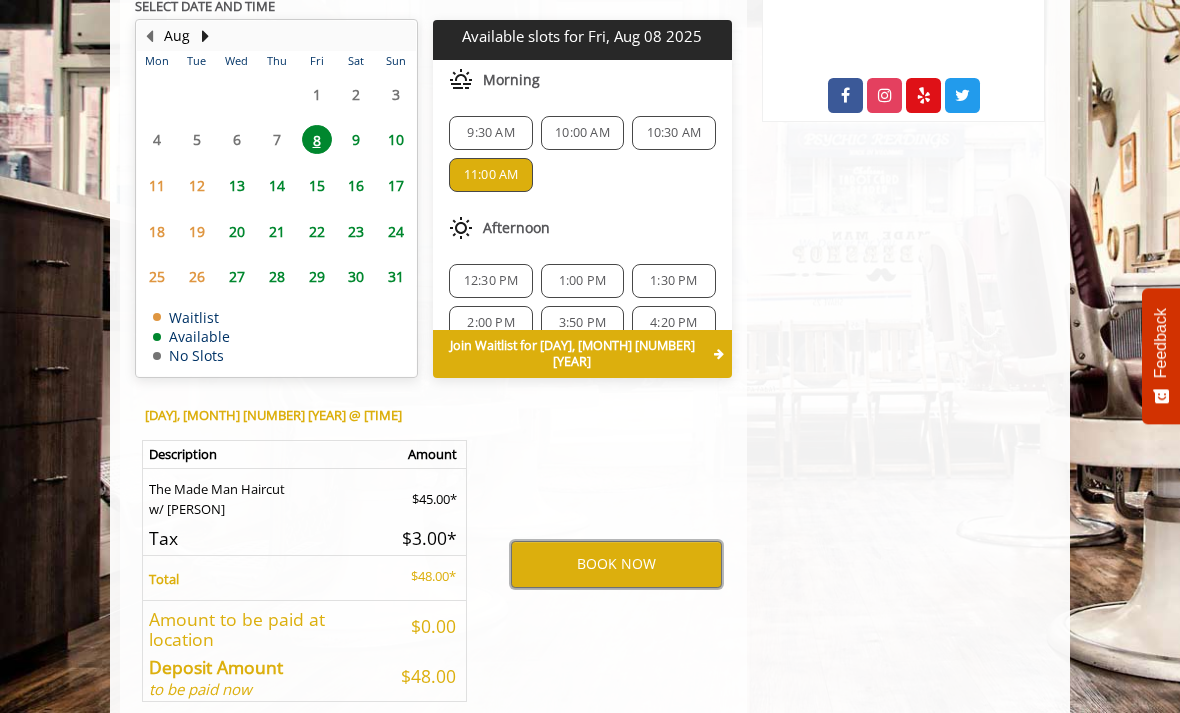 click on "BOOK NOW" at bounding box center [616, 564] 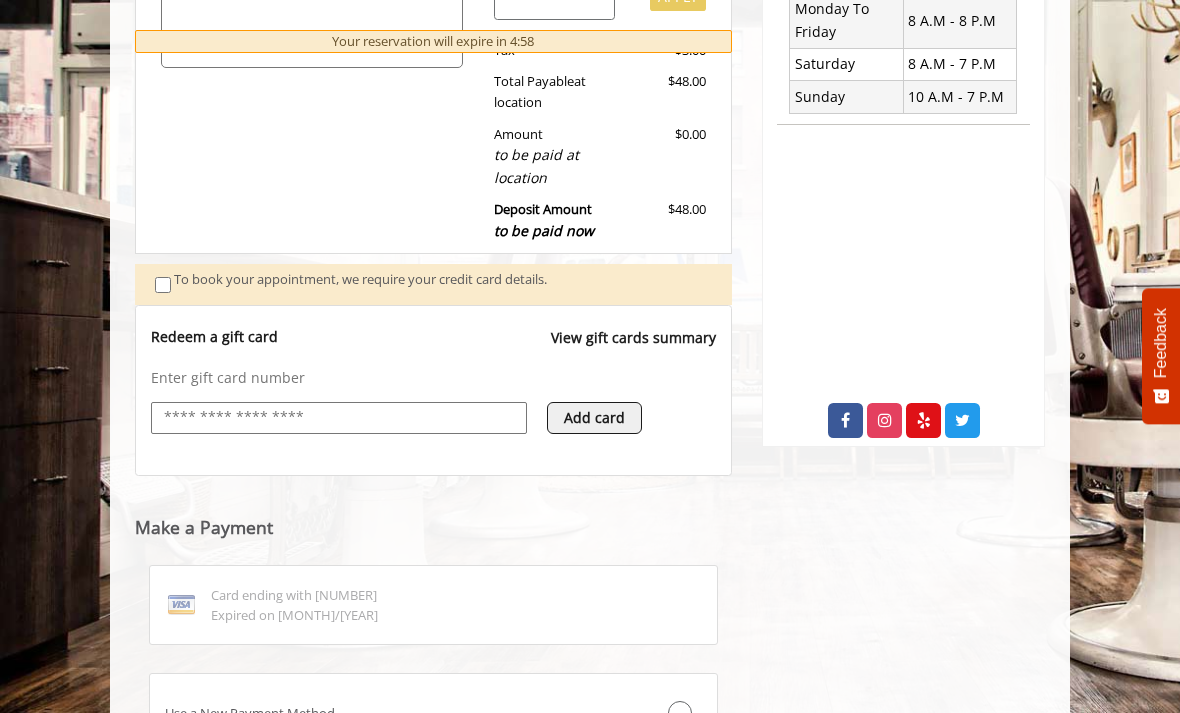 scroll, scrollTop: 662, scrollLeft: 0, axis: vertical 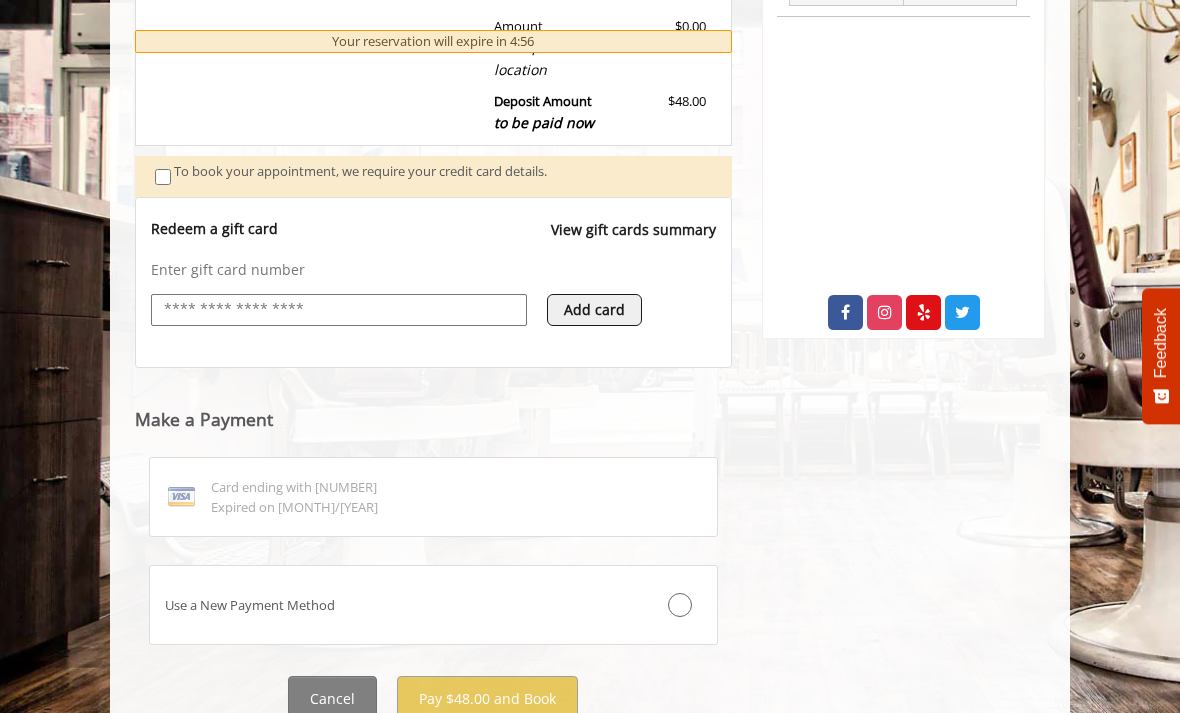 click on "Card ending with 6071   Expired on 7/2025" 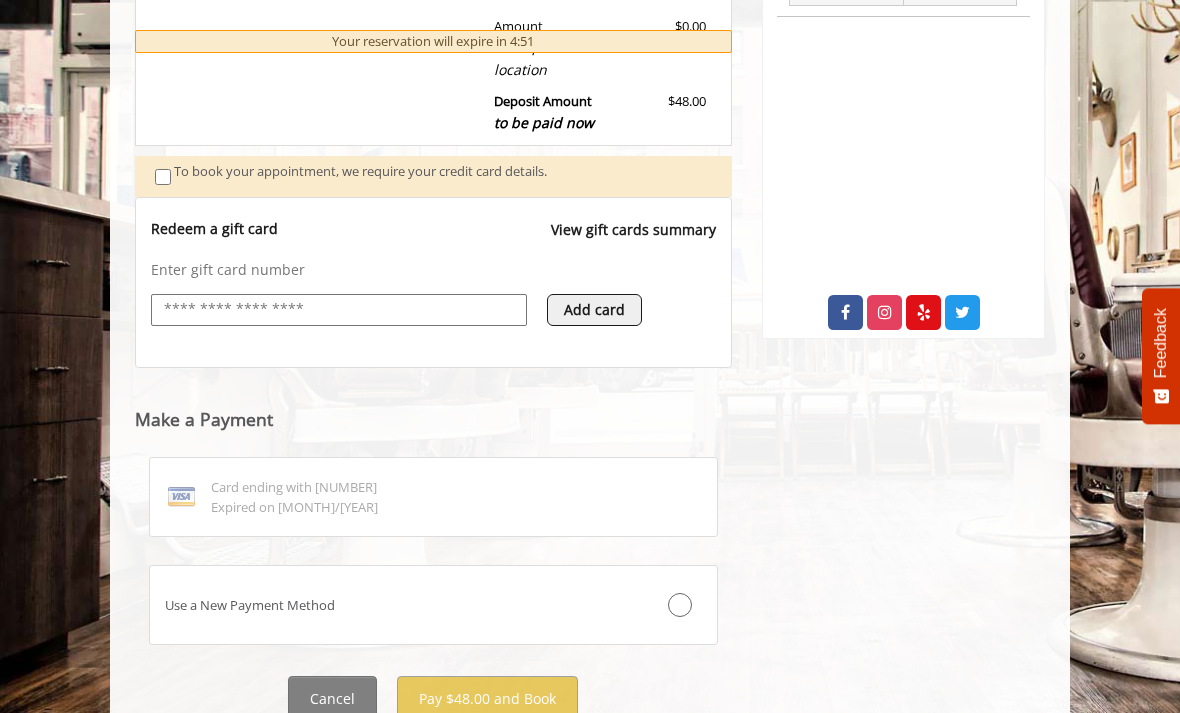 click on "Card ending with 6071   Expired on 7/2025" 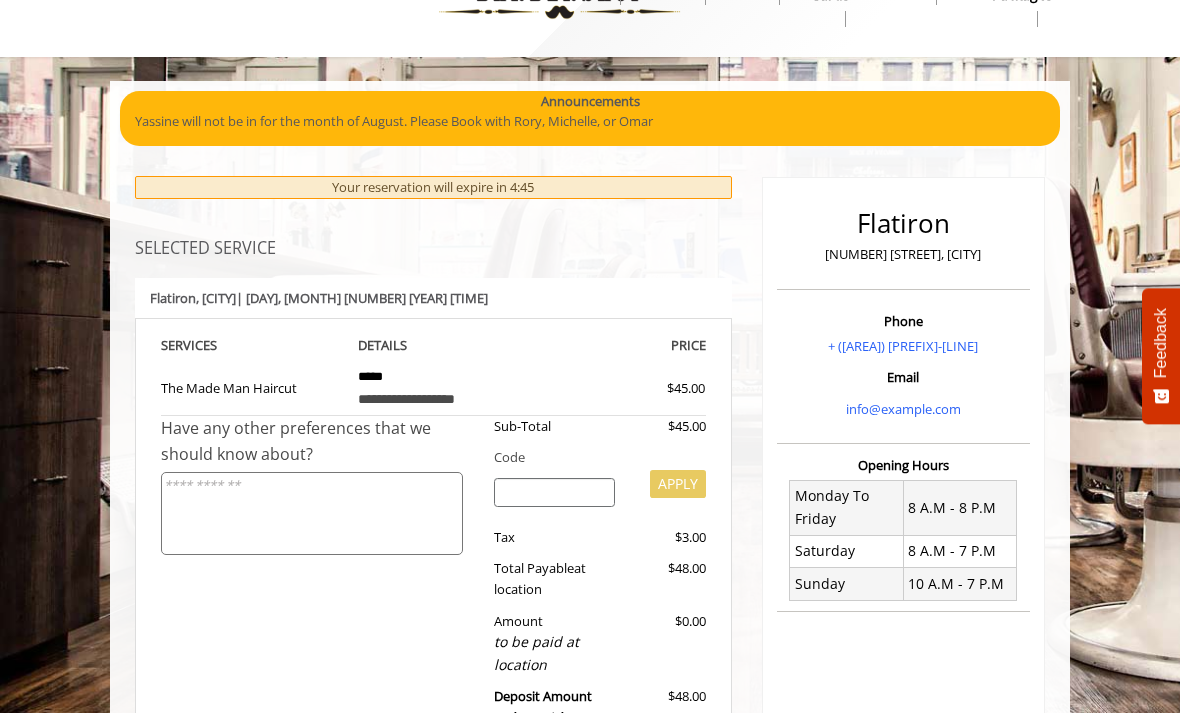 scroll, scrollTop: 0, scrollLeft: 0, axis: both 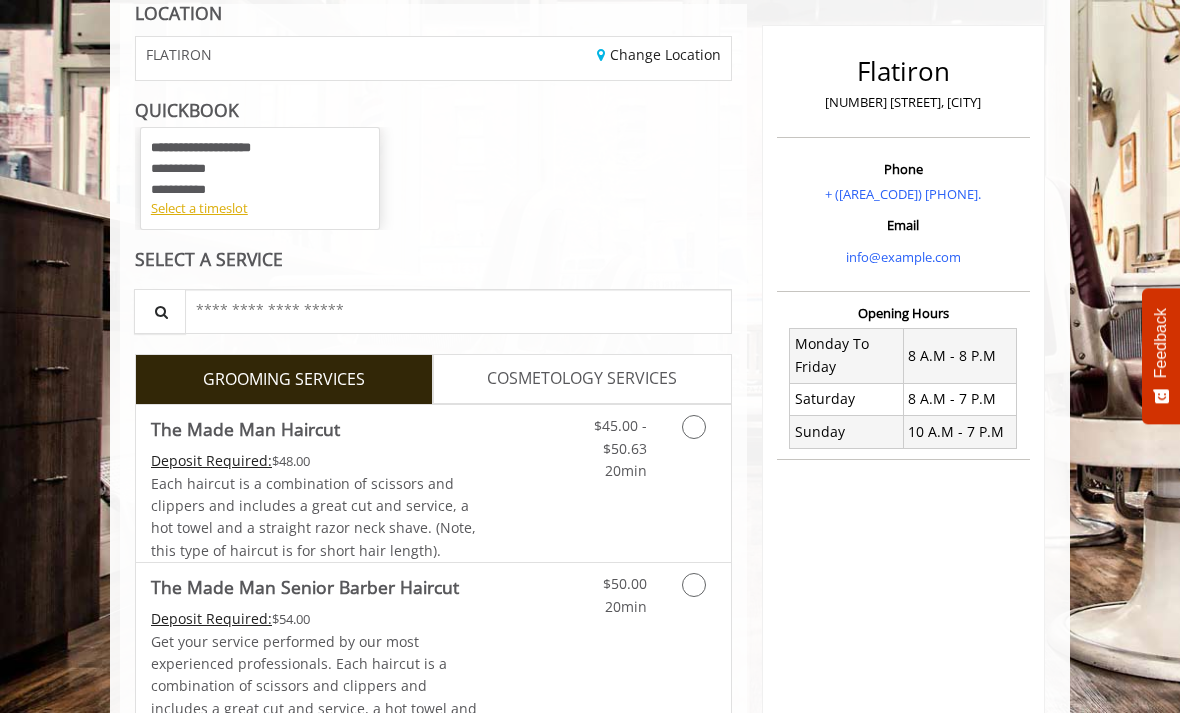 click at bounding box center (696, 443) 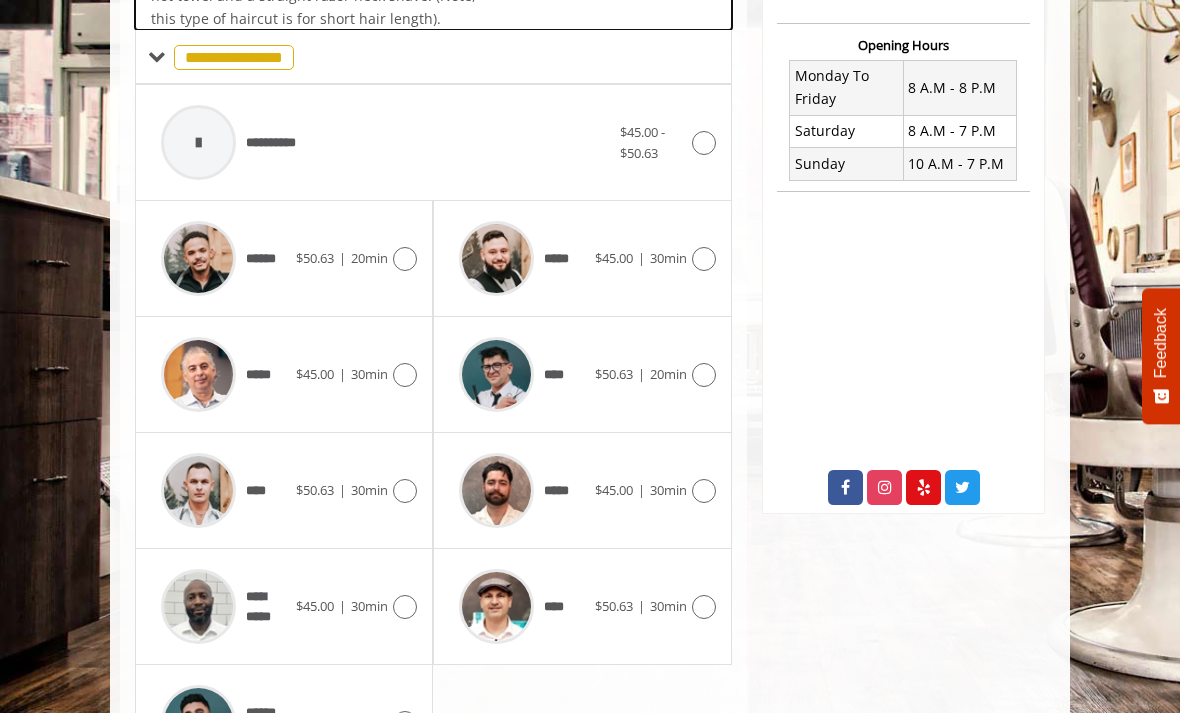 scroll, scrollTop: 512, scrollLeft: 0, axis: vertical 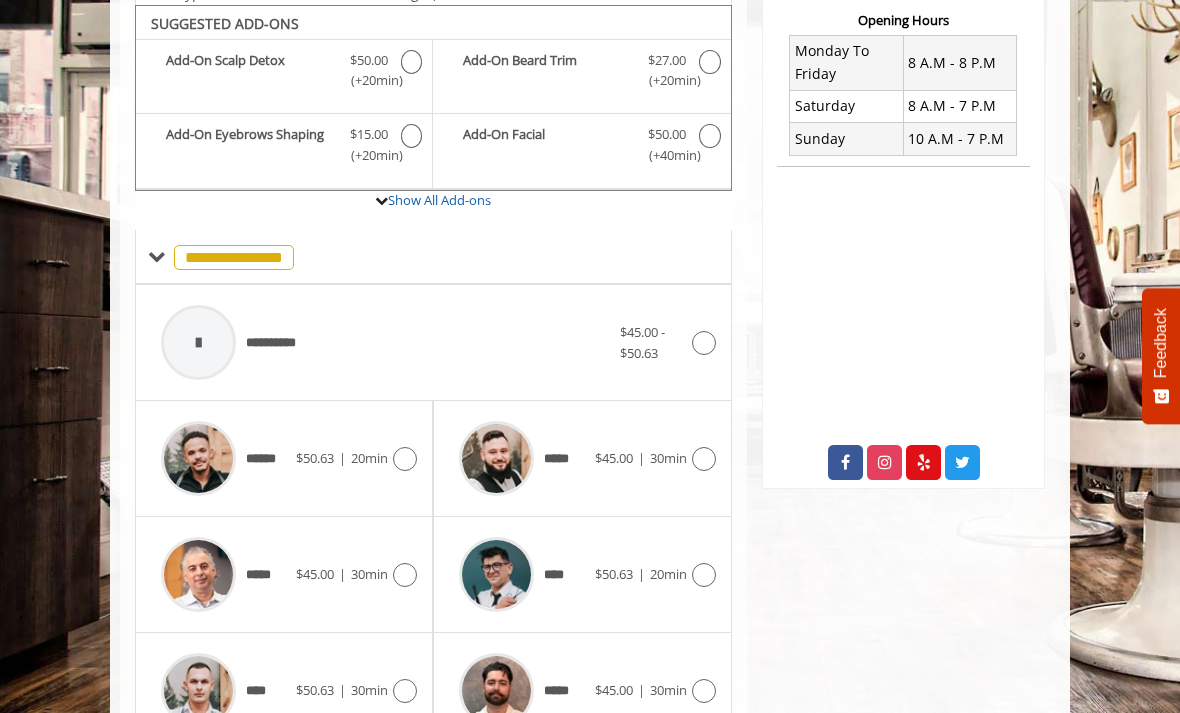 click on "30min" at bounding box center (668, 458) 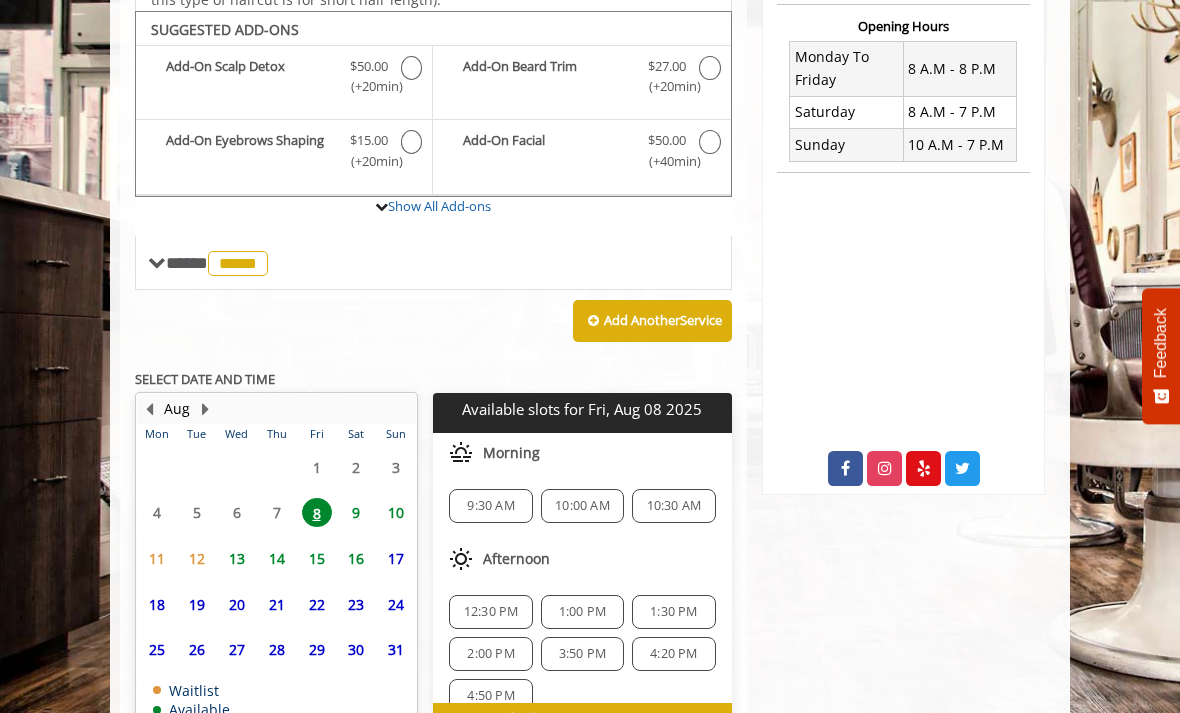 scroll, scrollTop: 551, scrollLeft: 0, axis: vertical 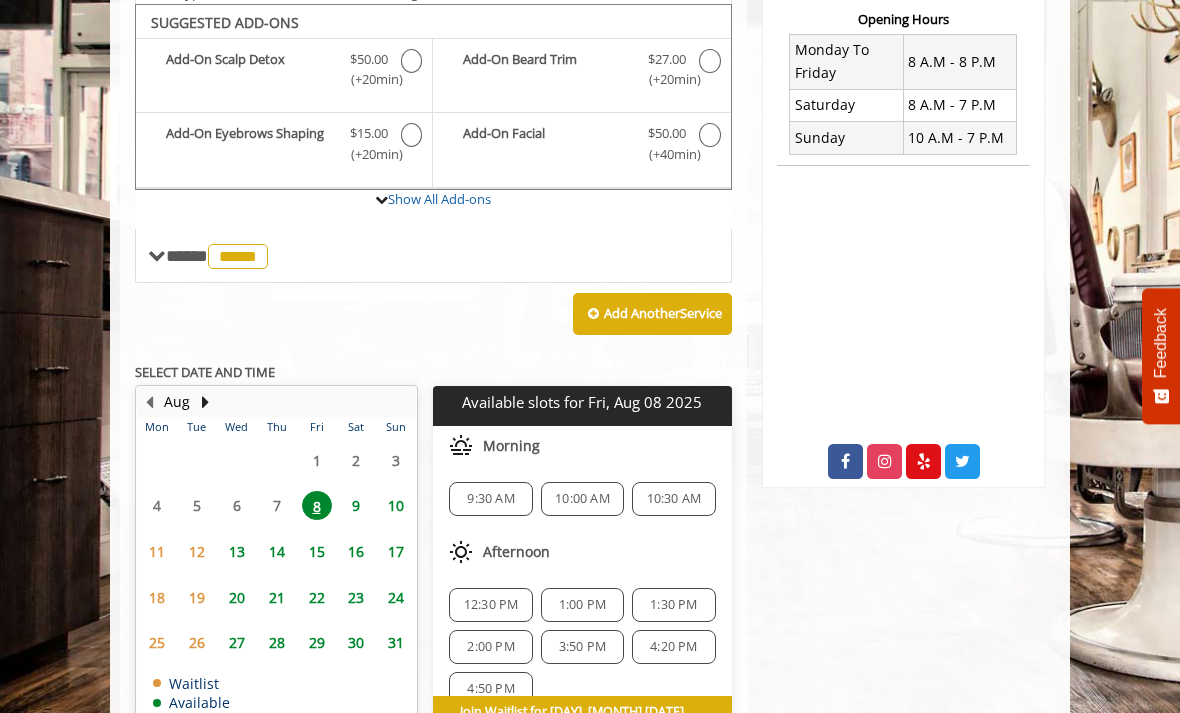 click on "12:30 PM" 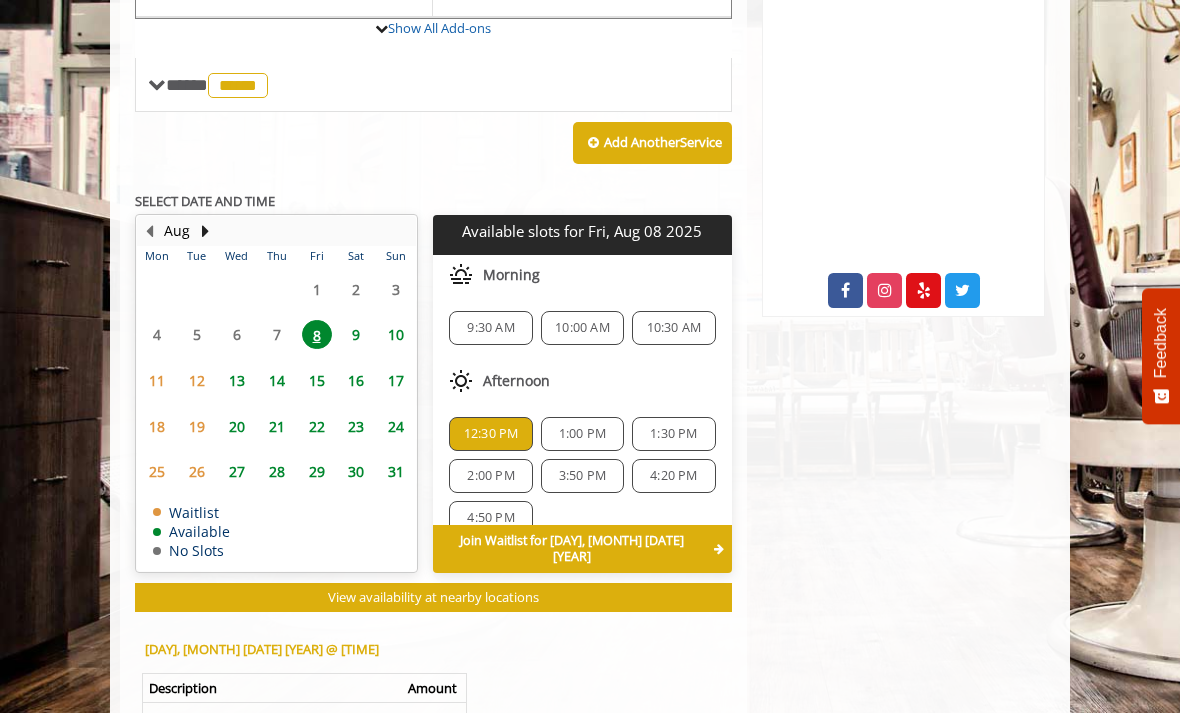 scroll, scrollTop: 917, scrollLeft: 0, axis: vertical 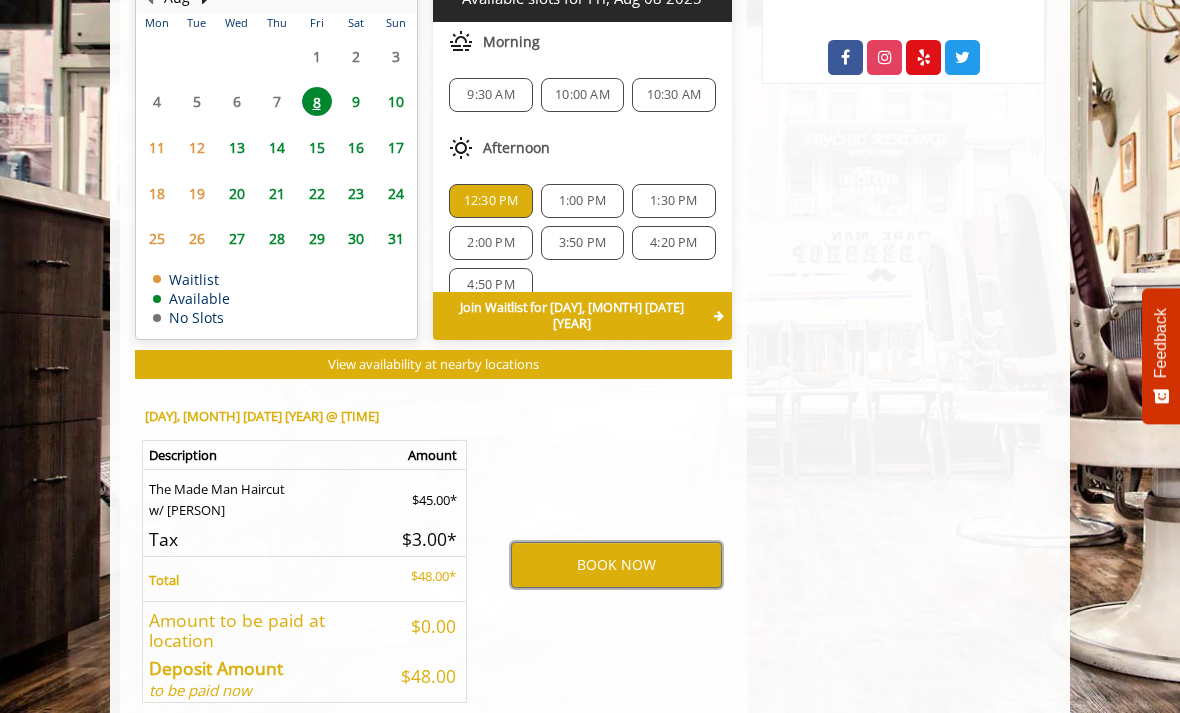 click on "BOOK NOW" at bounding box center [616, 565] 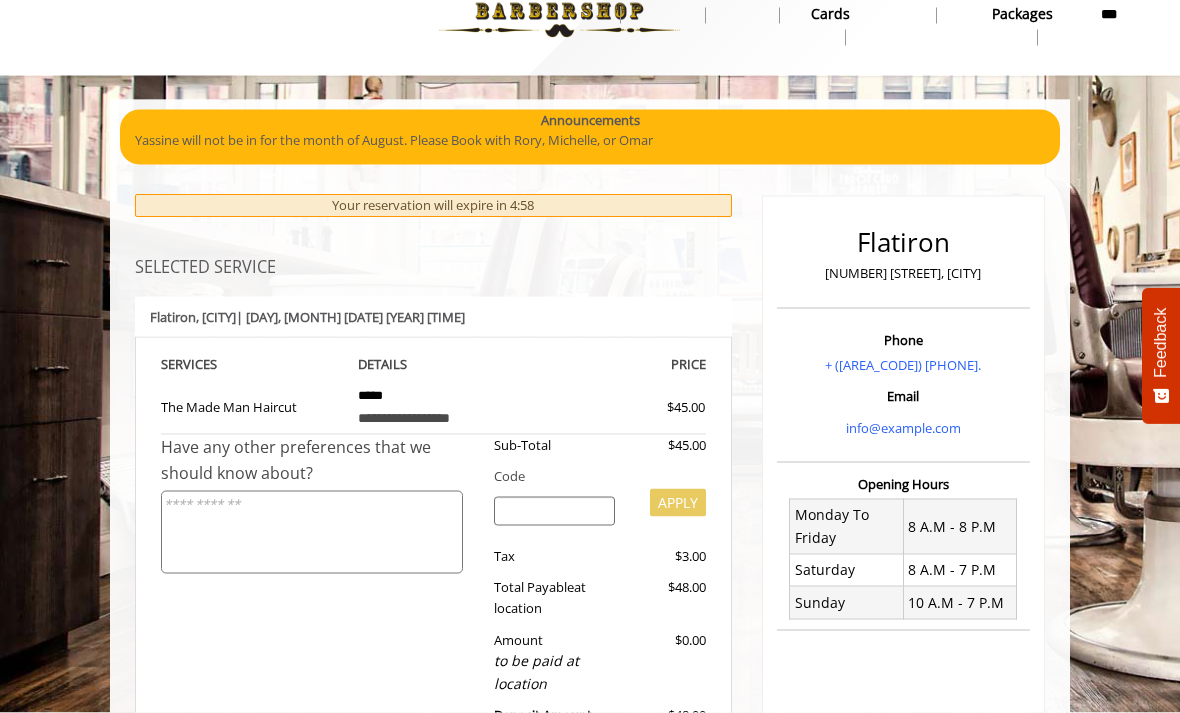 scroll, scrollTop: 265, scrollLeft: 0, axis: vertical 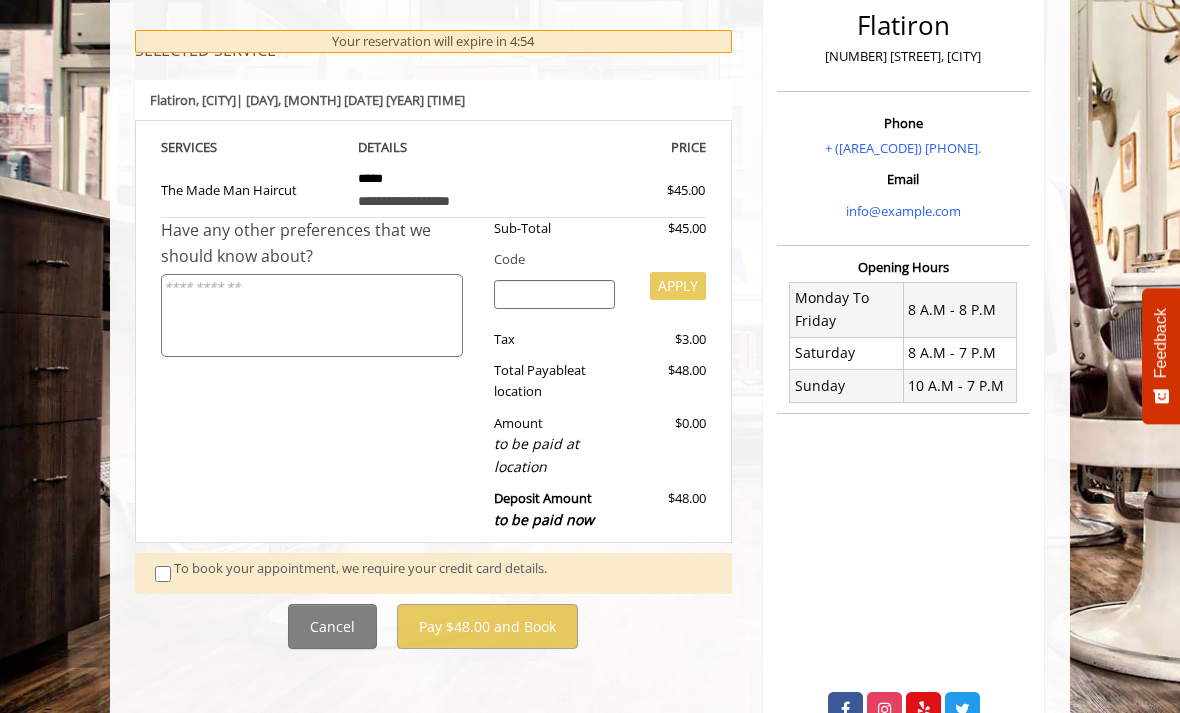 click on "To book your appointment, we require your credit card details." 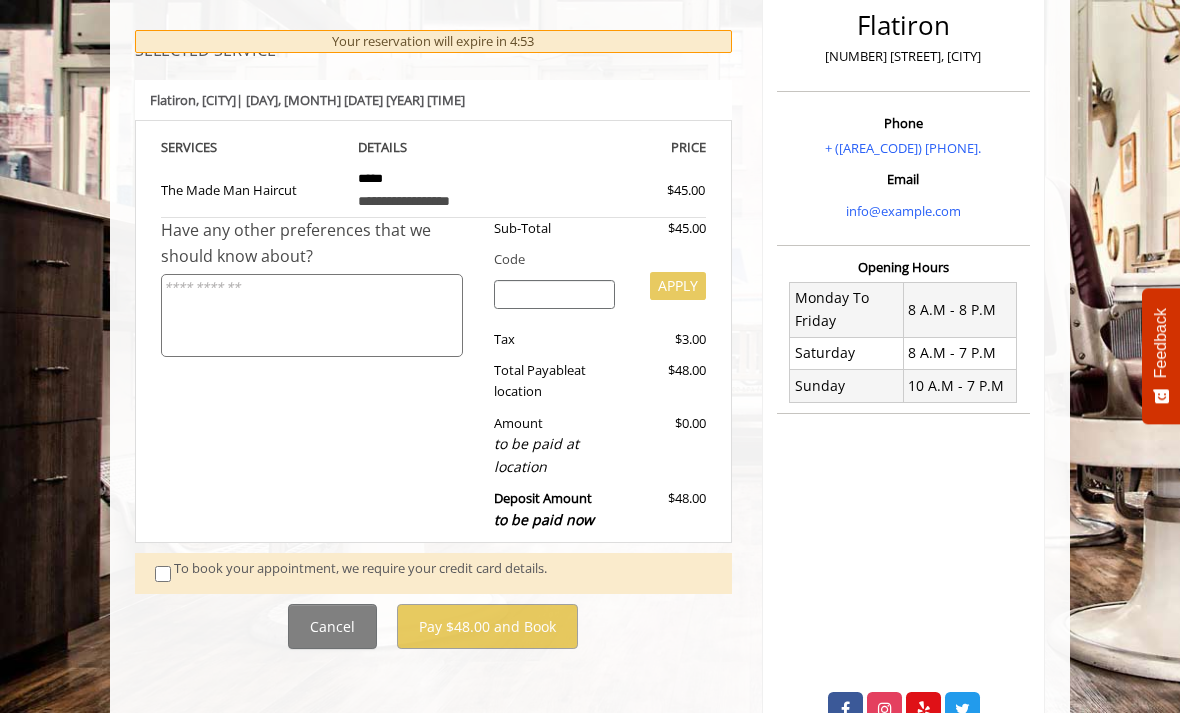 click on "To book your appointment, we require your credit card details." at bounding box center (443, 573) 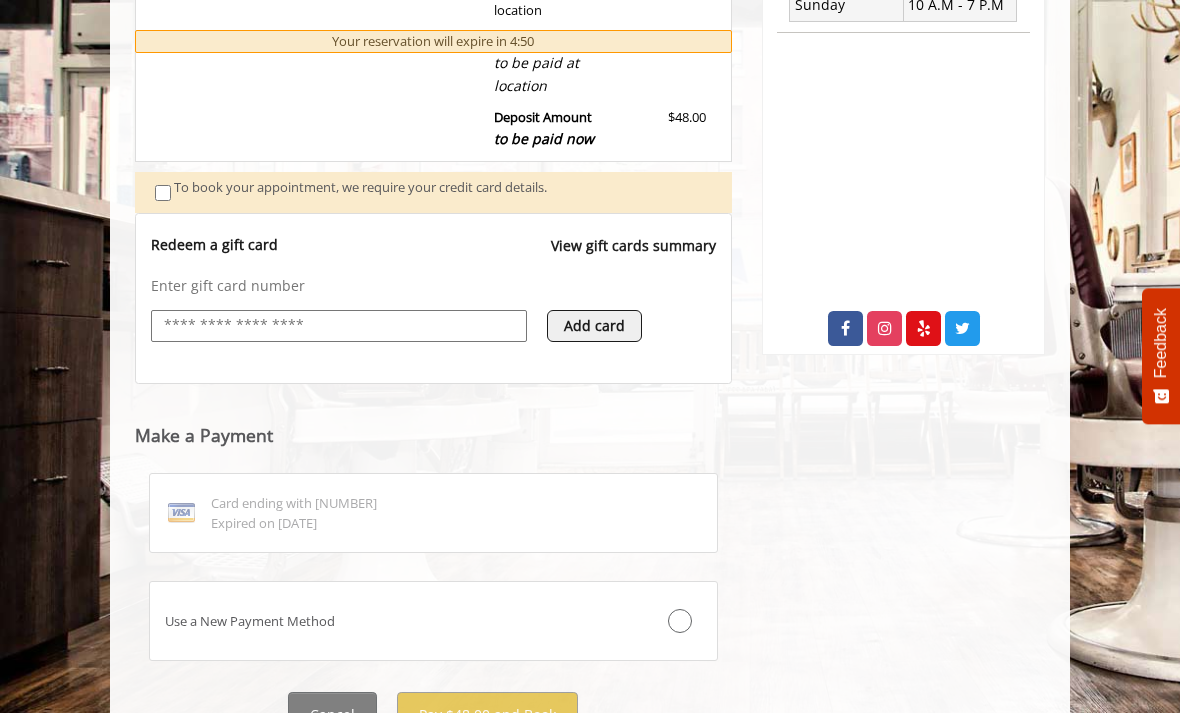 scroll, scrollTop: 662, scrollLeft: 0, axis: vertical 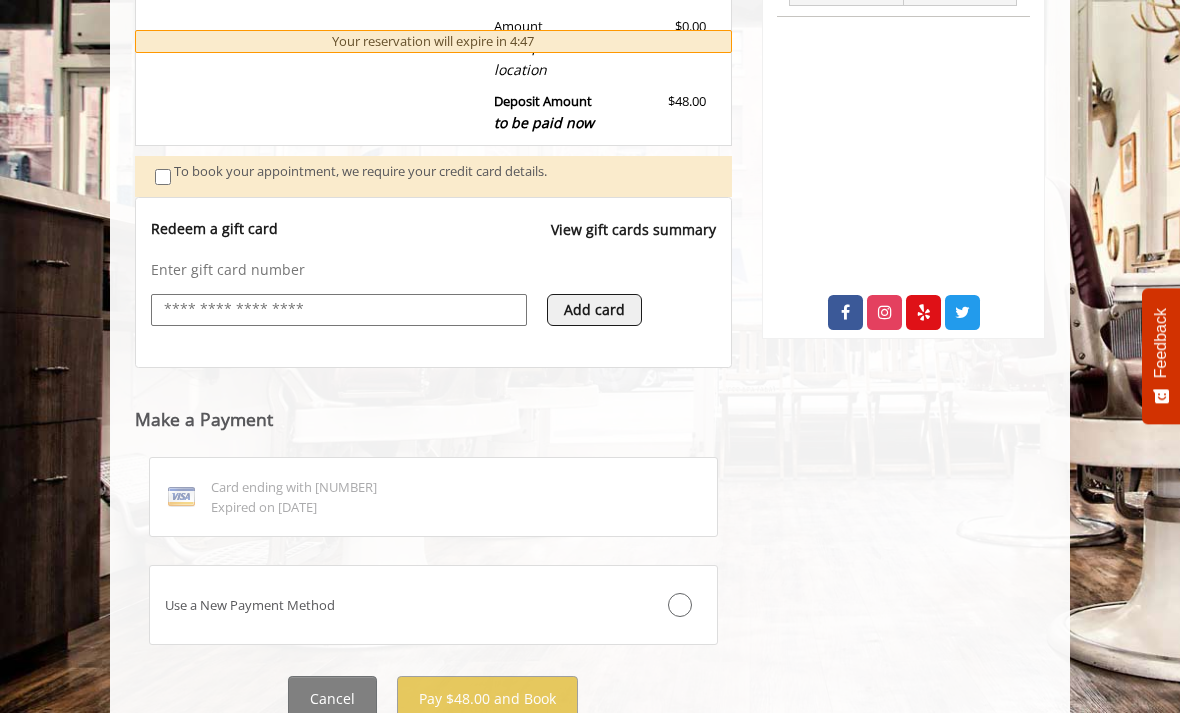 click on "Add card" at bounding box center (594, 310) 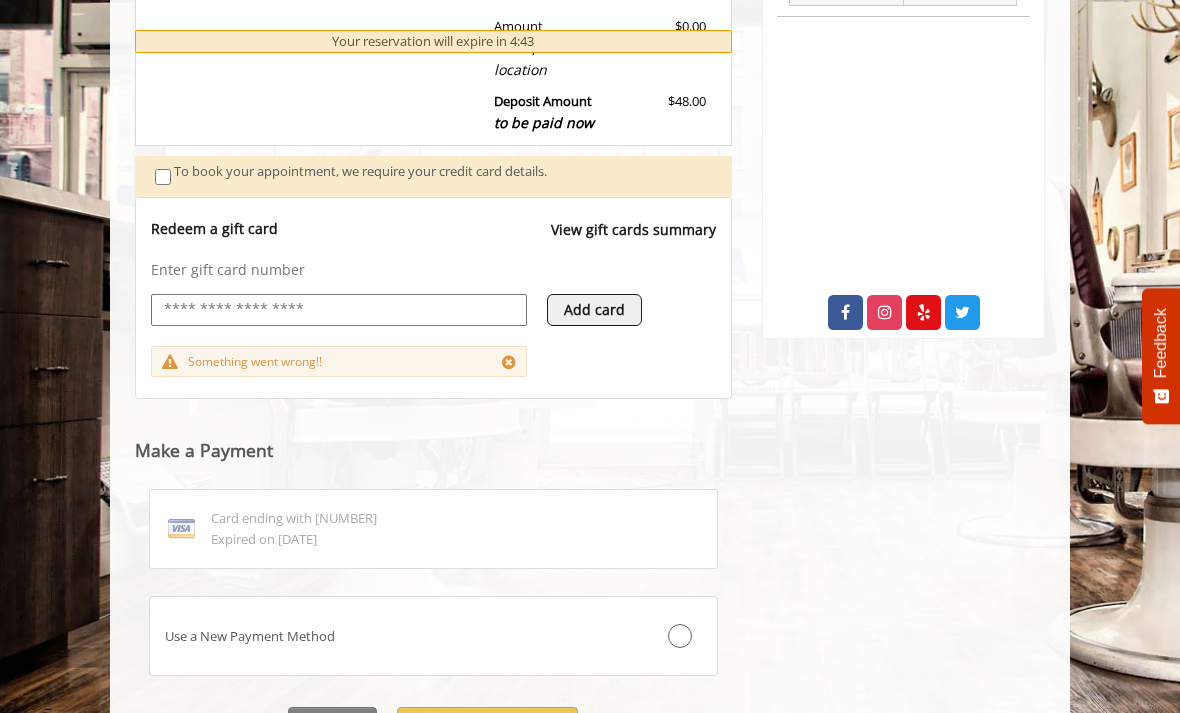 click on "Add card" at bounding box center [594, 310] 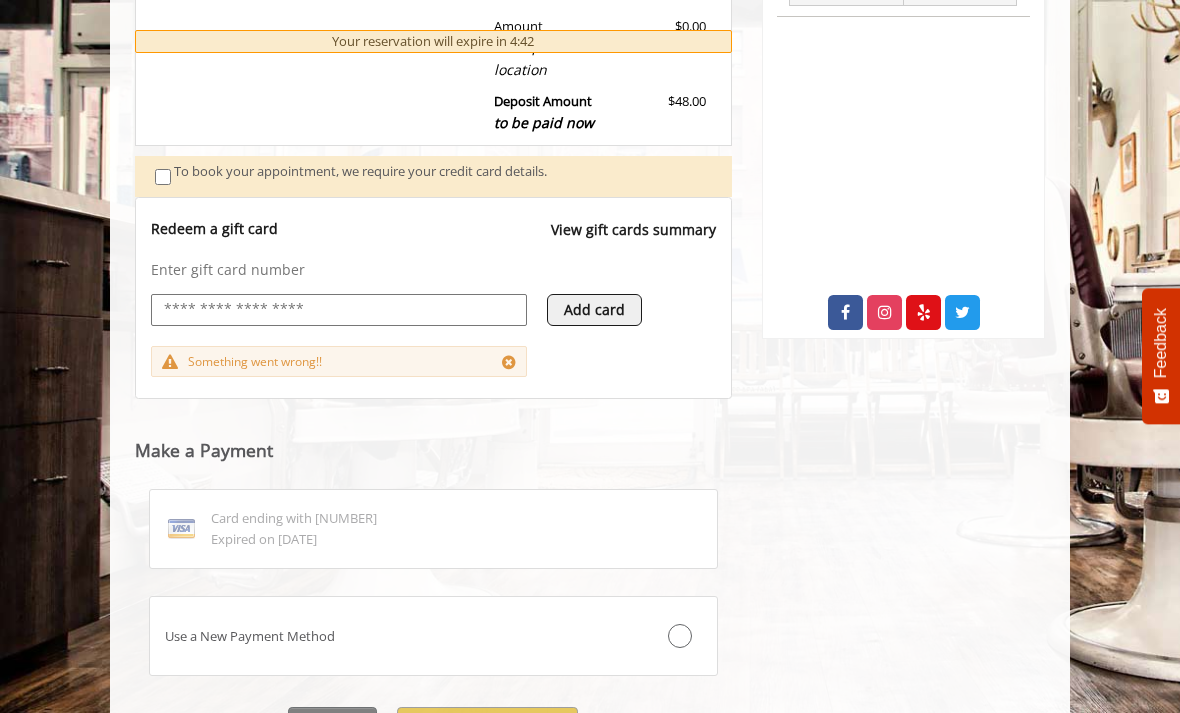 scroll, scrollTop: 693, scrollLeft: 0, axis: vertical 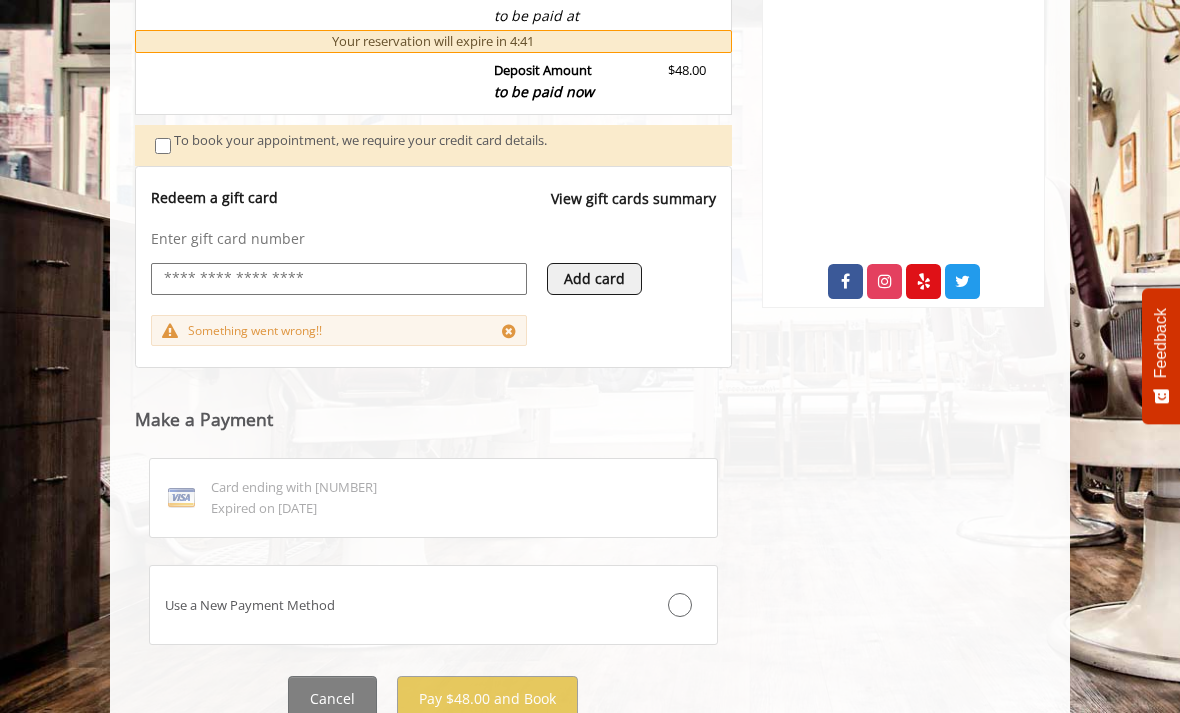 click at bounding box center [669, 605] 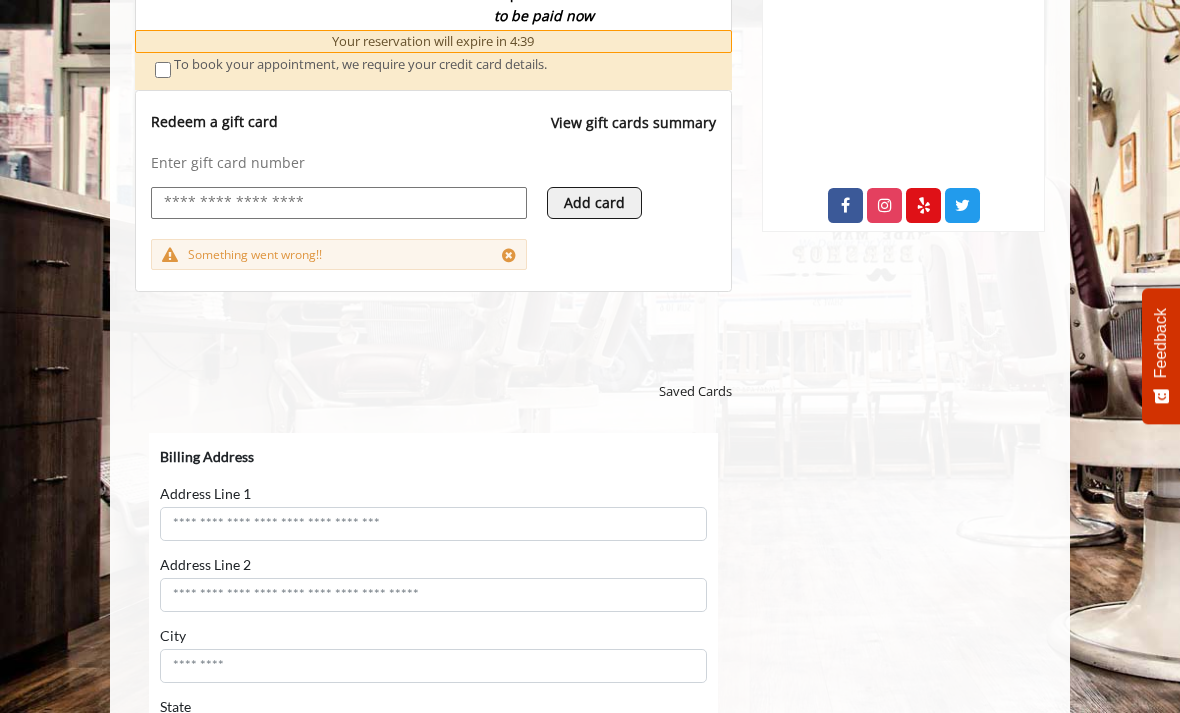 scroll, scrollTop: 777, scrollLeft: 0, axis: vertical 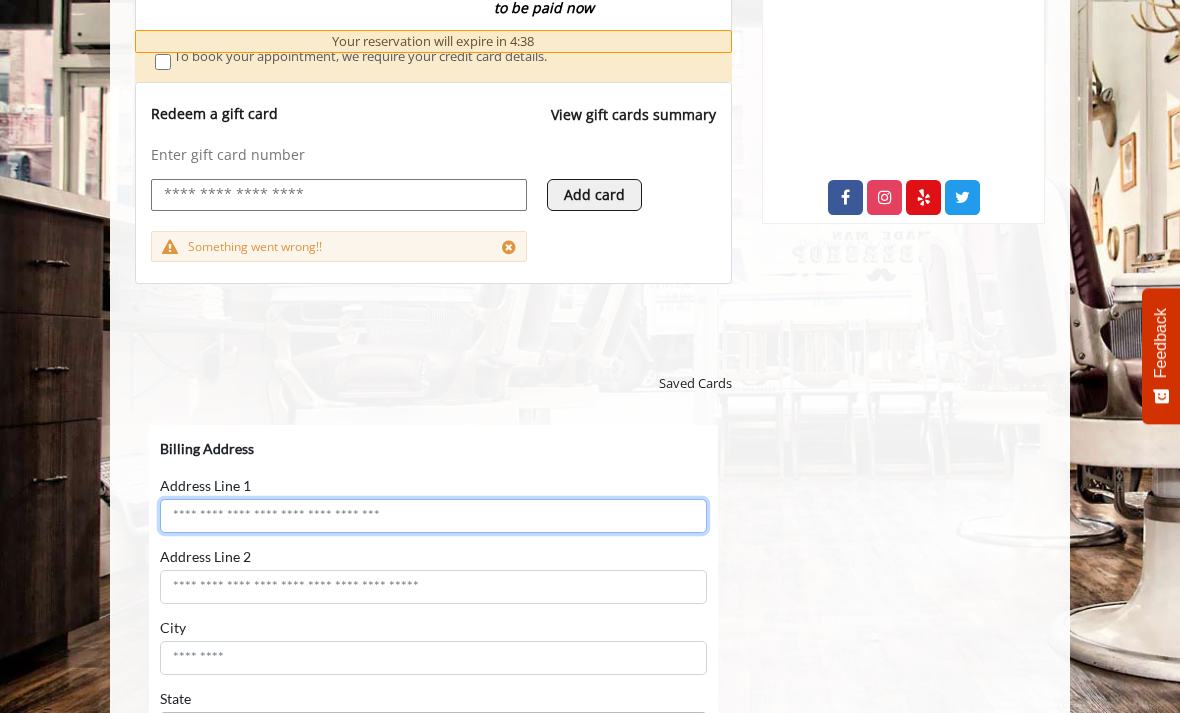 click on "Address Line 1" at bounding box center [433, 516] 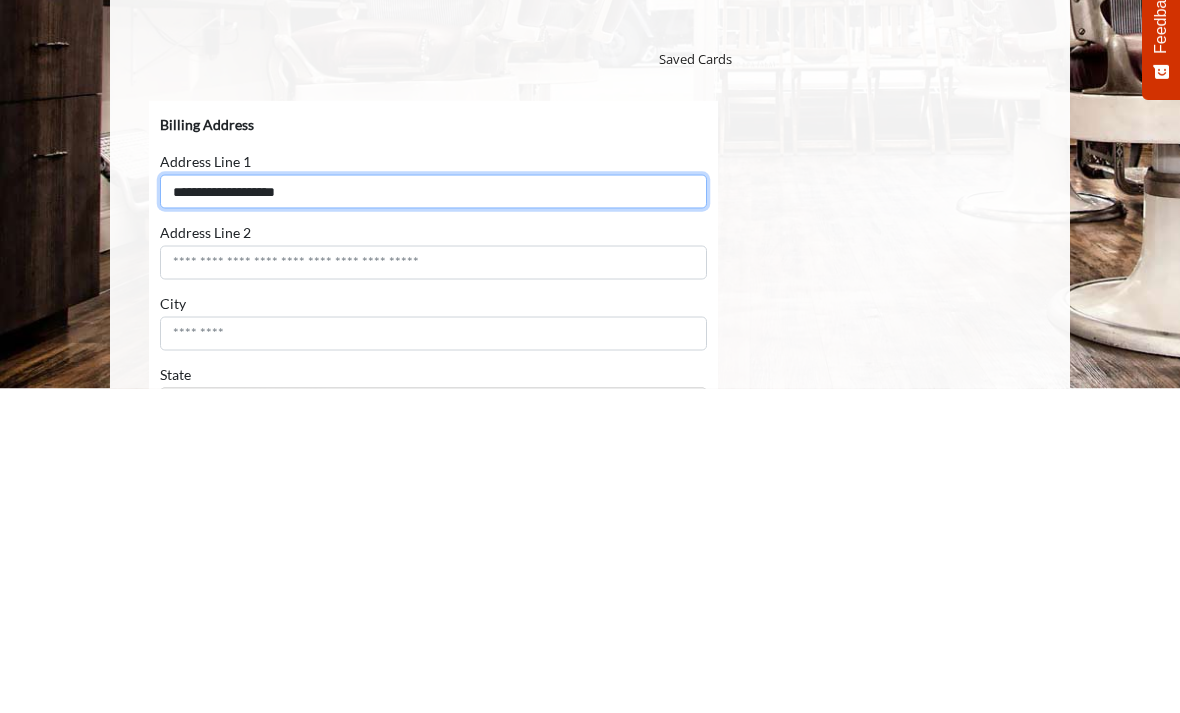 type on "**********" 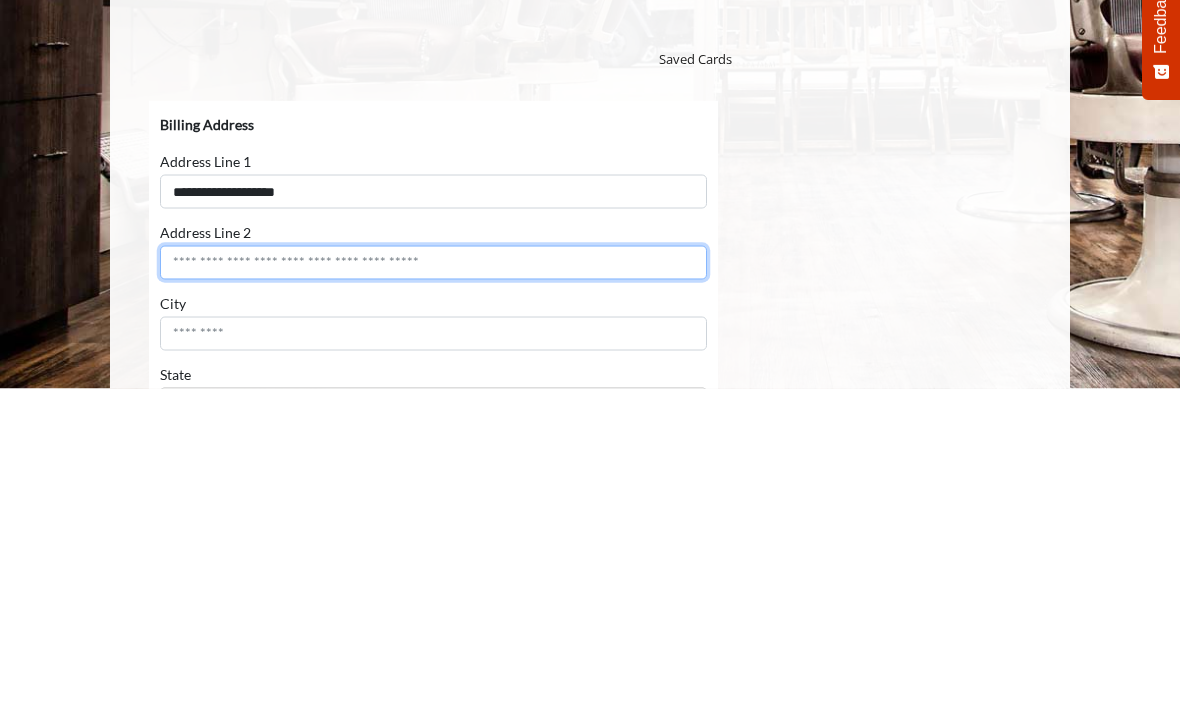 click on "Address Line 2" at bounding box center [433, 262] 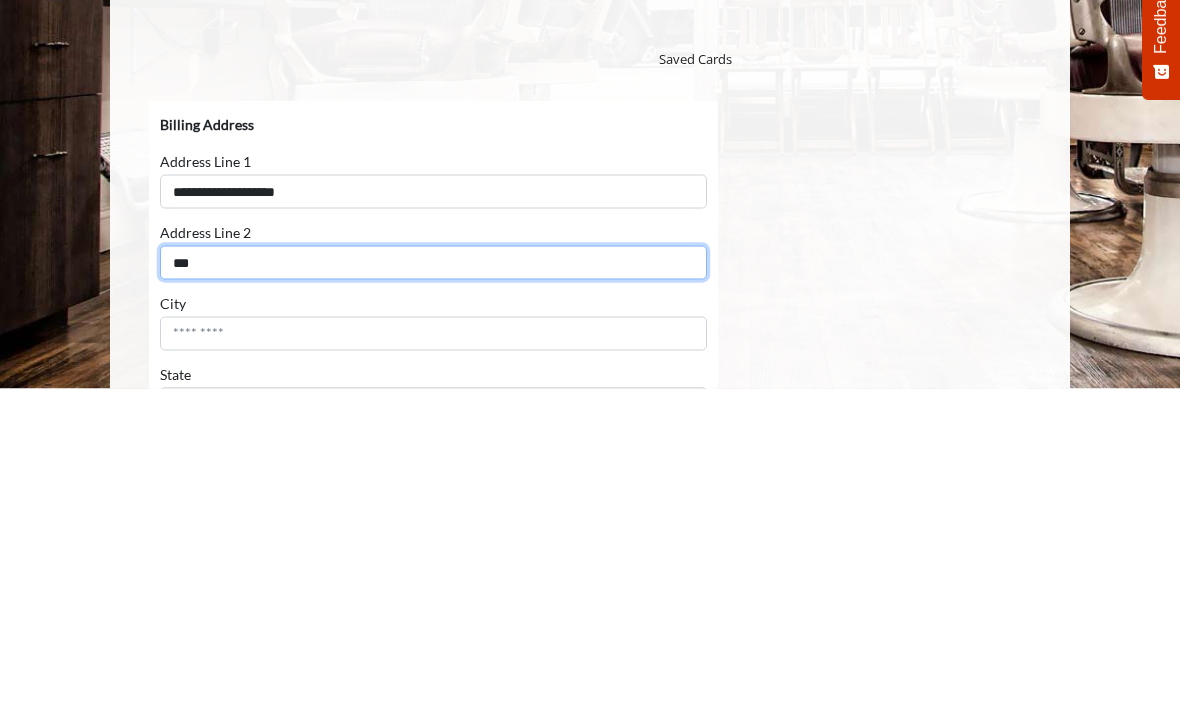 type on "***" 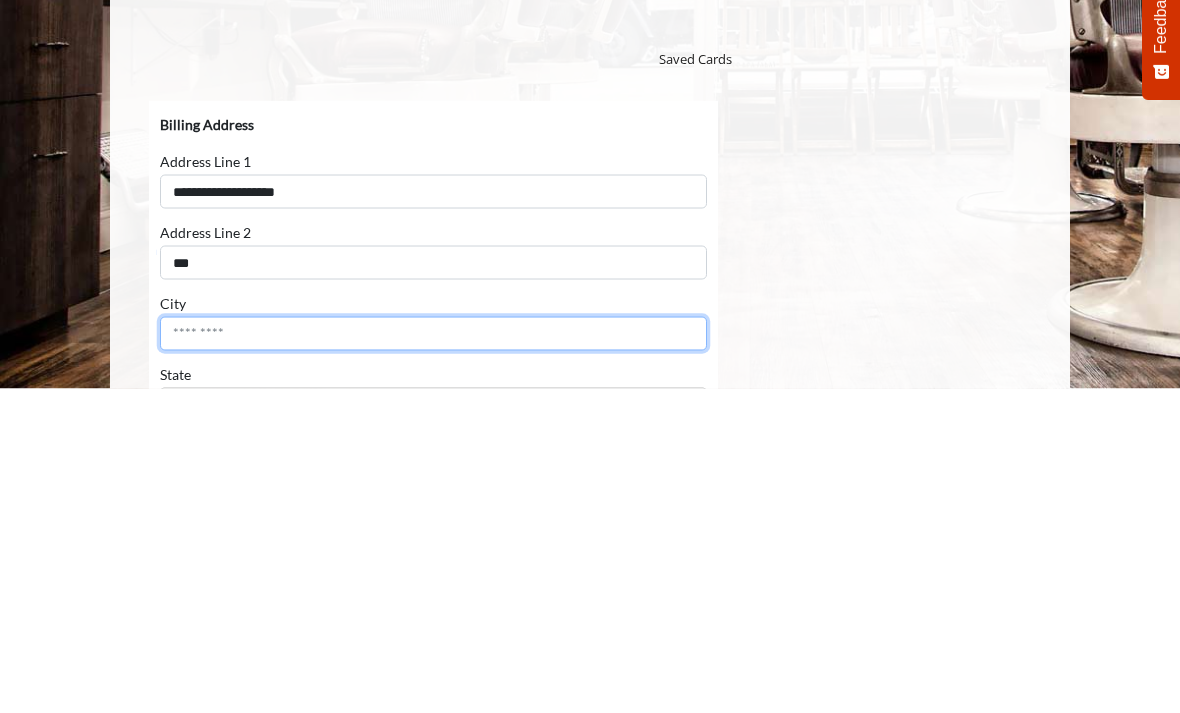 click on "City" at bounding box center (433, 333) 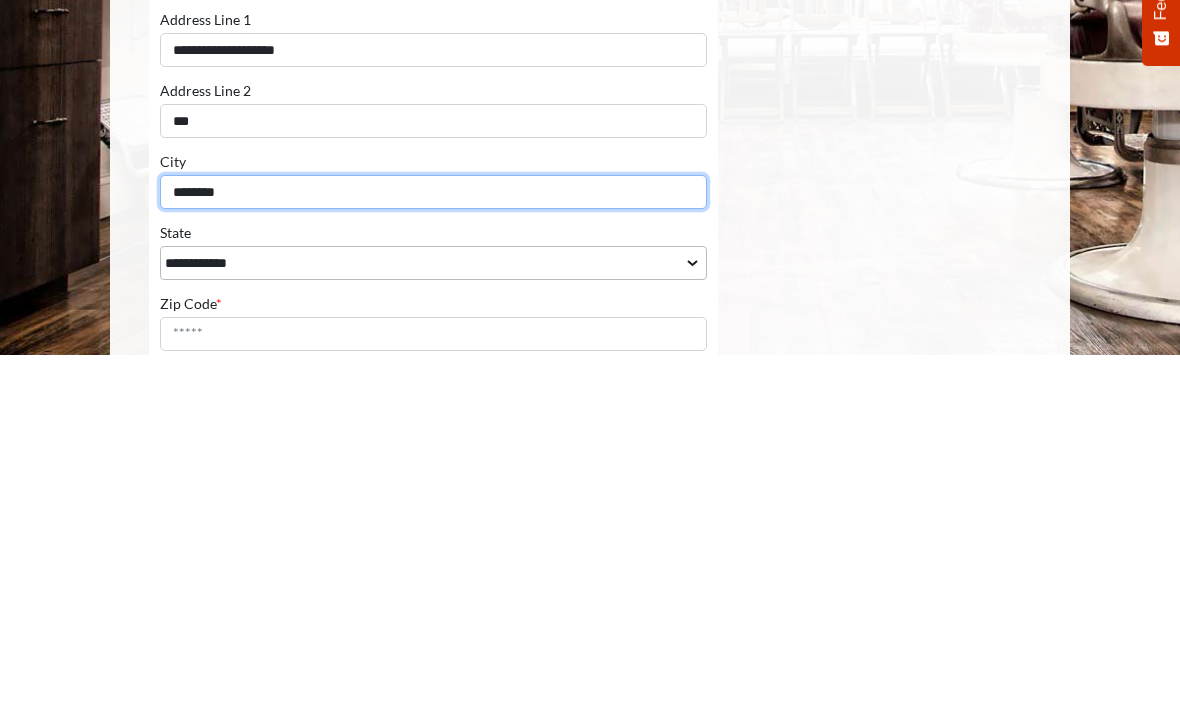 type on "********" 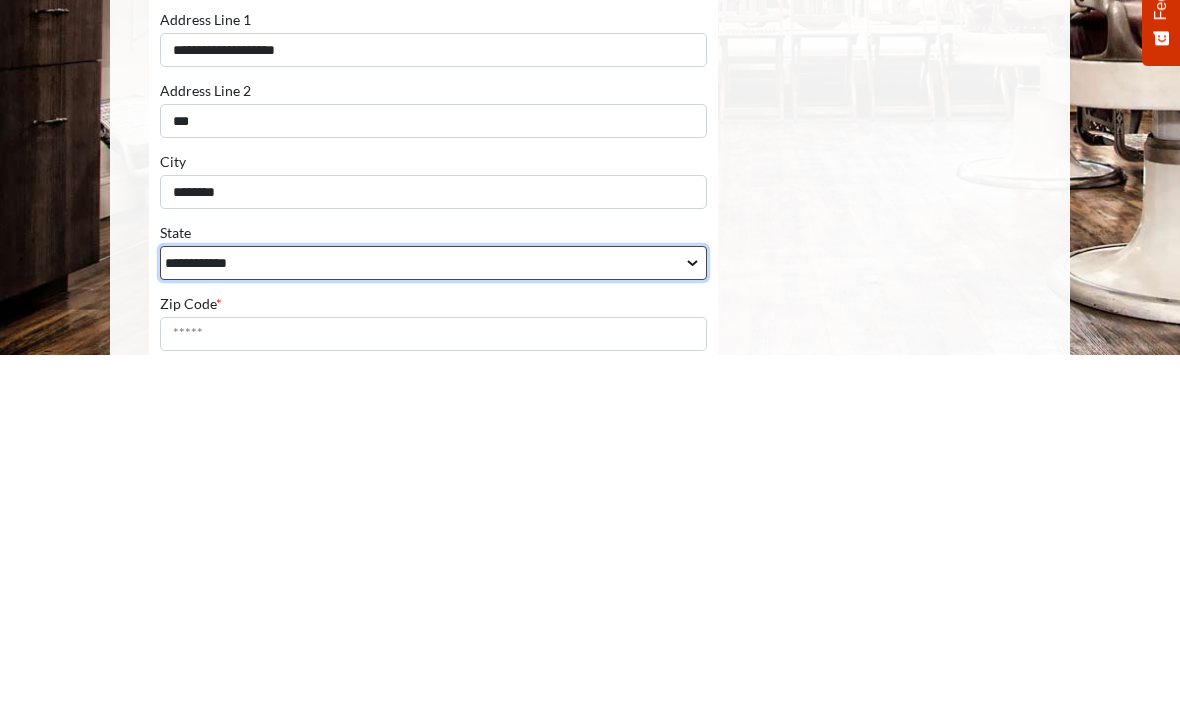click on "**********" at bounding box center [433, 264] 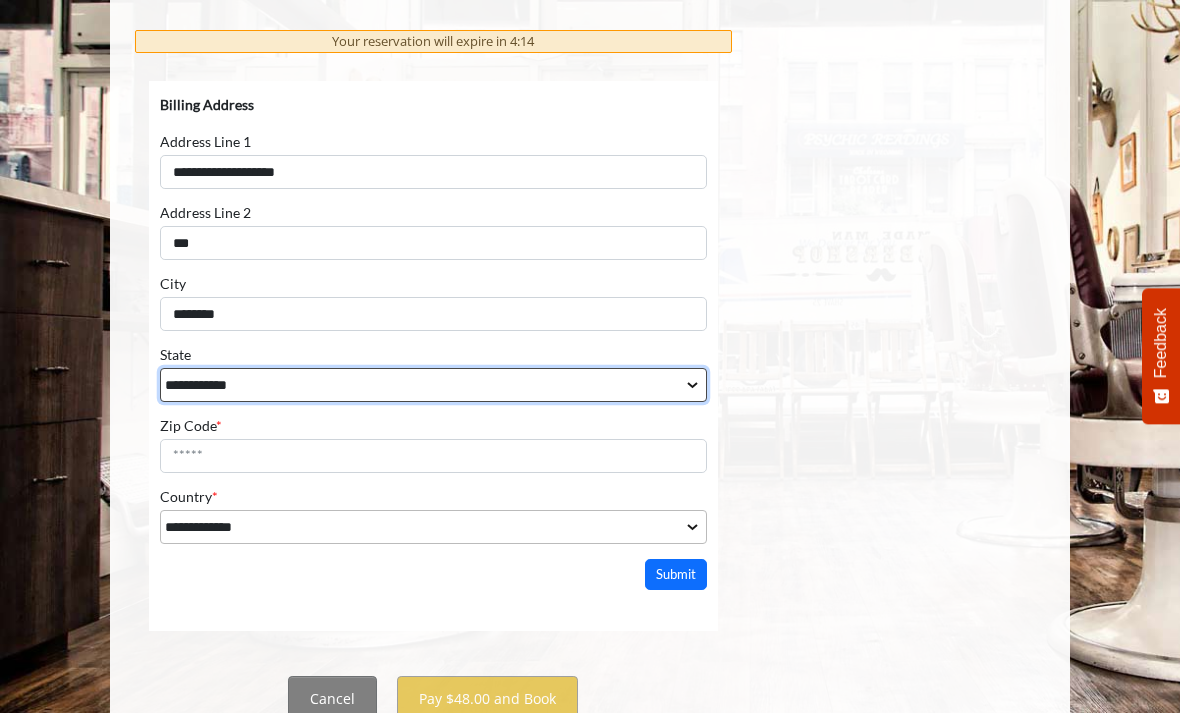 select on "**" 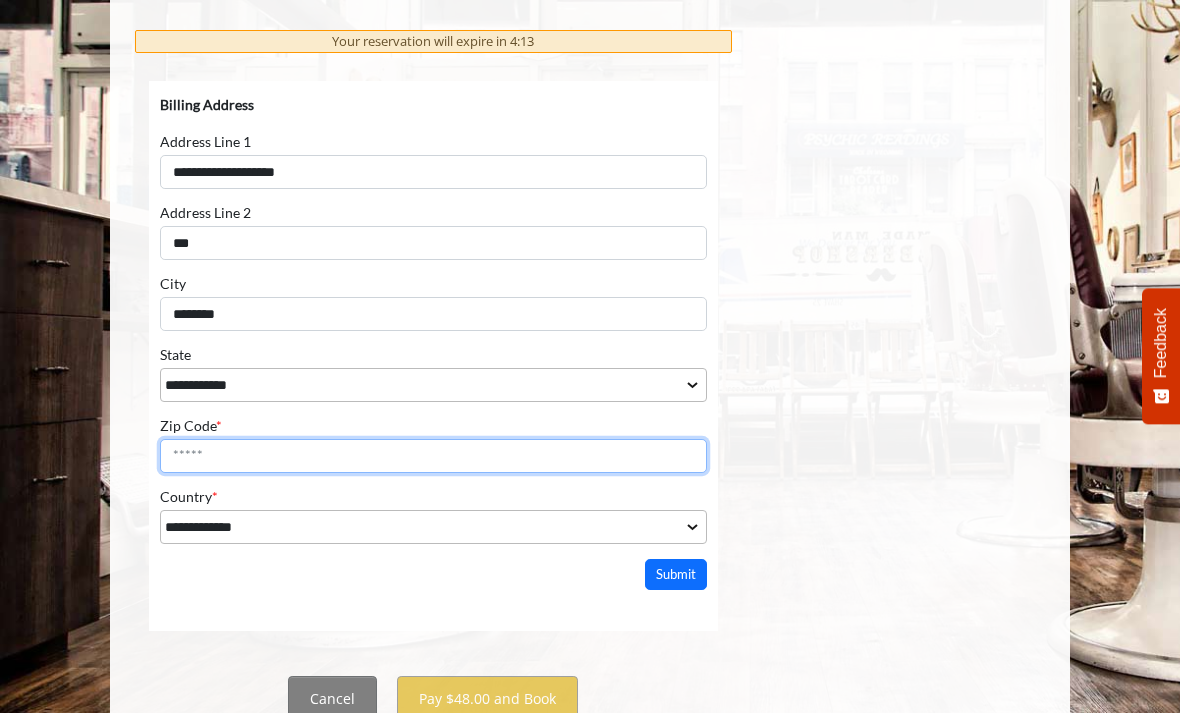 click on "Zip Code  *" at bounding box center (433, 456) 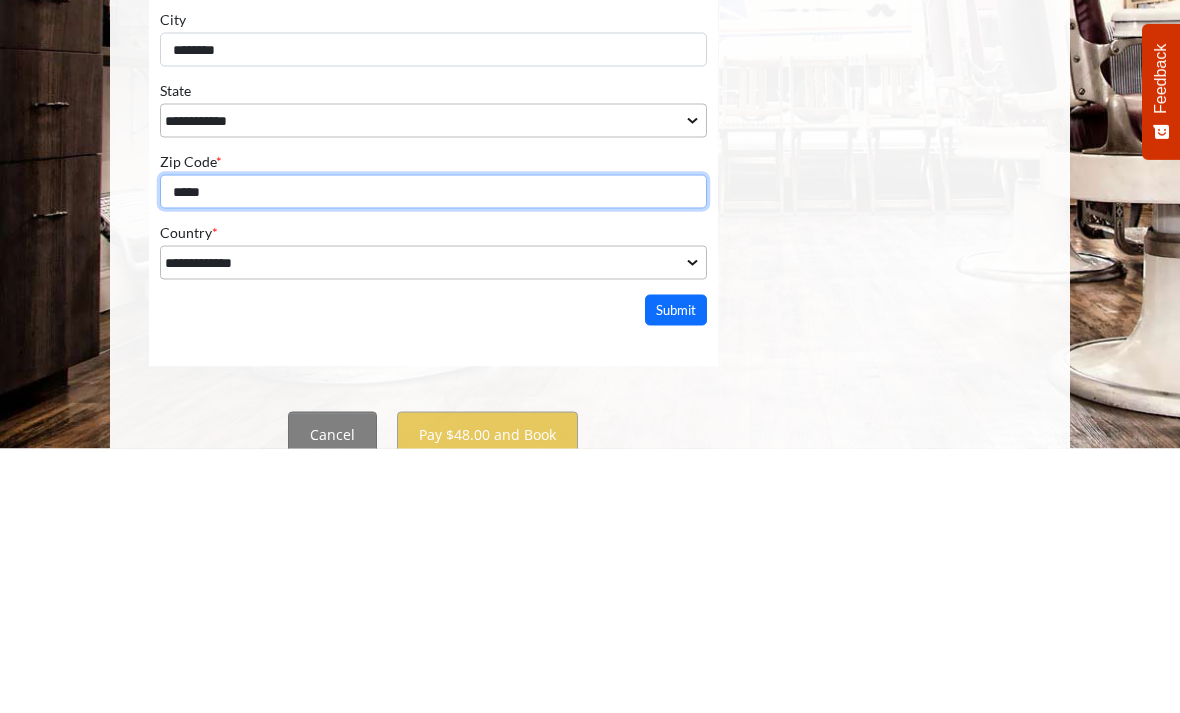 type on "*****" 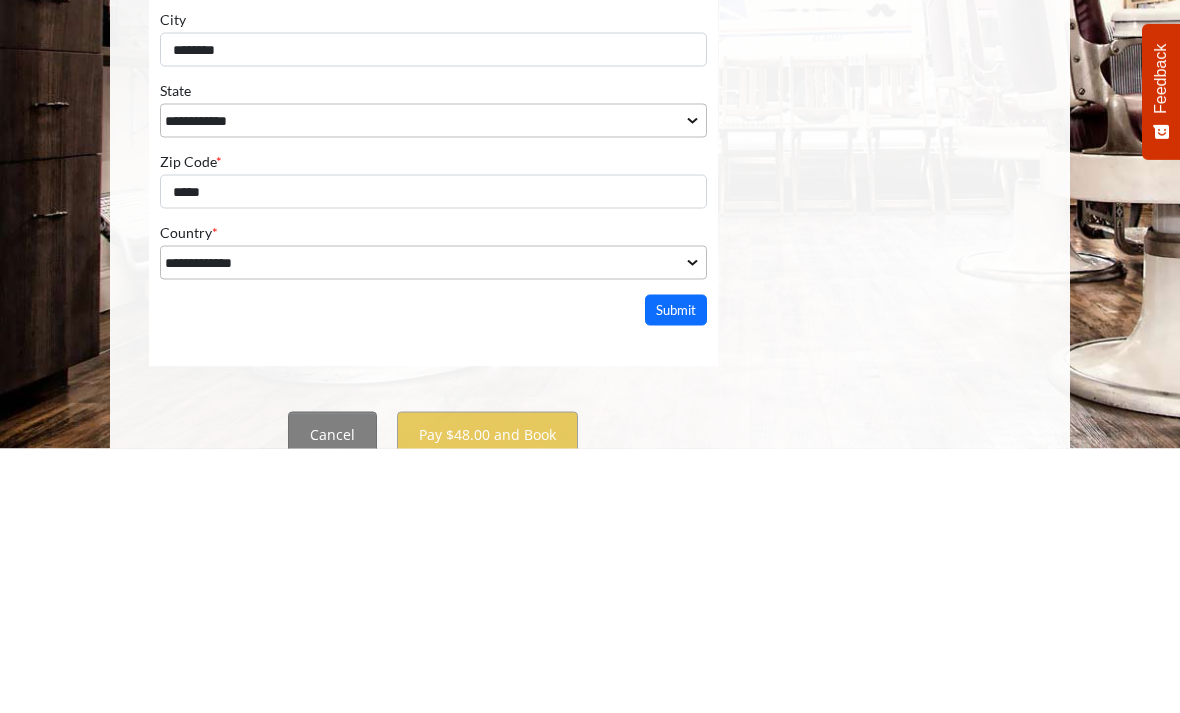 click on "Submit" at bounding box center (676, 310) 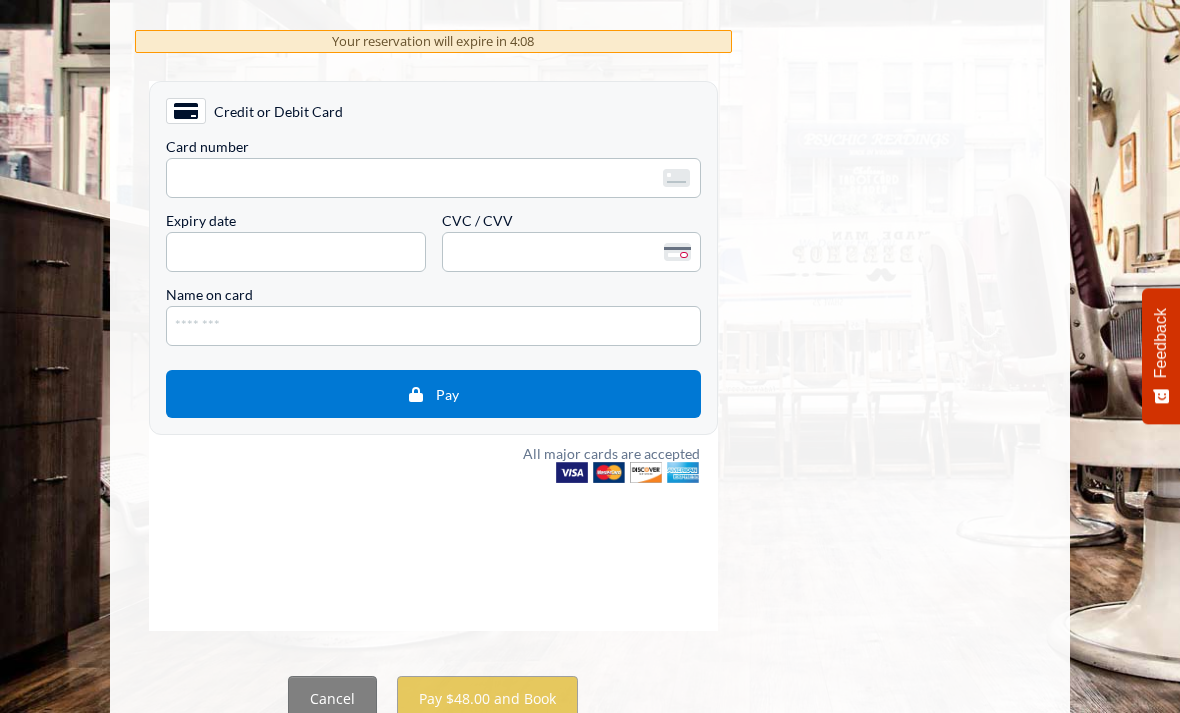 click on "Card number <p>Your browser does not support iframes.</p> Expiry date <p>Your browser does not support iframes.</p> CVC / CVV <p>Your browser does not support iframes.</p> Name on card Pay" at bounding box center (433, 279) 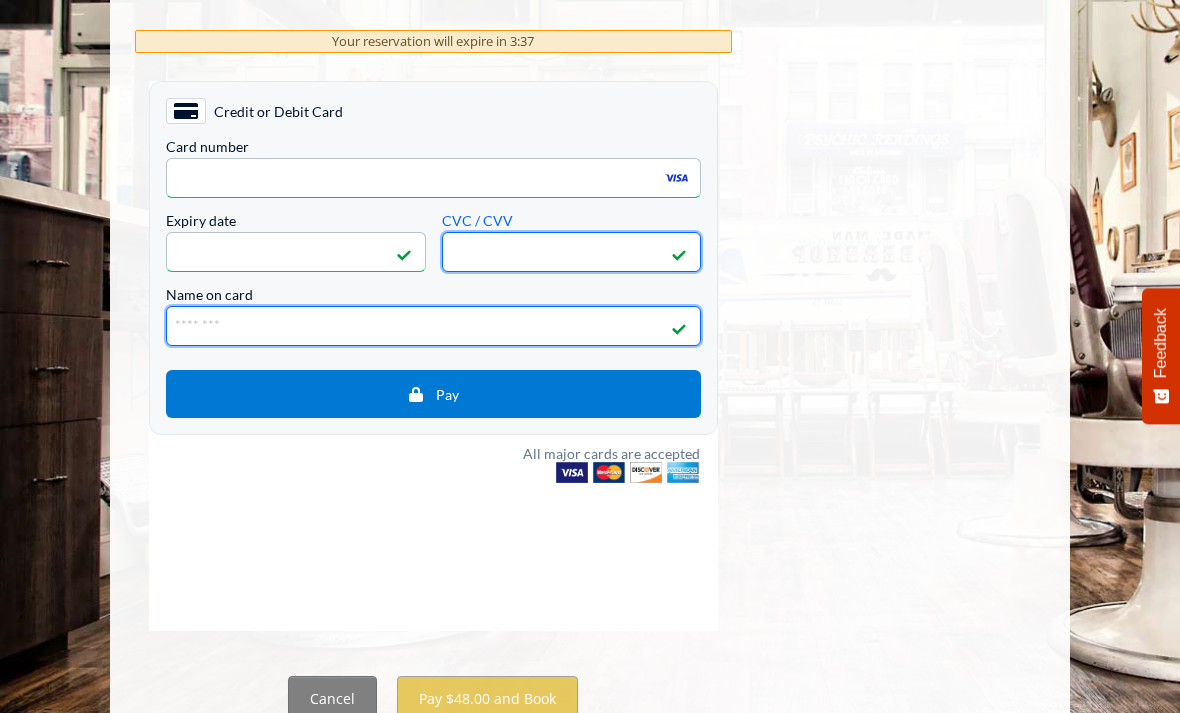 click on "Name on card" at bounding box center [433, 326] 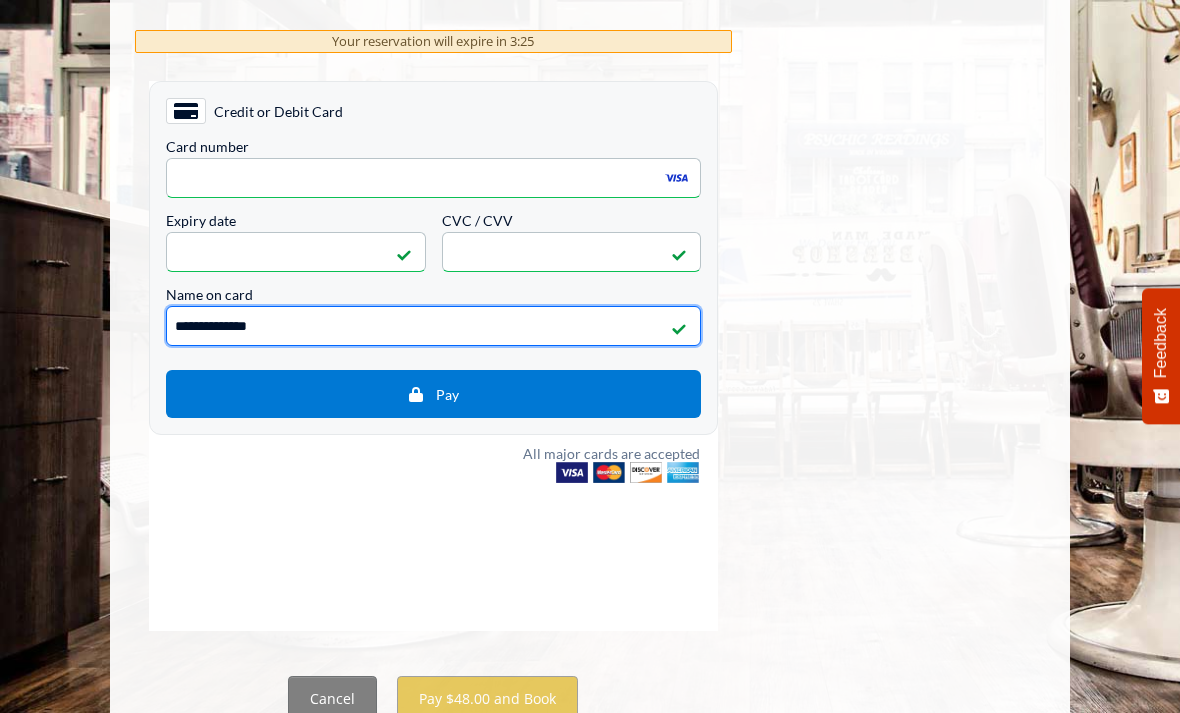 type on "**********" 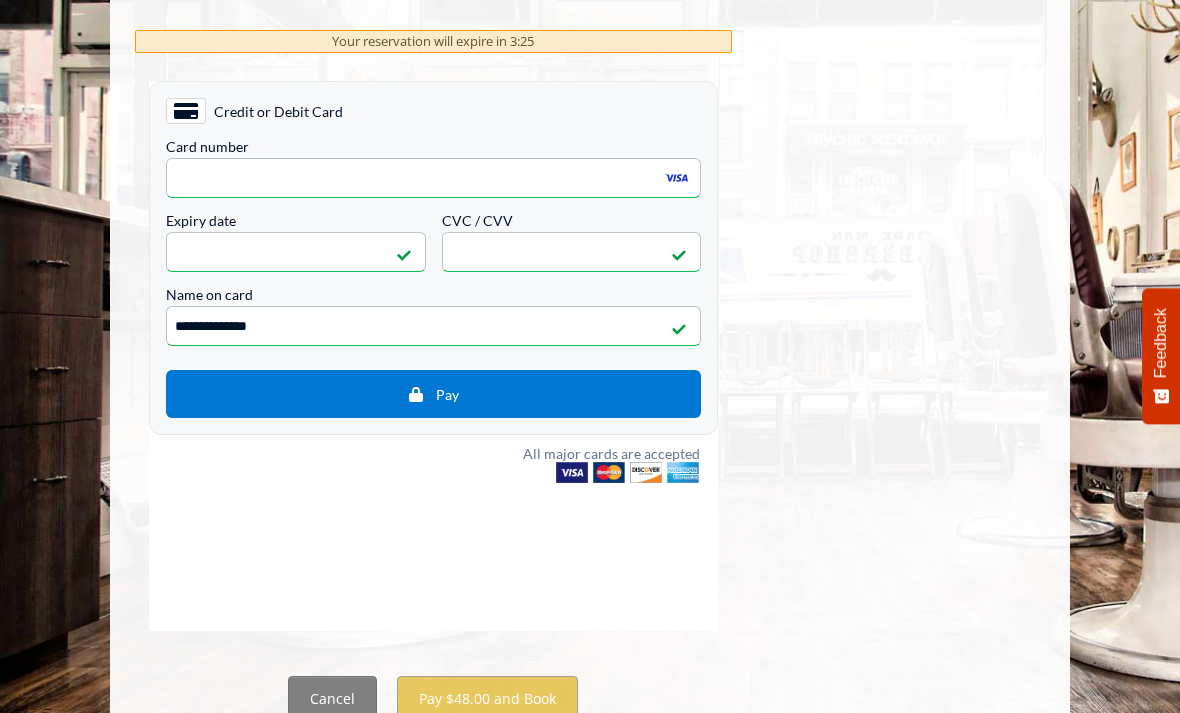 click on "Pay" at bounding box center [433, 394] 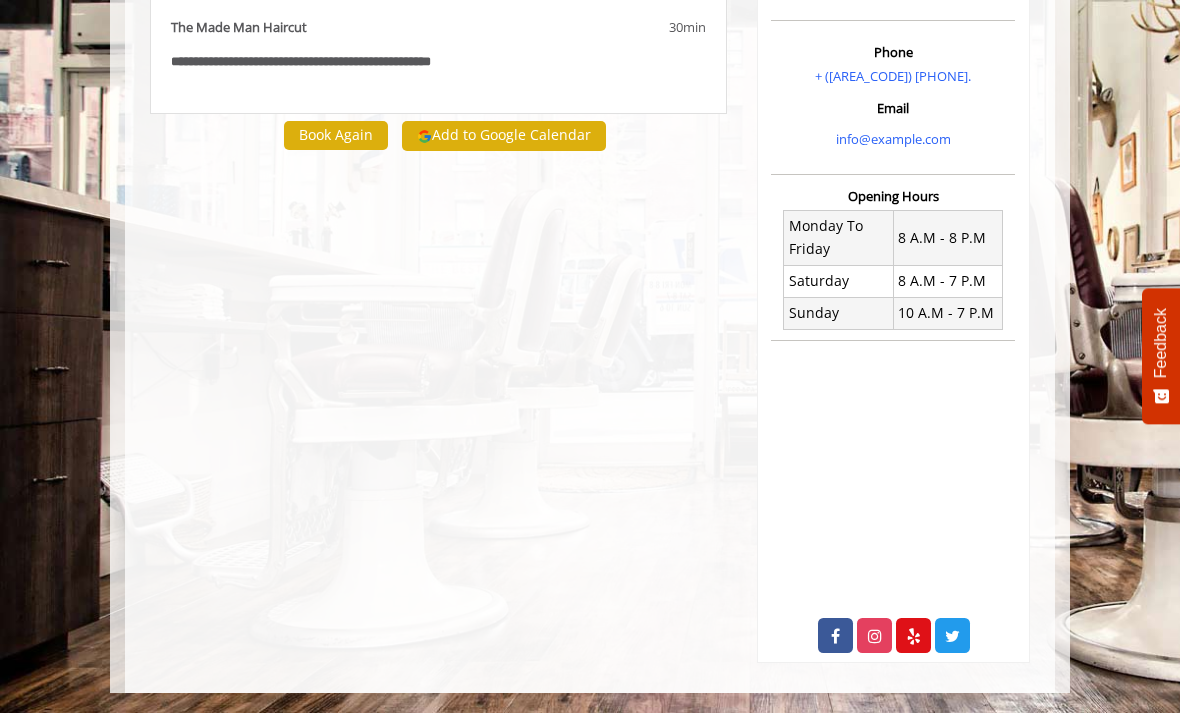 scroll, scrollTop: 0, scrollLeft: 0, axis: both 